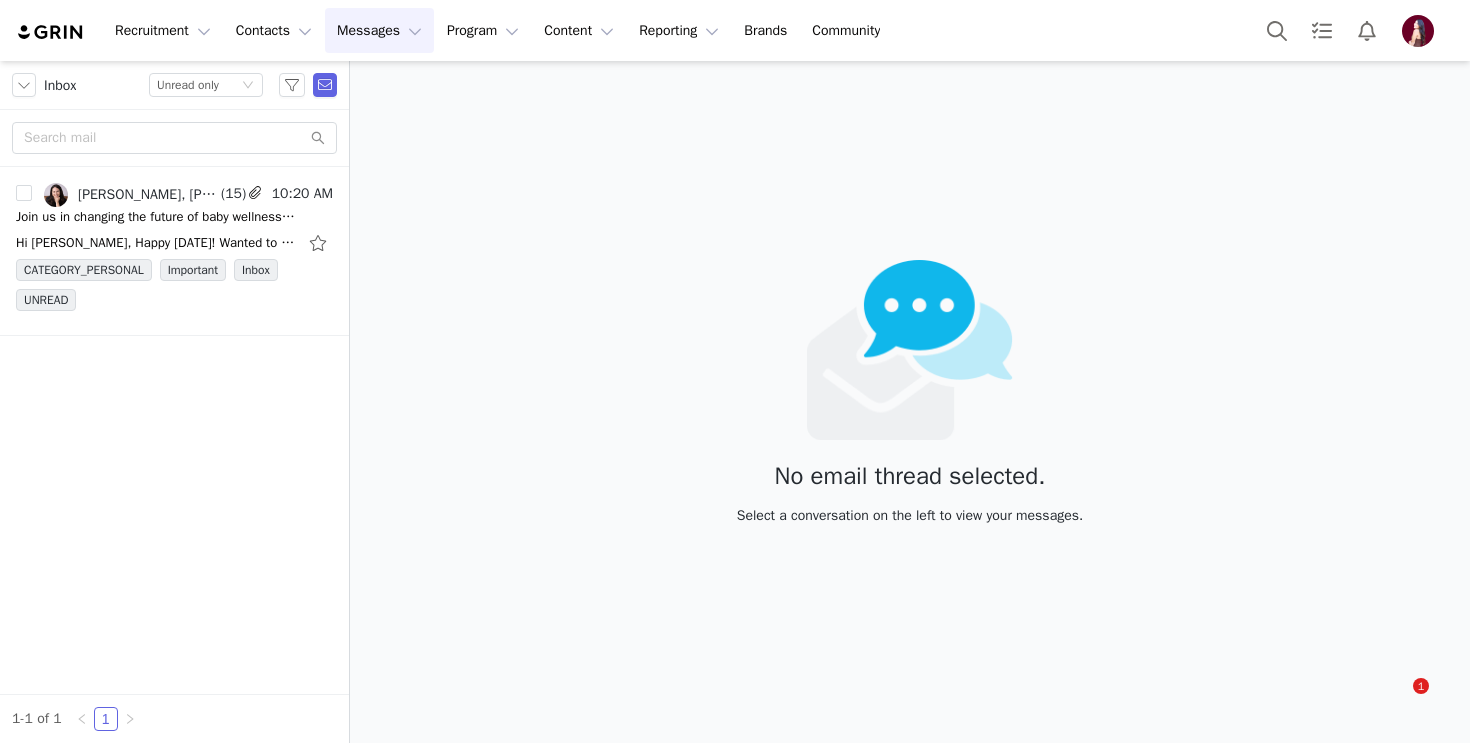 scroll, scrollTop: 0, scrollLeft: 0, axis: both 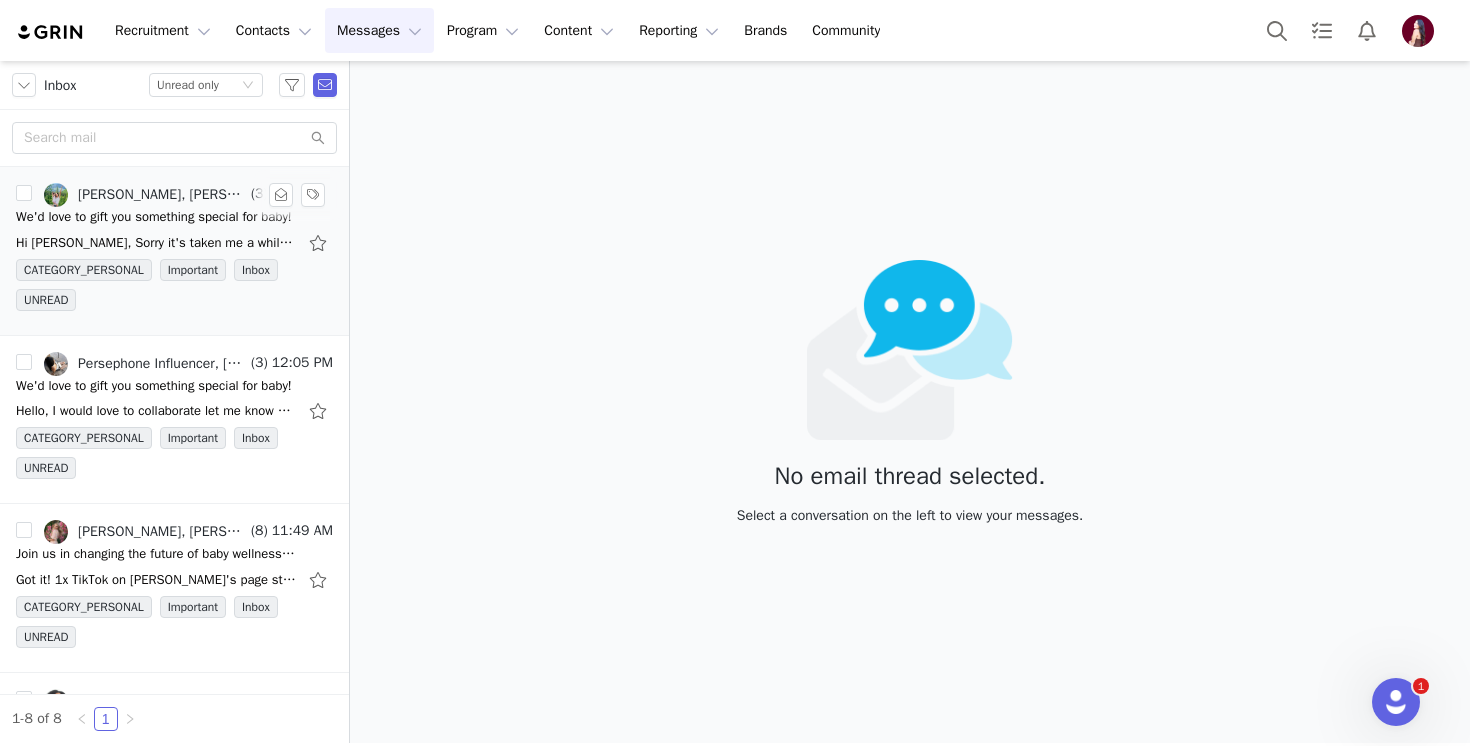 click on "Hi Leah, Sorry it's taken me a while to reply. I am wondering if it's required for us to post? From my understanding, we can post if we enjoyed the product? Would it be alright if I posted on" at bounding box center [174, 243] 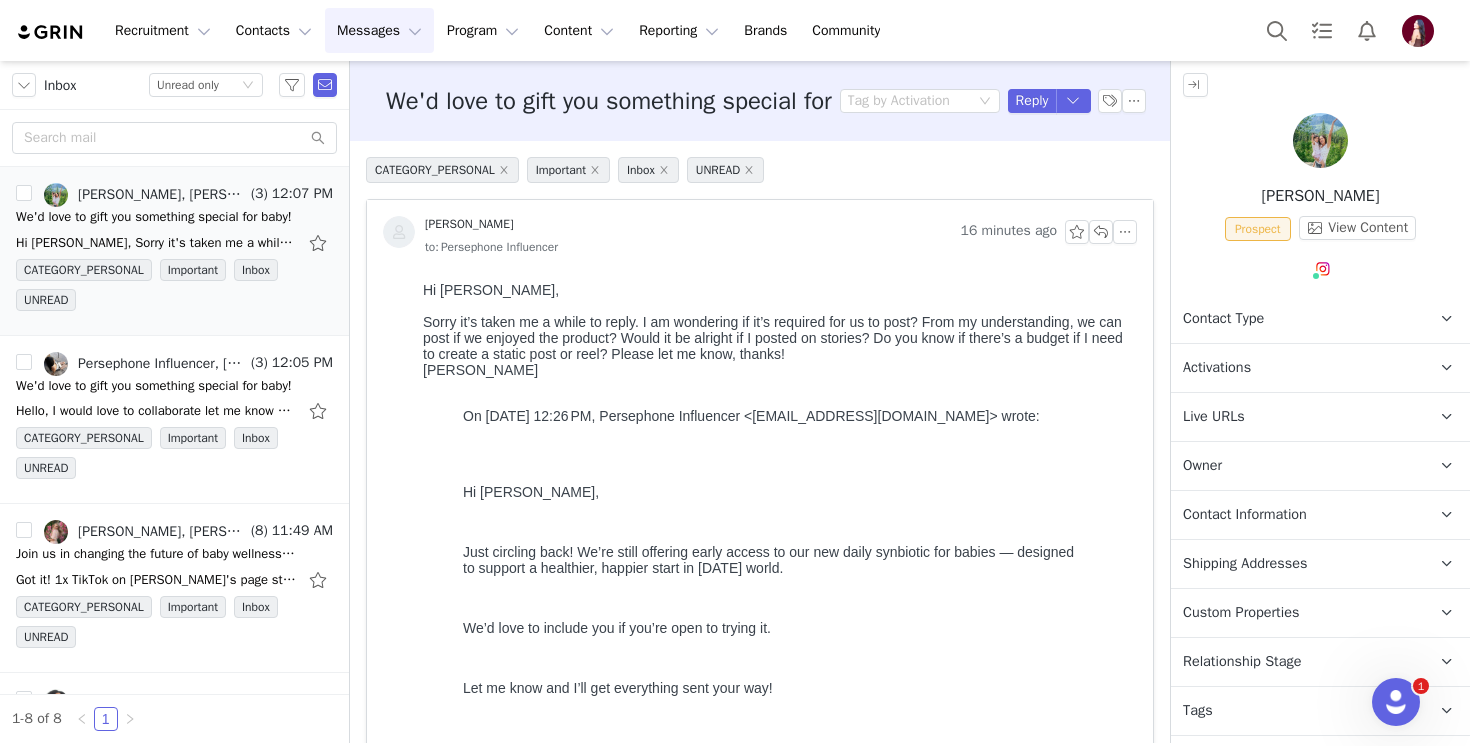 scroll, scrollTop: 0, scrollLeft: 0, axis: both 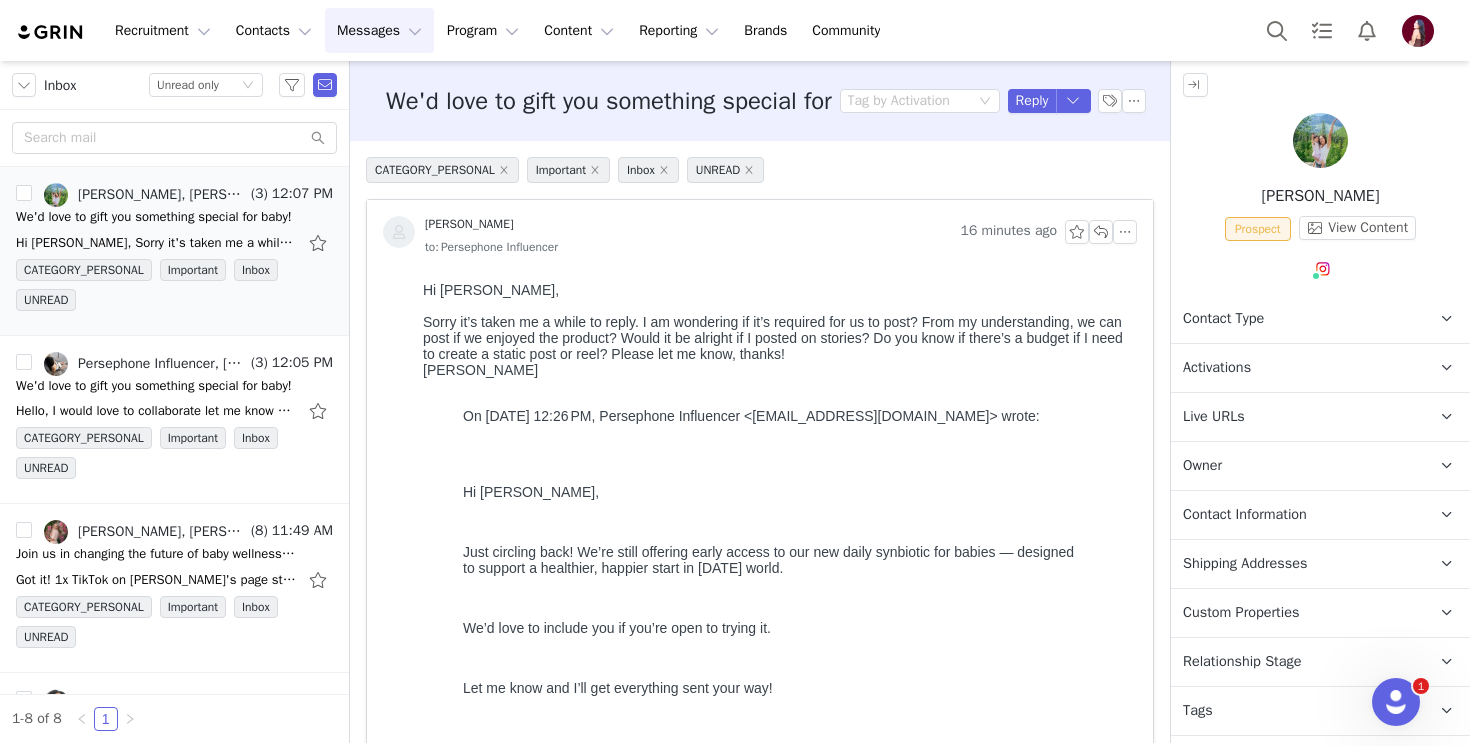 click on "Activations" at bounding box center [1217, 368] 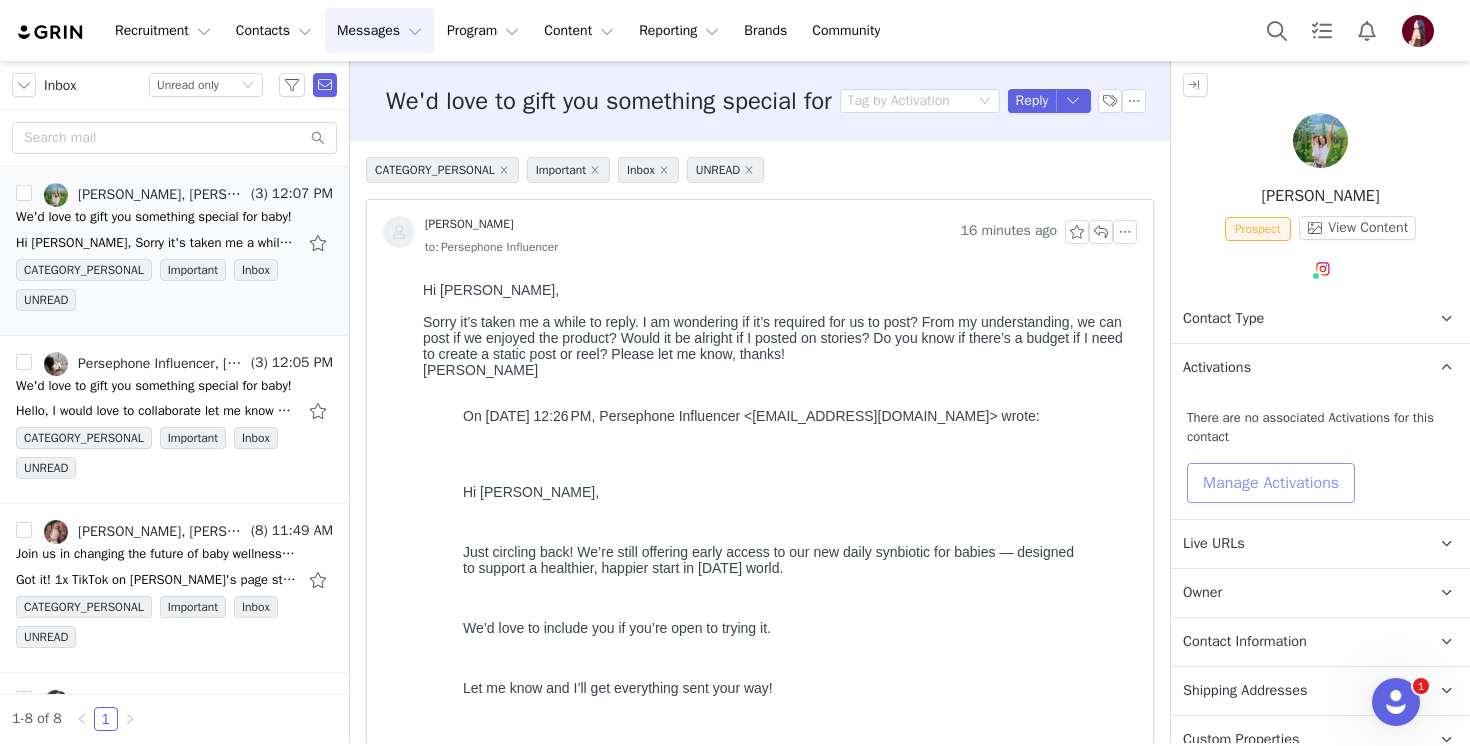 click on "Manage Activations" at bounding box center [1271, 483] 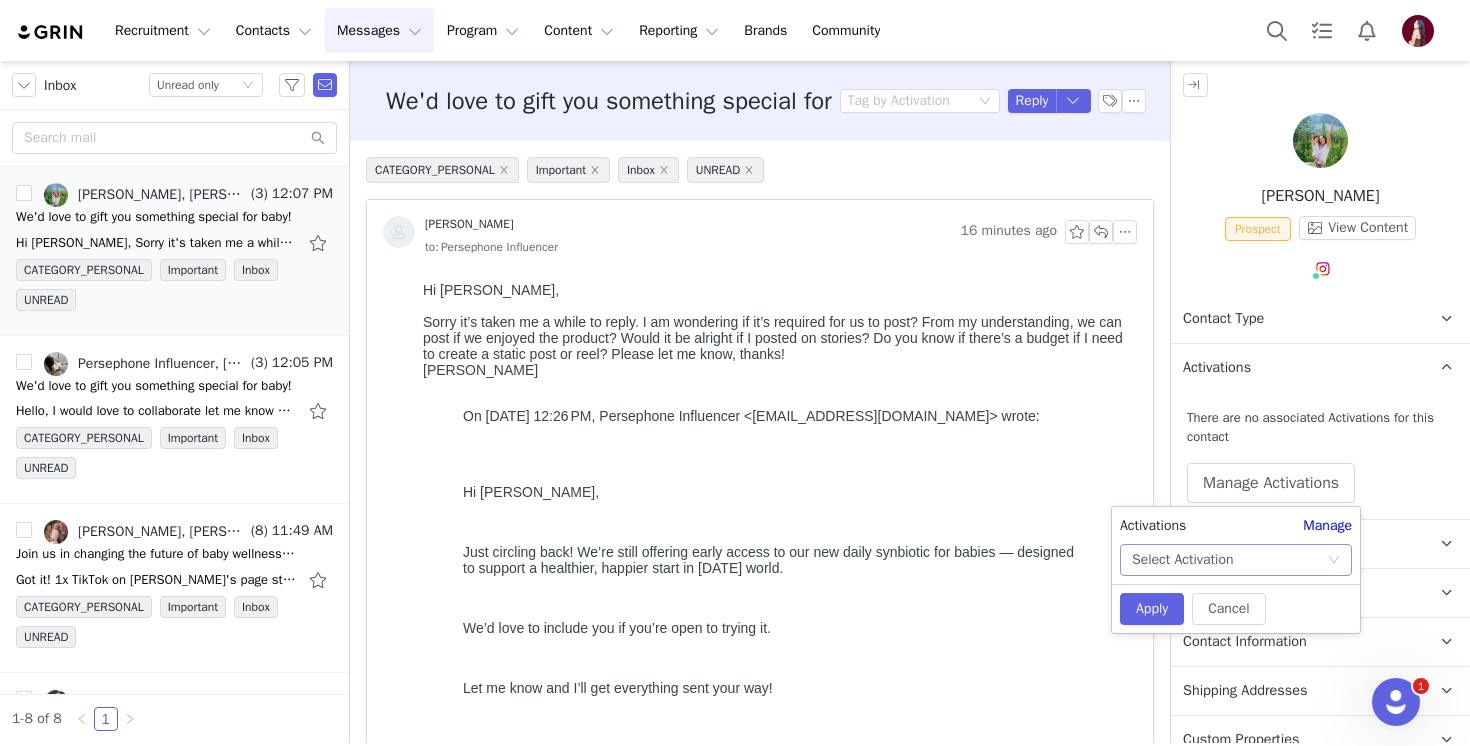 click on "Select Activation" at bounding box center [1182, 560] 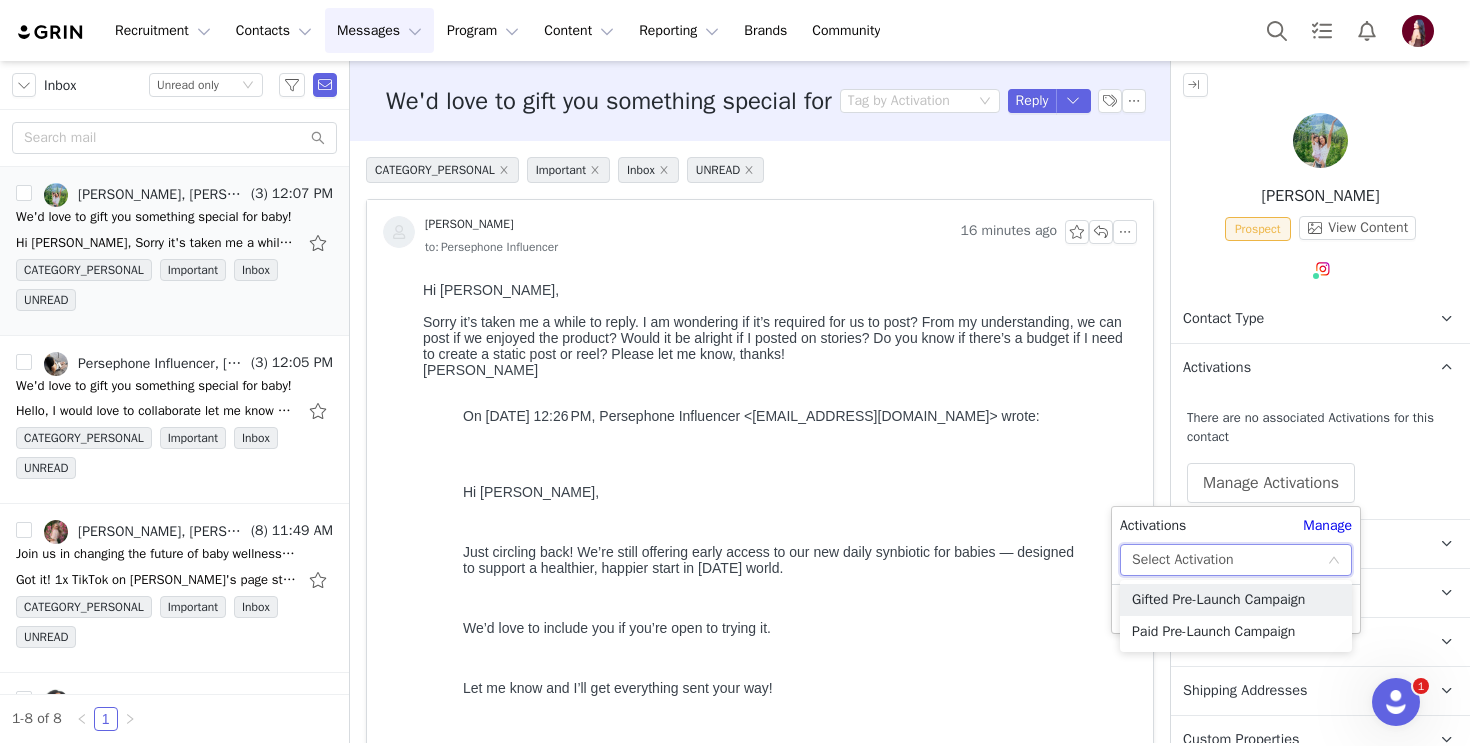 scroll, scrollTop: 60, scrollLeft: 0, axis: vertical 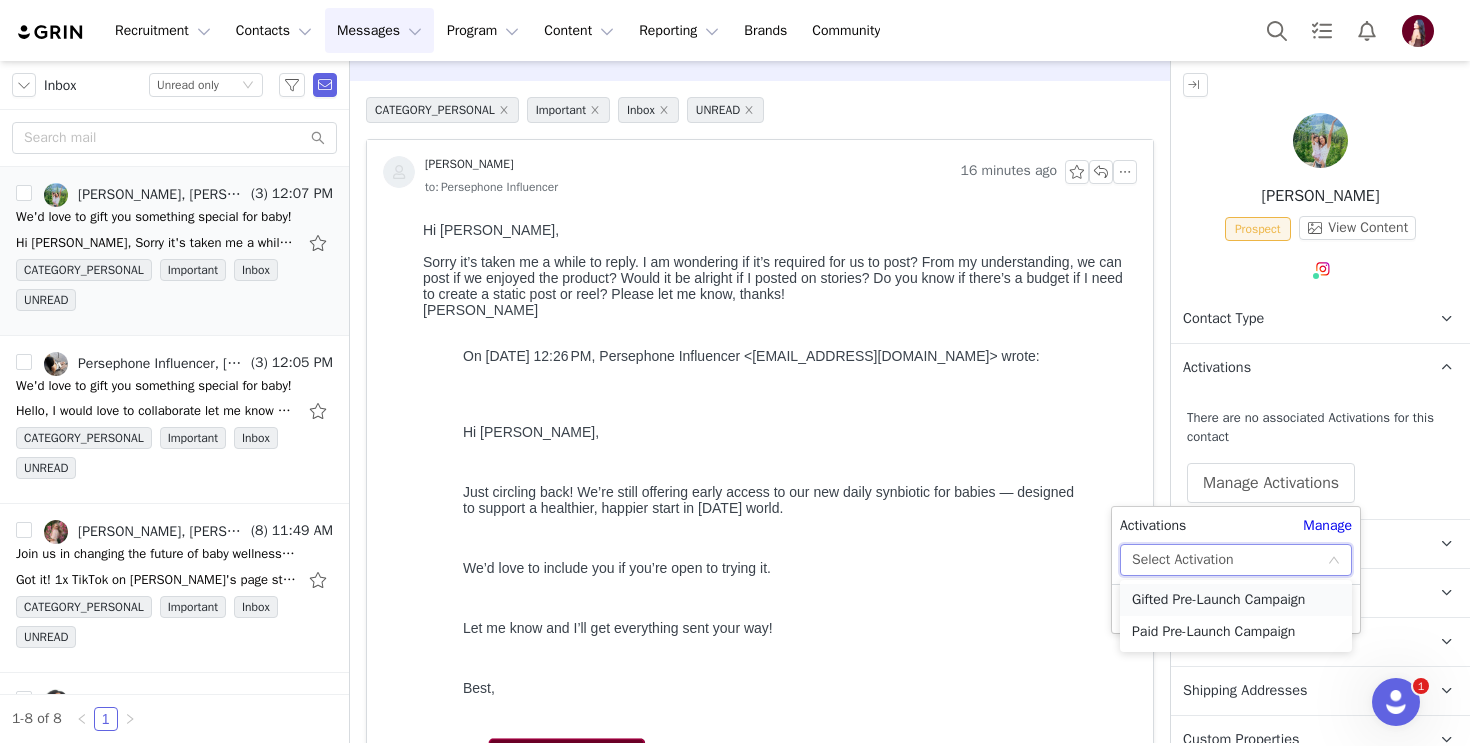 click on "Gifted Pre-Launch Campaign" at bounding box center [1236, 600] 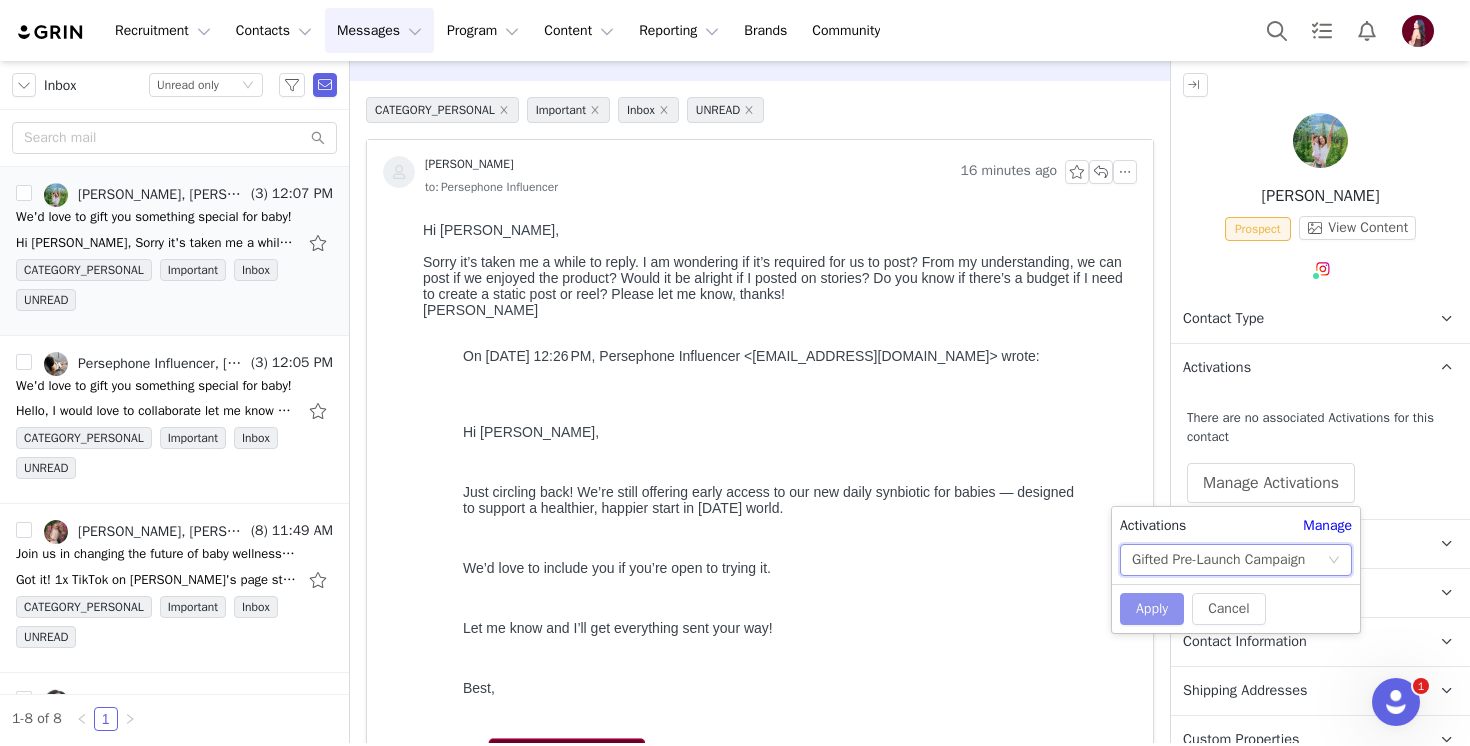 click on "Apply" at bounding box center [1152, 609] 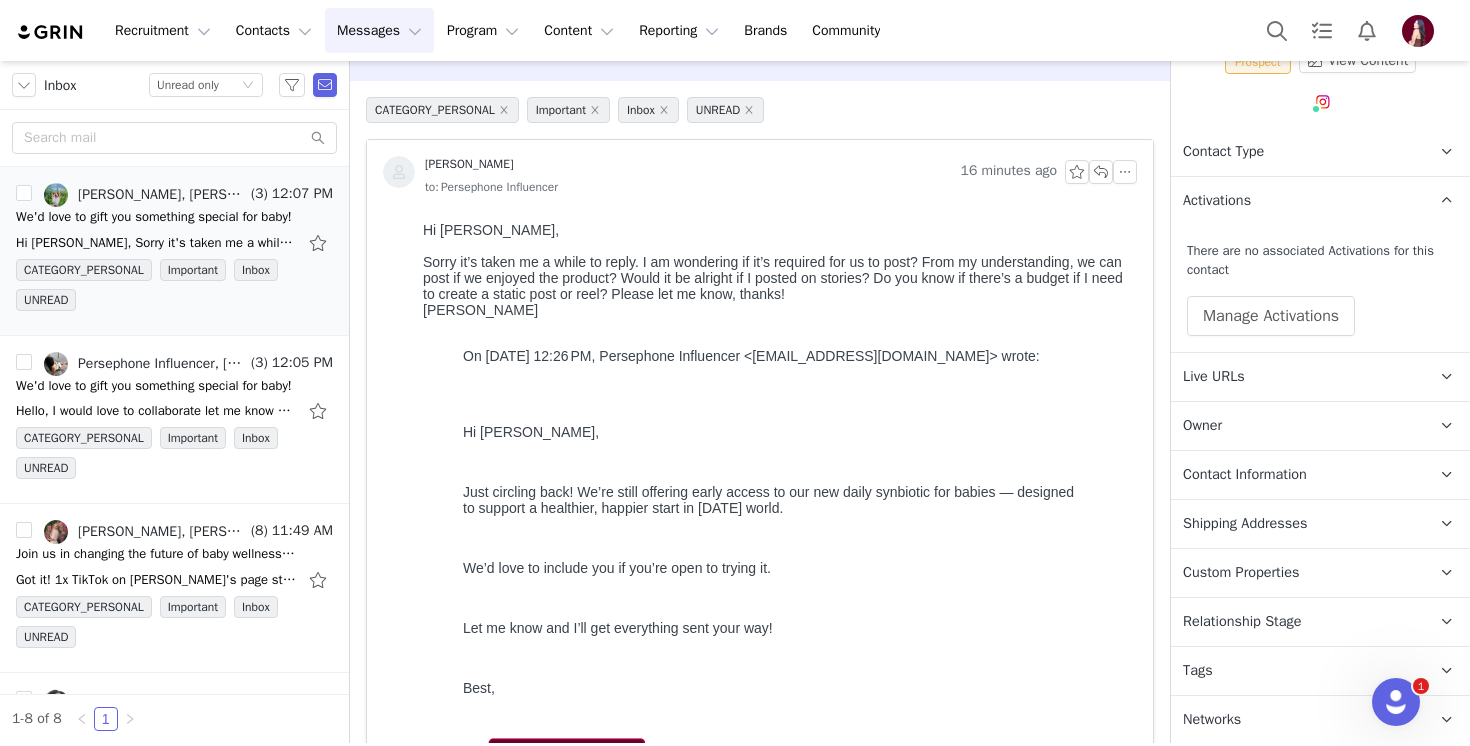 click on "Relationship Stage" at bounding box center (1242, 622) 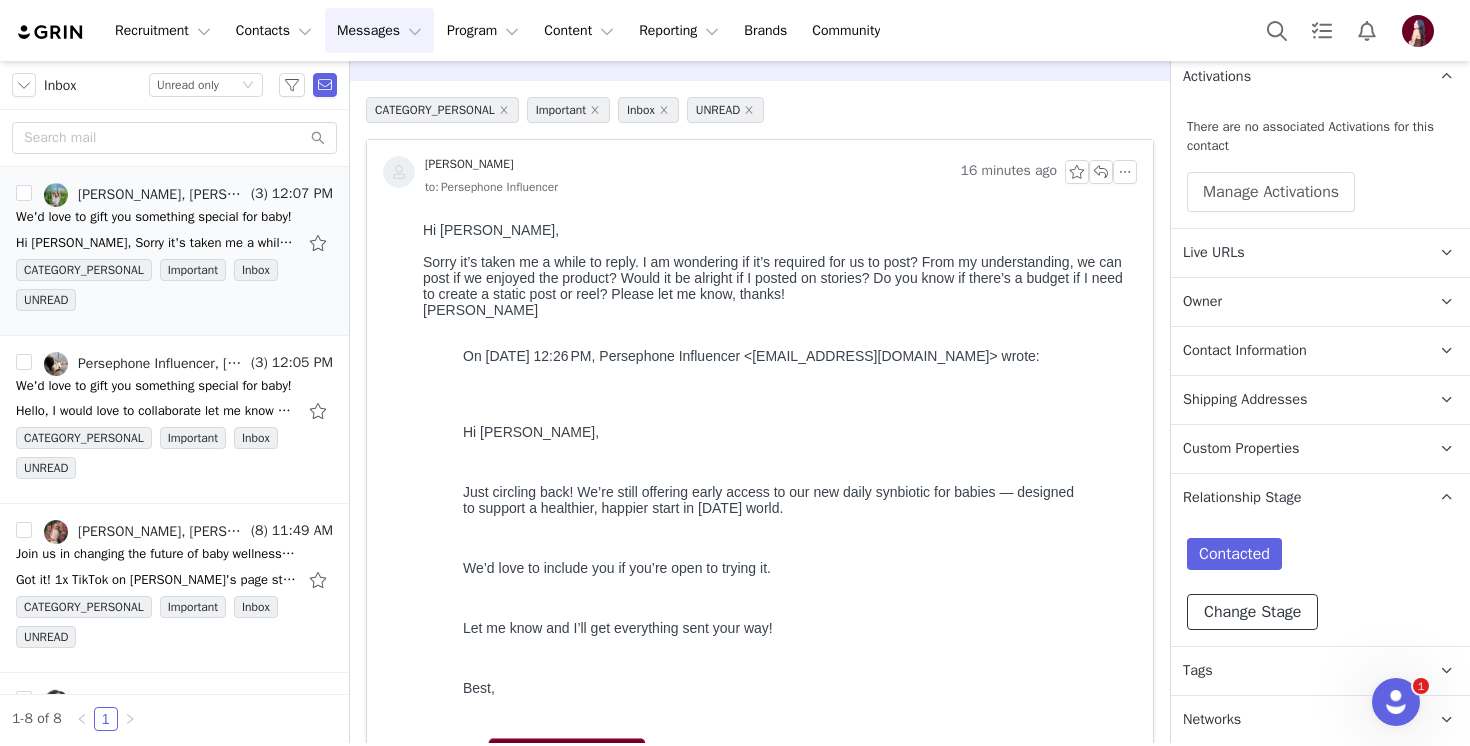 click on "Change Stage" at bounding box center (1252, 612) 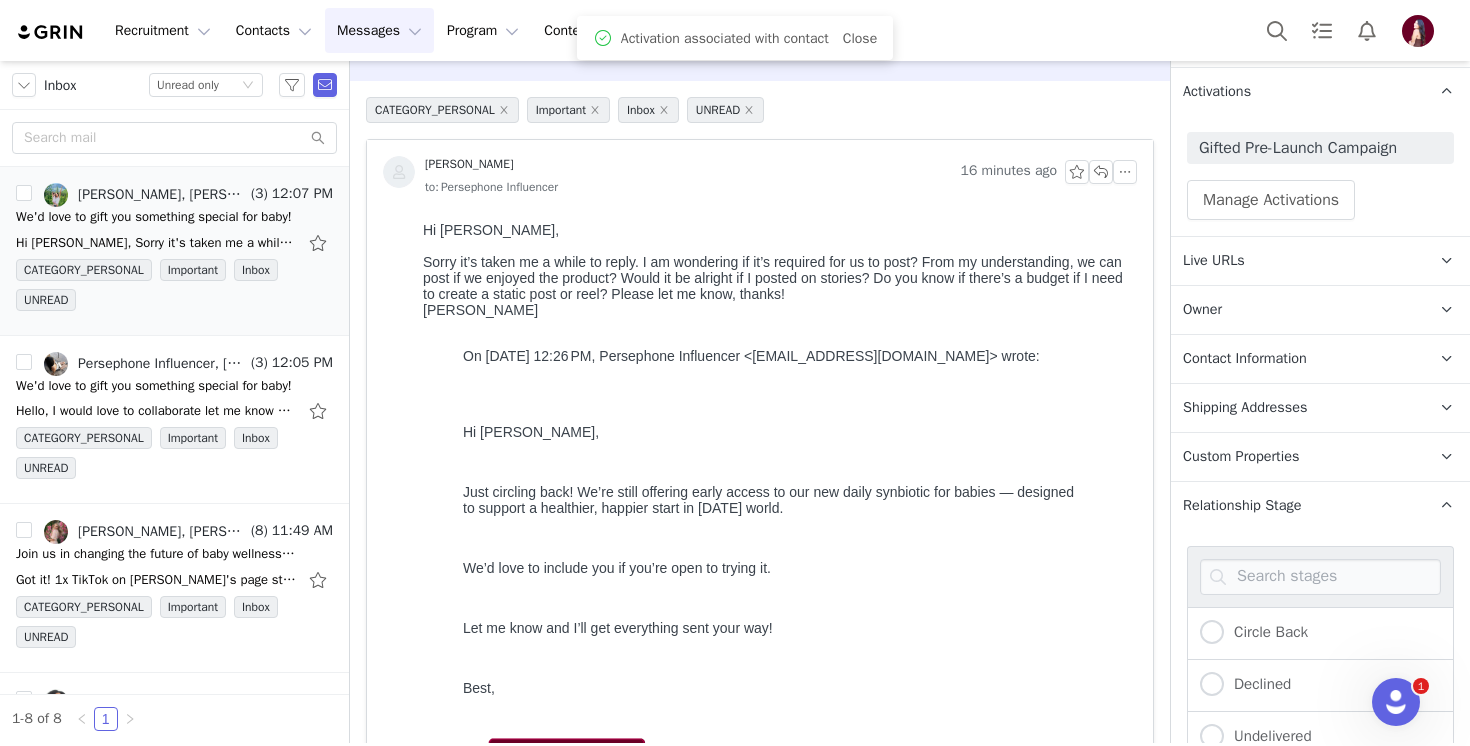 scroll, scrollTop: 624, scrollLeft: 0, axis: vertical 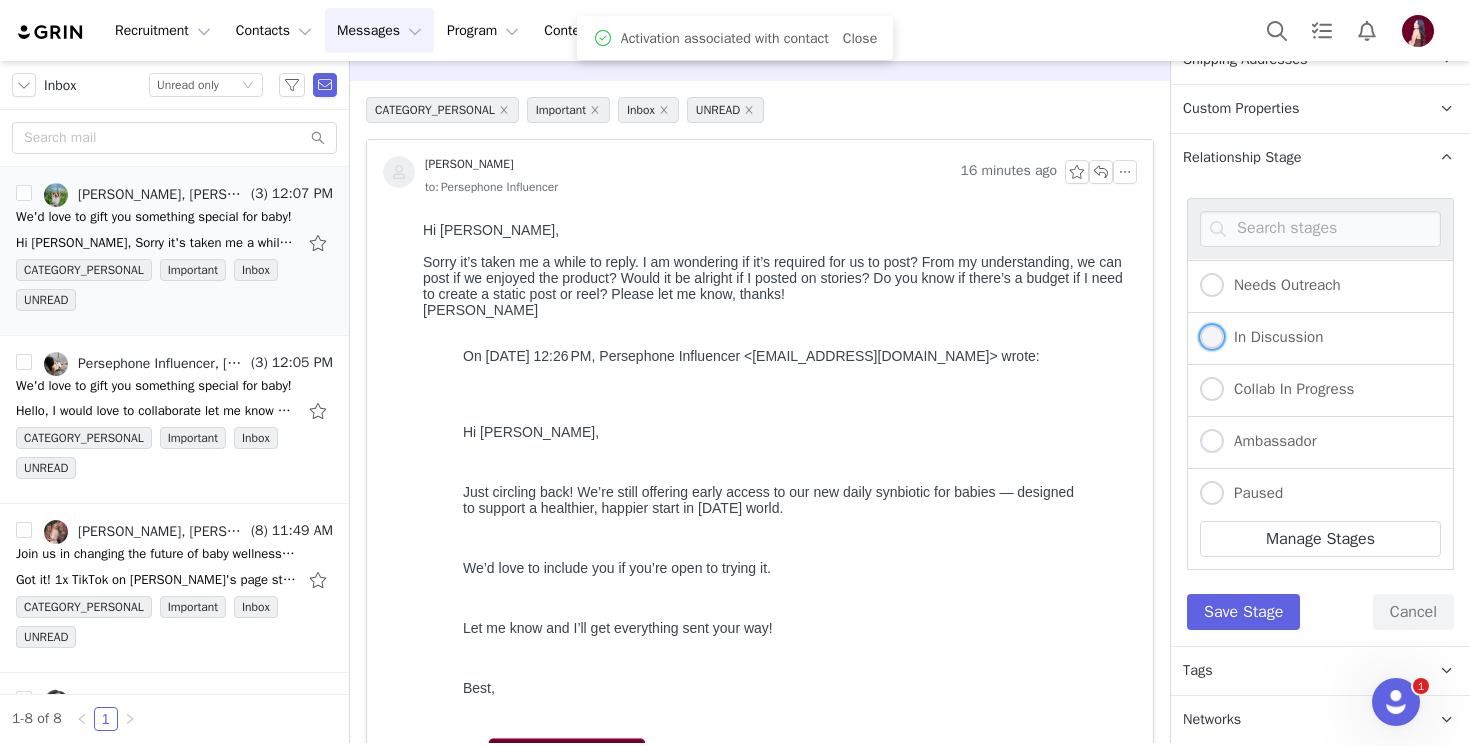 click on "In Discussion" at bounding box center [1261, 338] 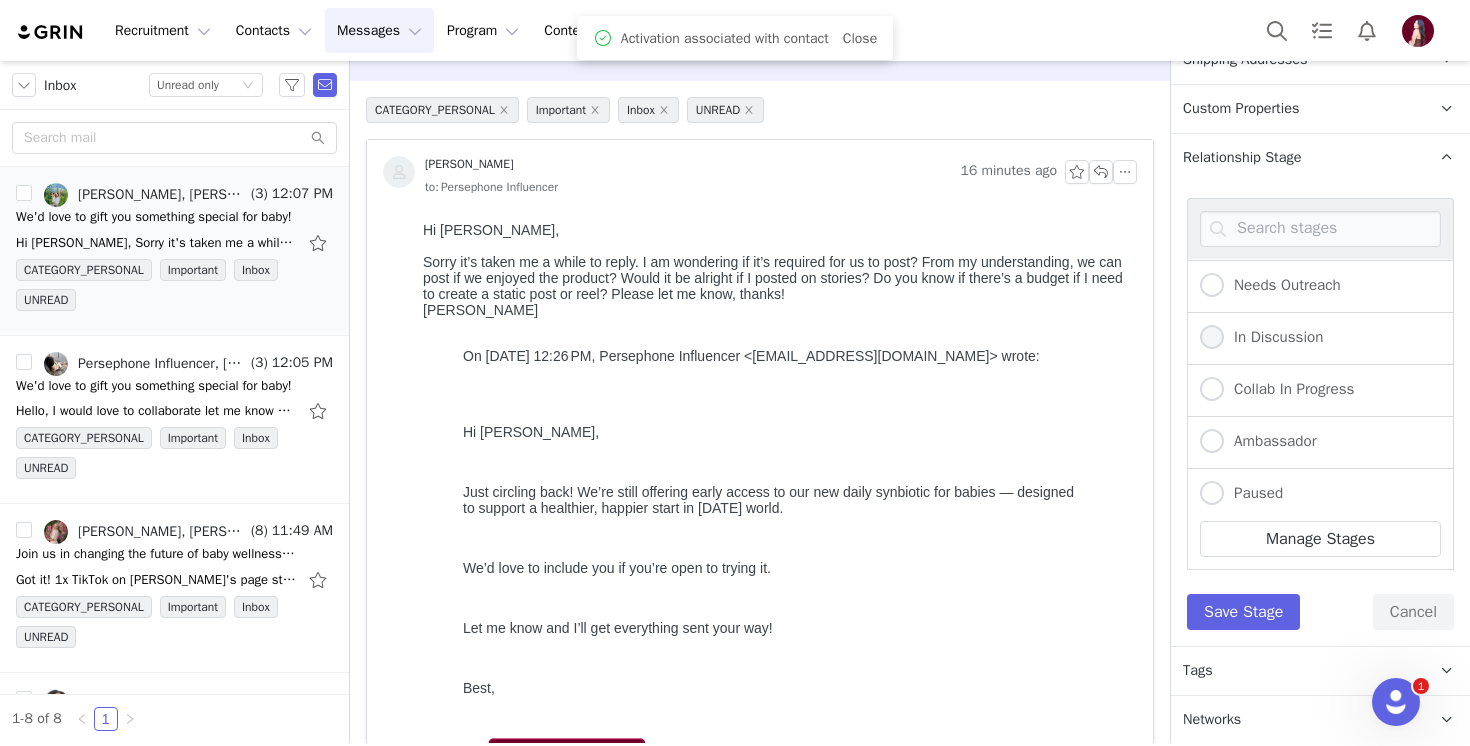 click on "In Discussion" at bounding box center (1212, 338) 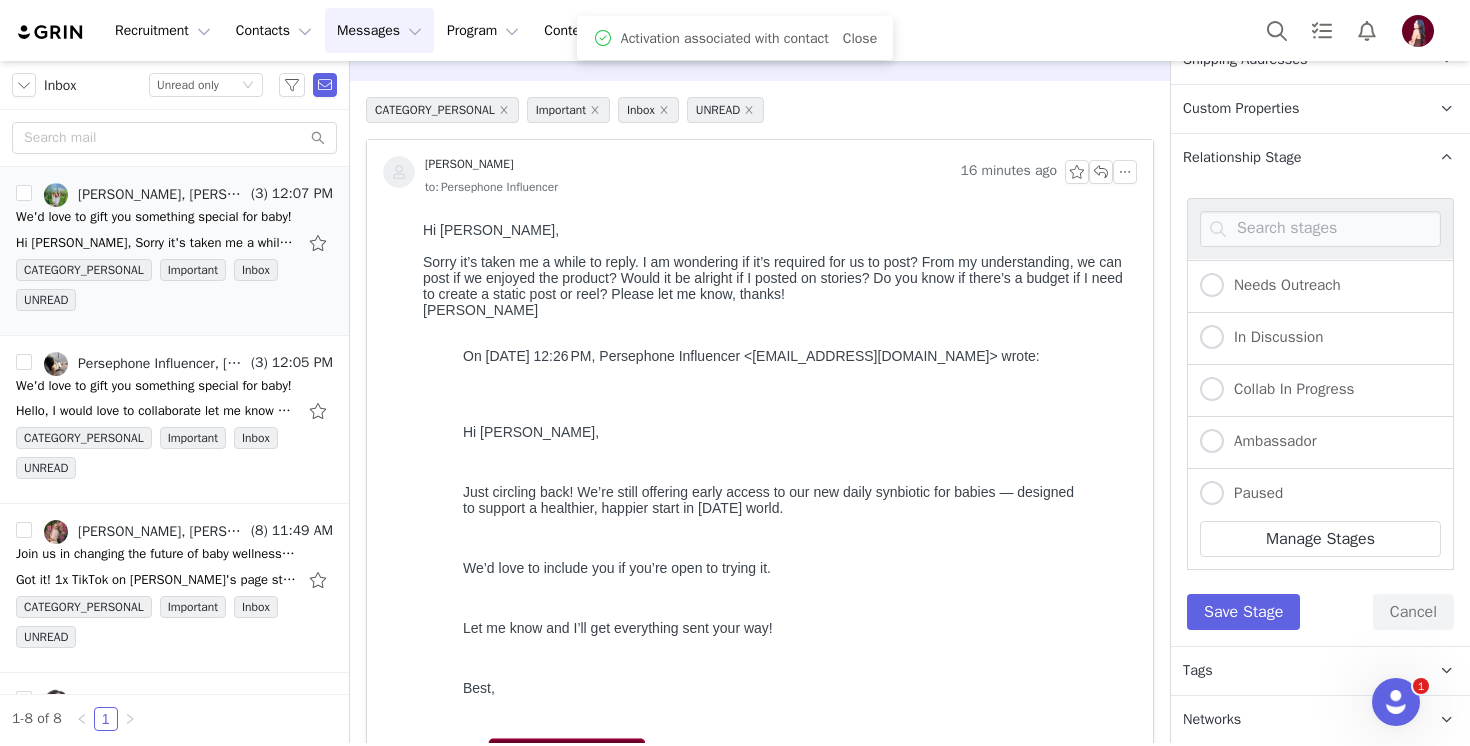 radio on "false" 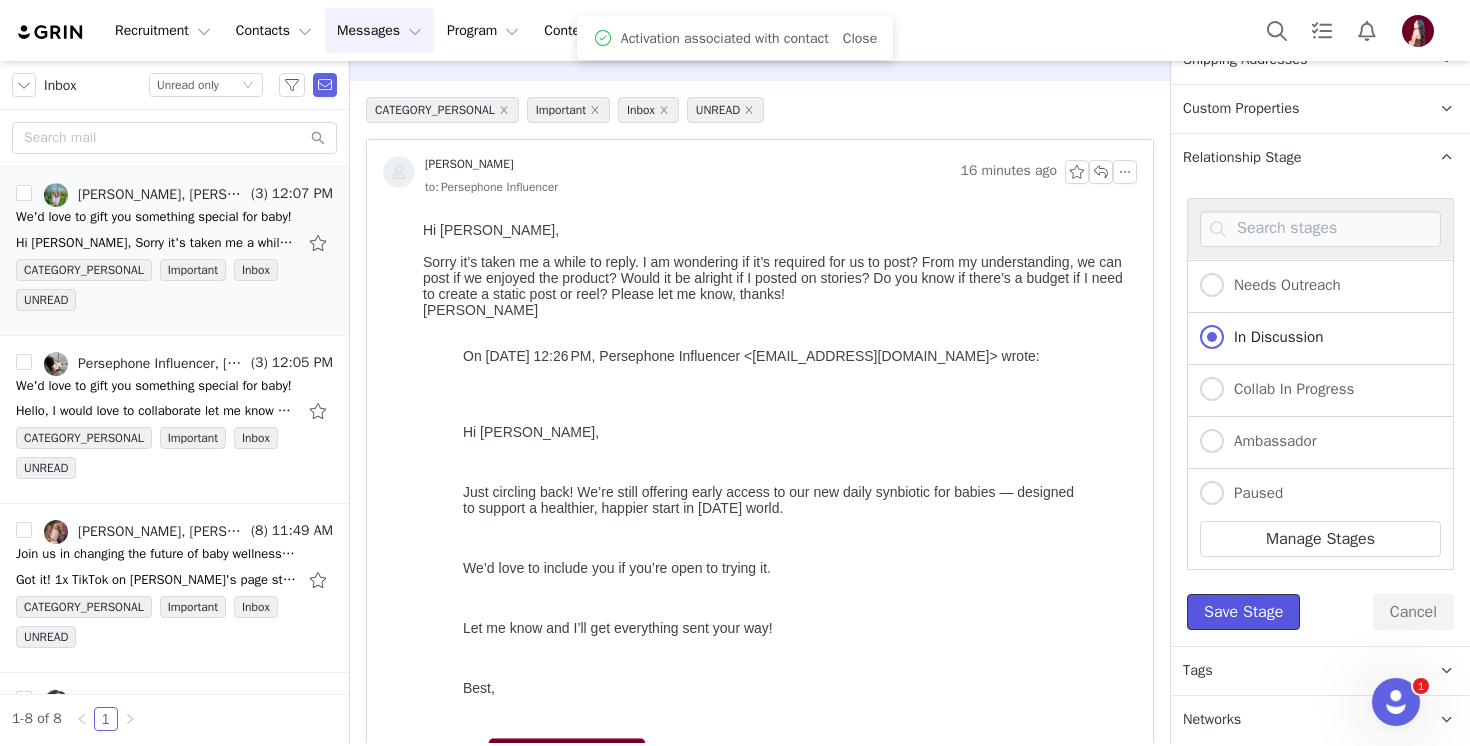 click on "Save Stage" at bounding box center [1243, 612] 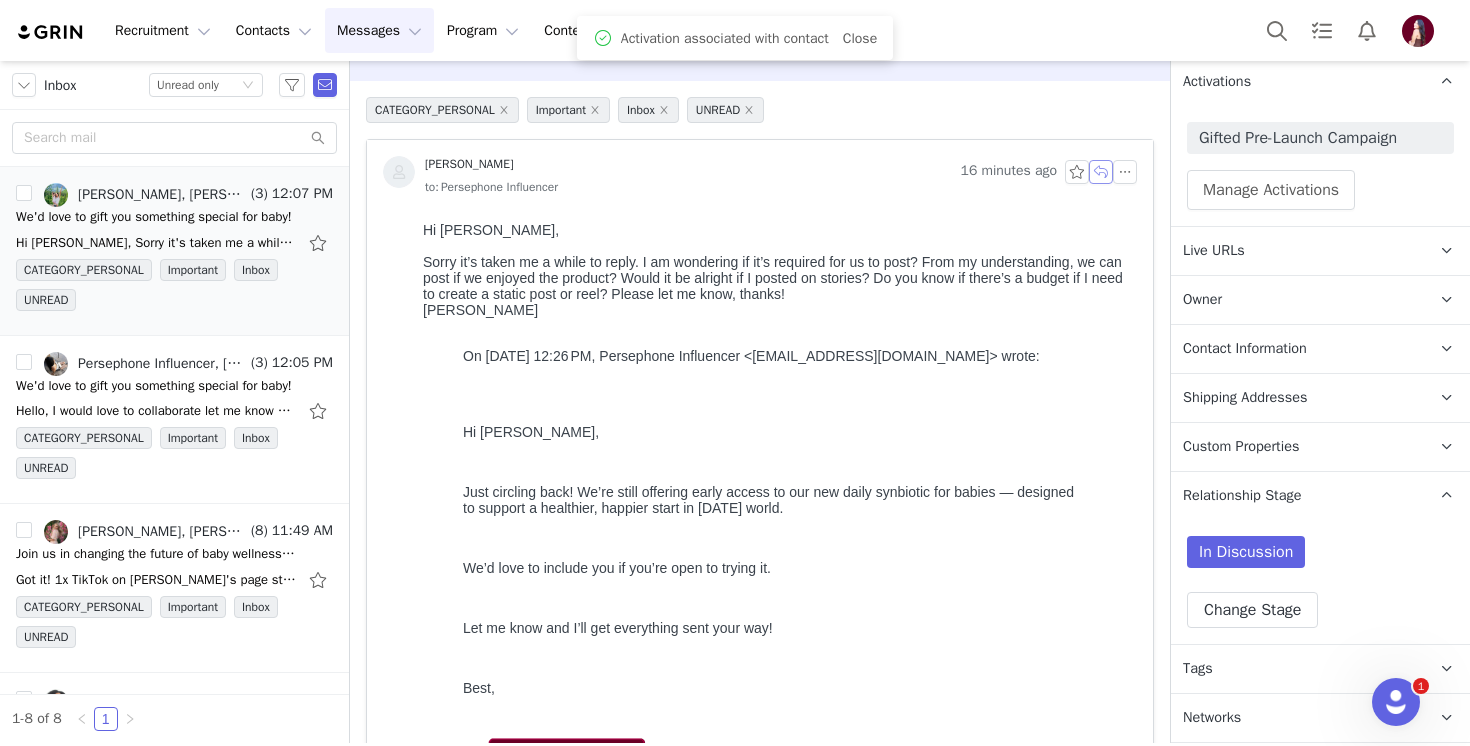 scroll, scrollTop: 284, scrollLeft: 0, axis: vertical 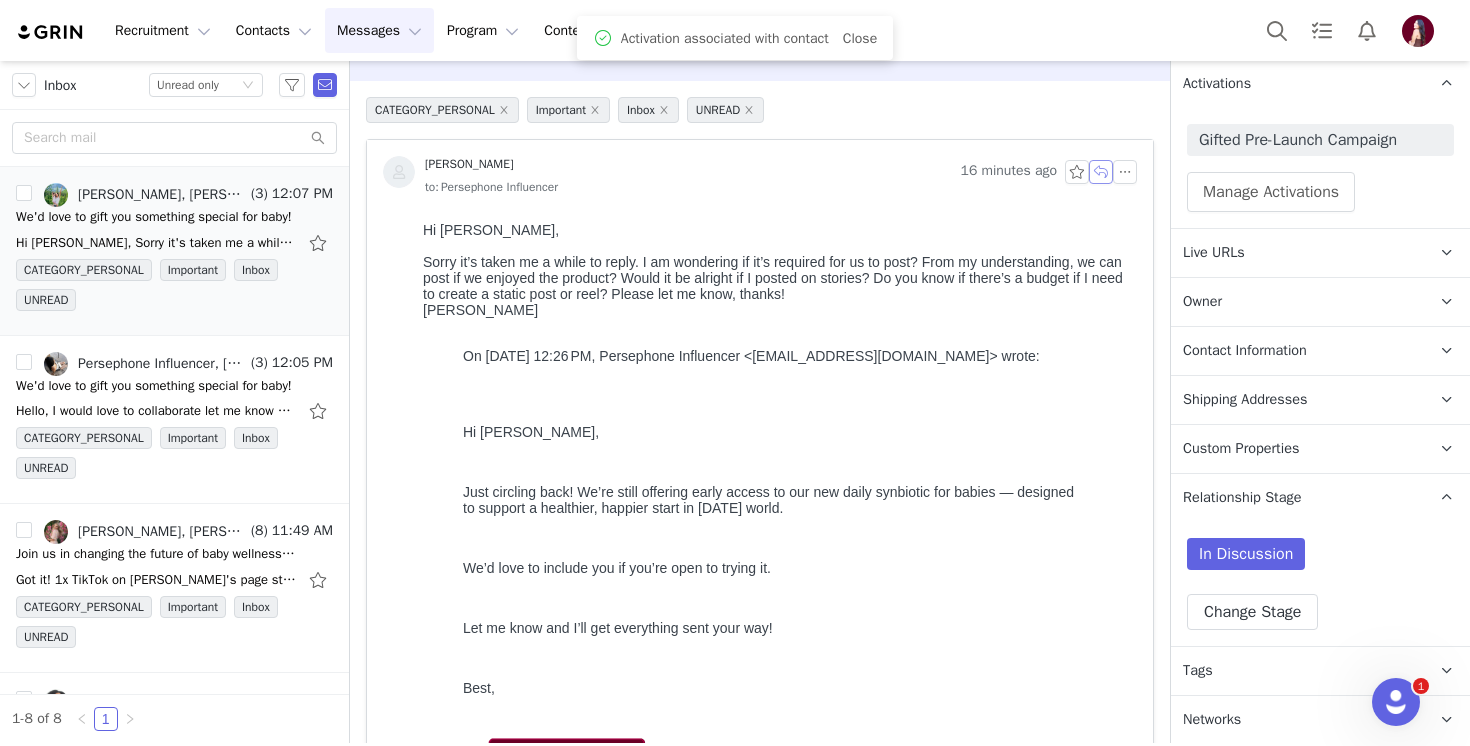 click at bounding box center [1101, 172] 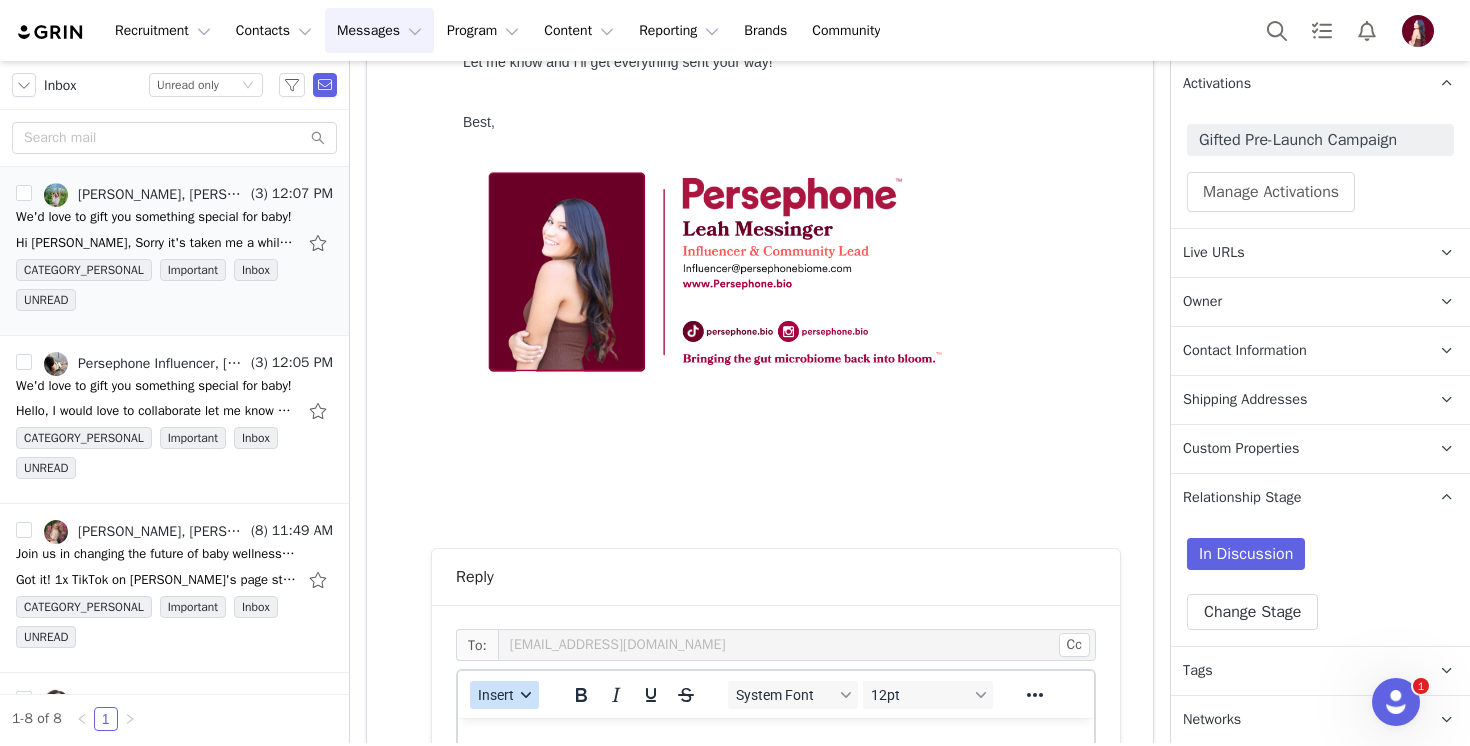 scroll, scrollTop: 1077, scrollLeft: 0, axis: vertical 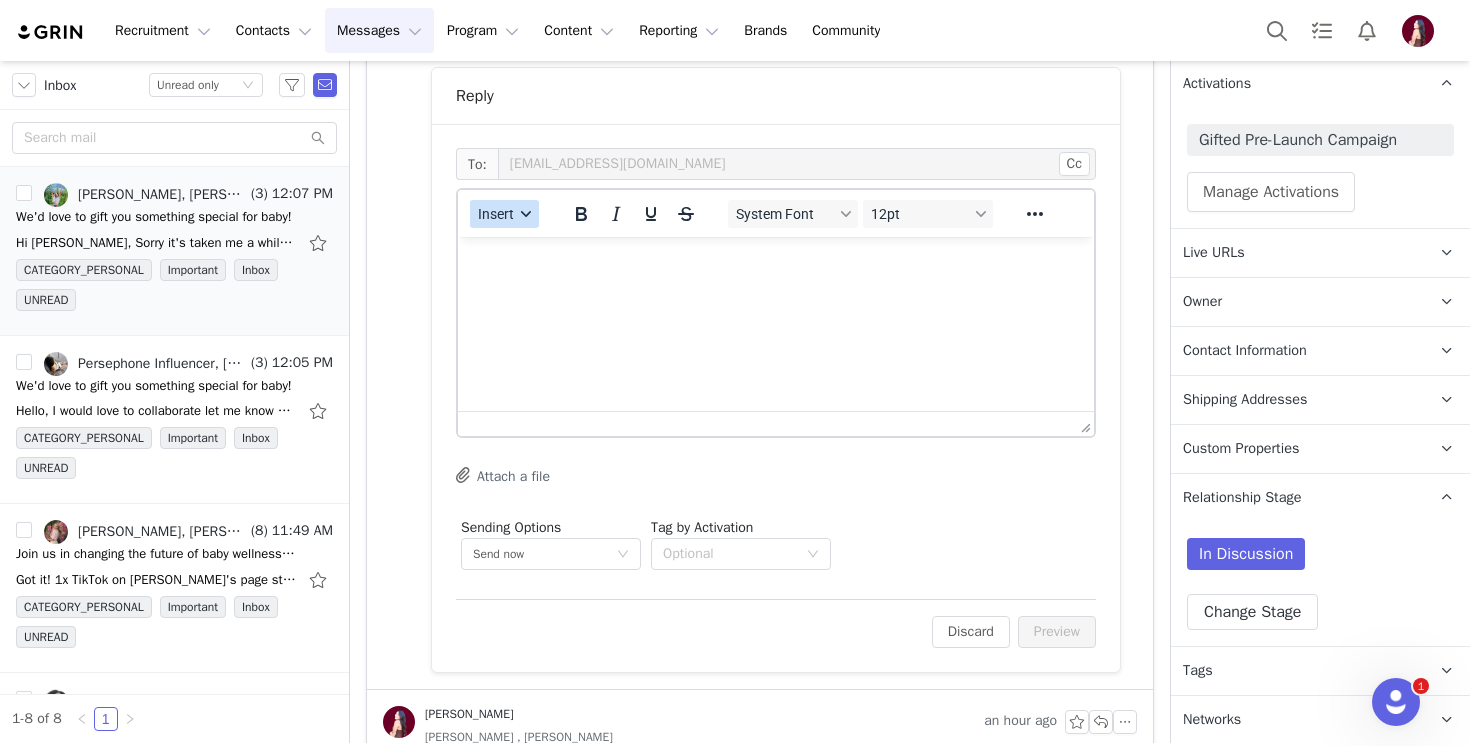 click on "Insert" at bounding box center (504, 214) 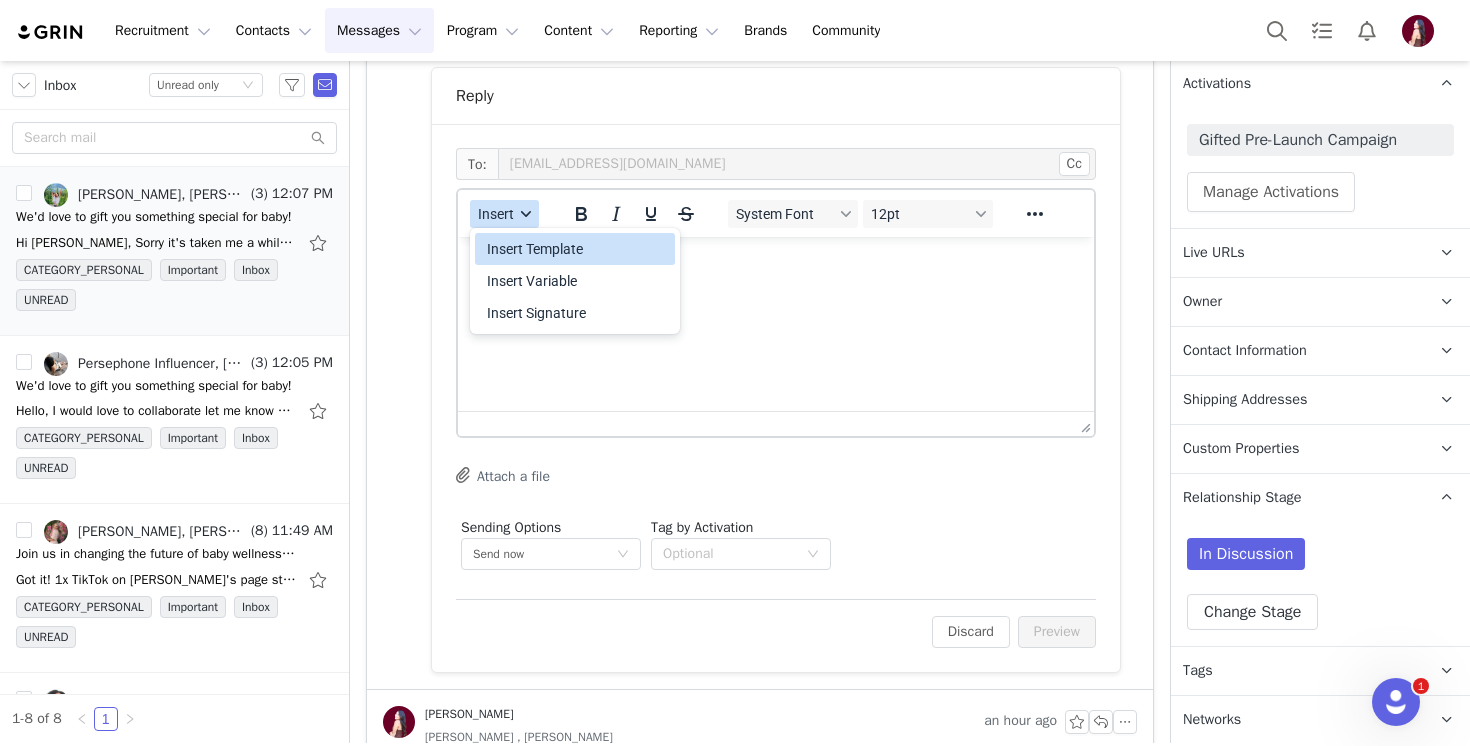 click on "Insert Template" at bounding box center (577, 249) 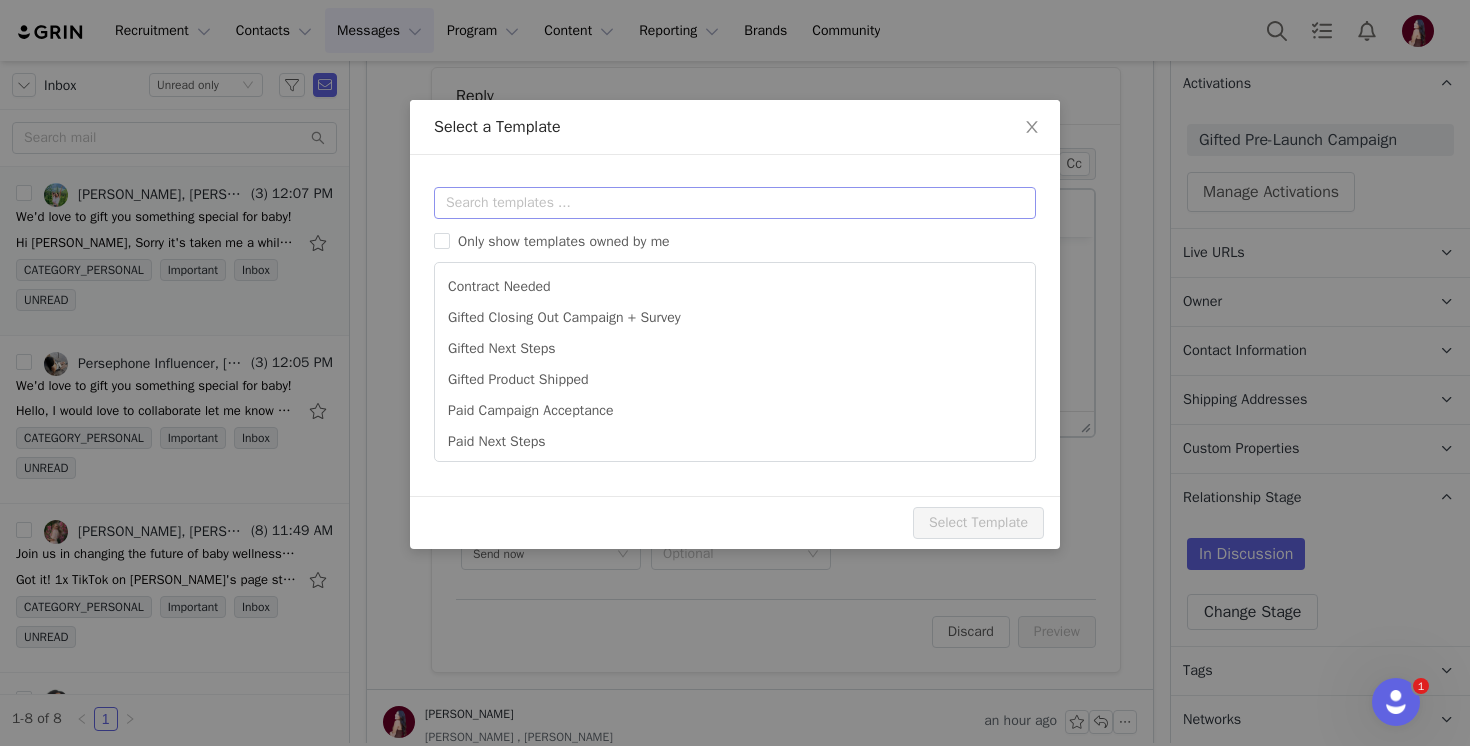 scroll, scrollTop: 0, scrollLeft: 0, axis: both 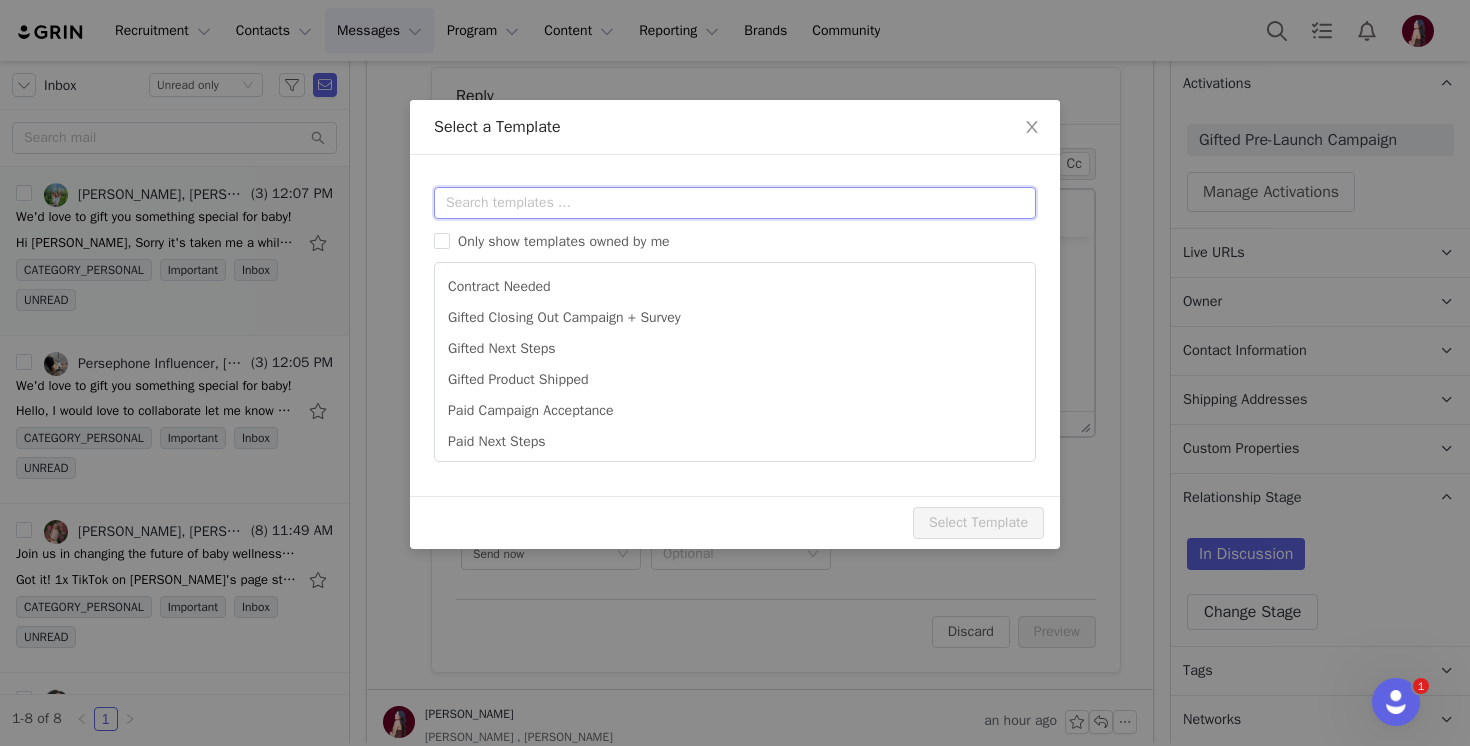 click at bounding box center (735, 203) 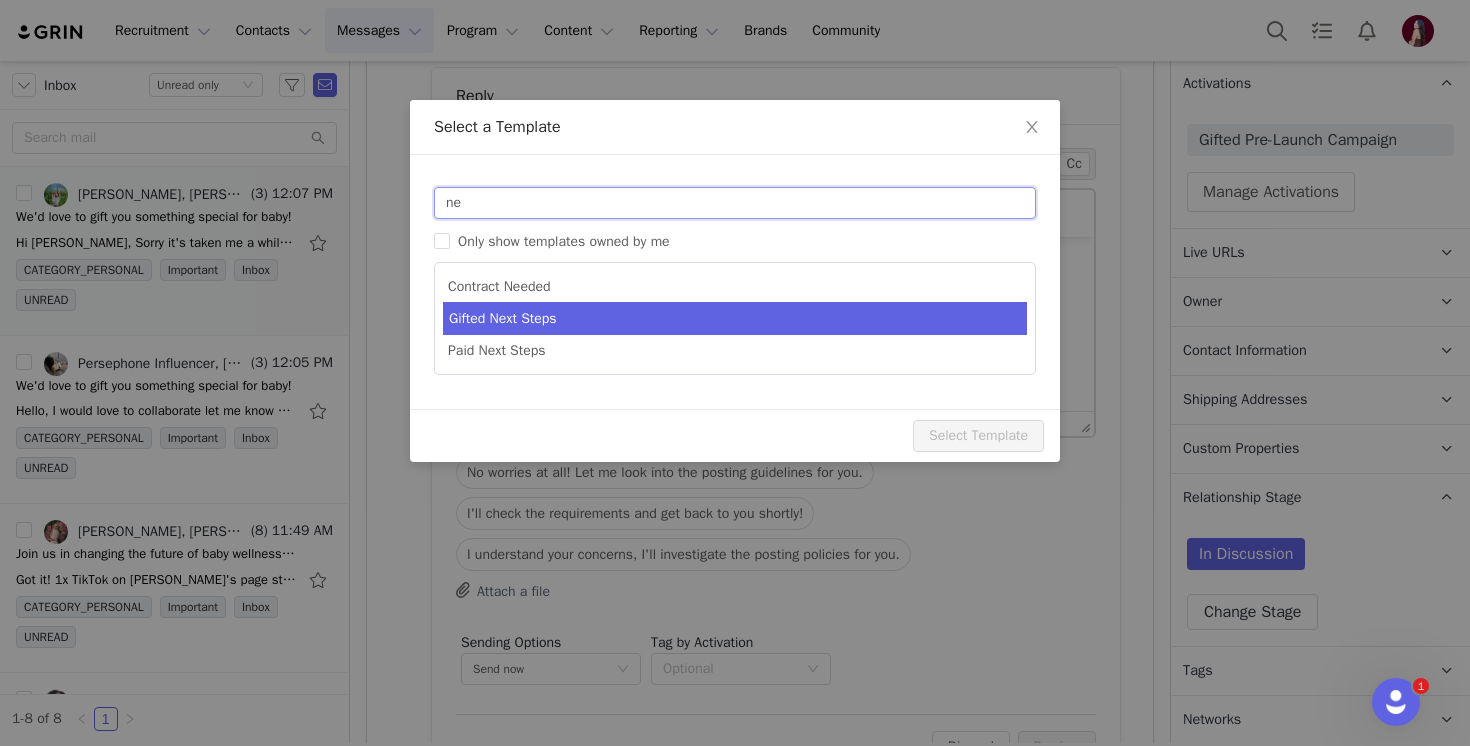 type on "ne" 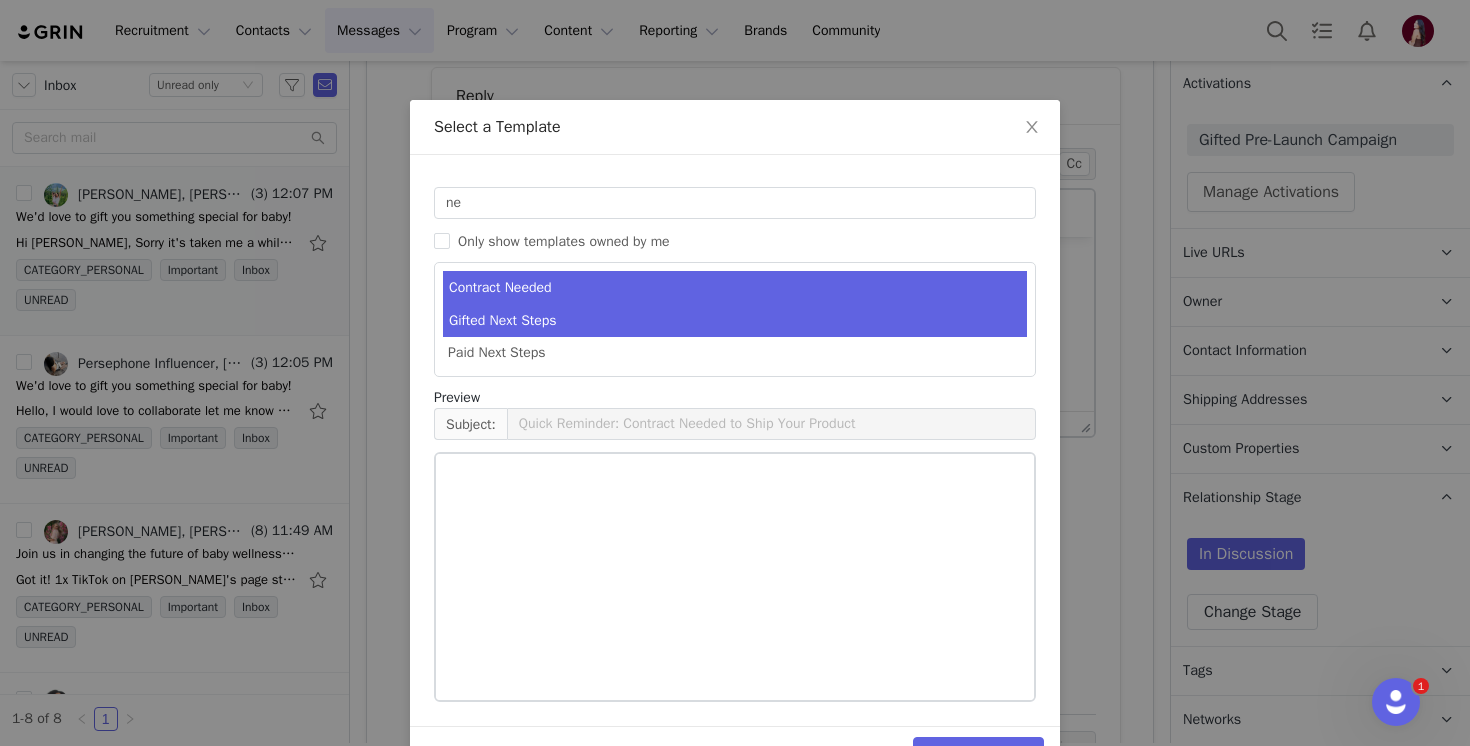 click on "Gifted Next Steps" at bounding box center (735, 320) 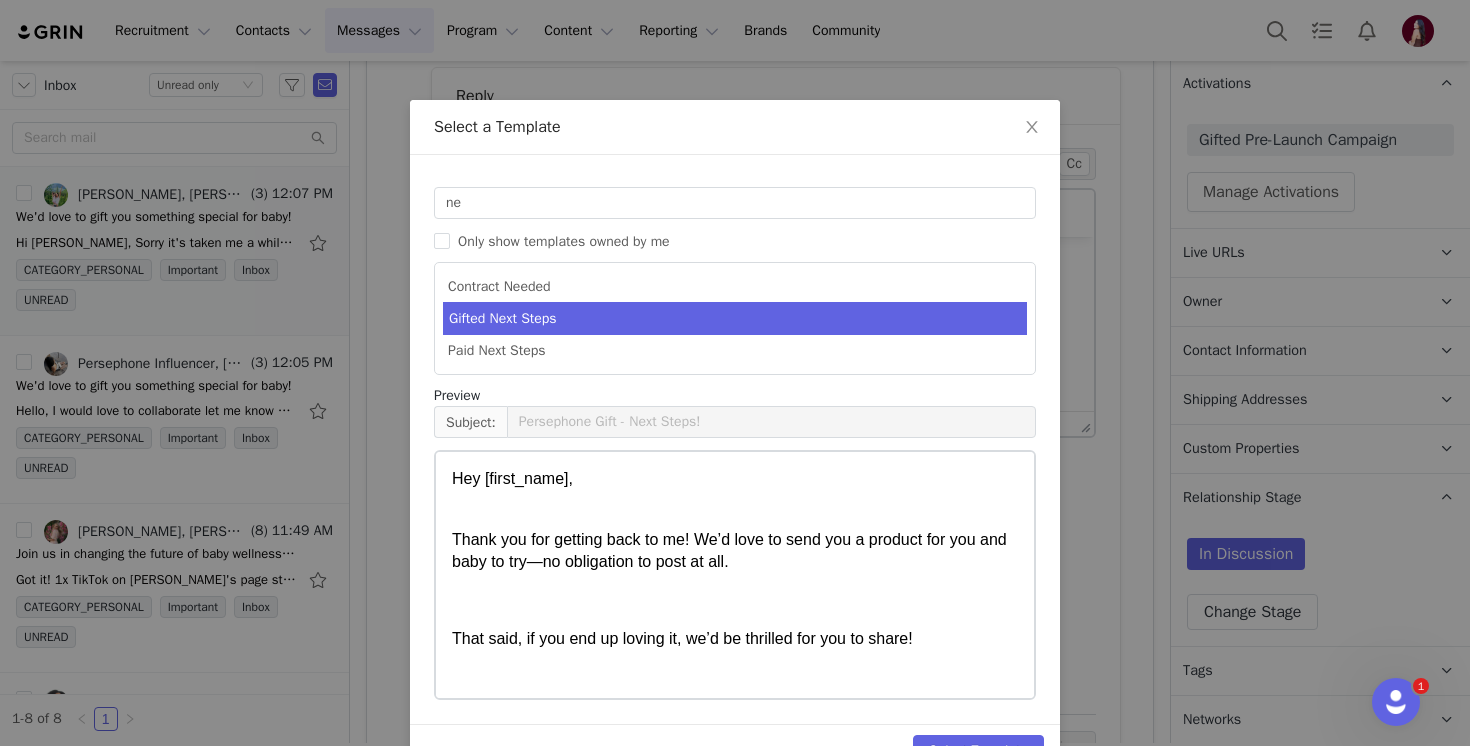 scroll, scrollTop: 498, scrollLeft: 0, axis: vertical 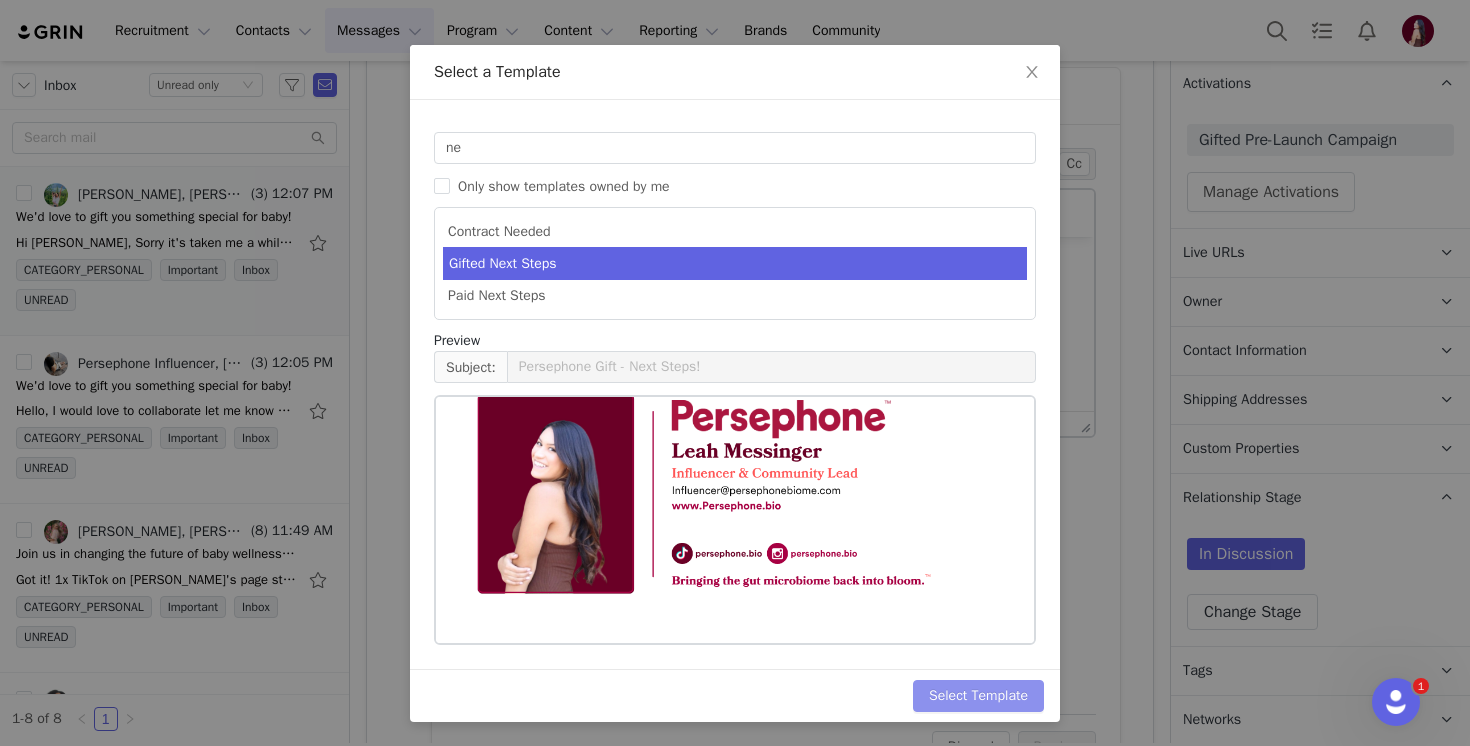 click on "Select Template" at bounding box center [978, 696] 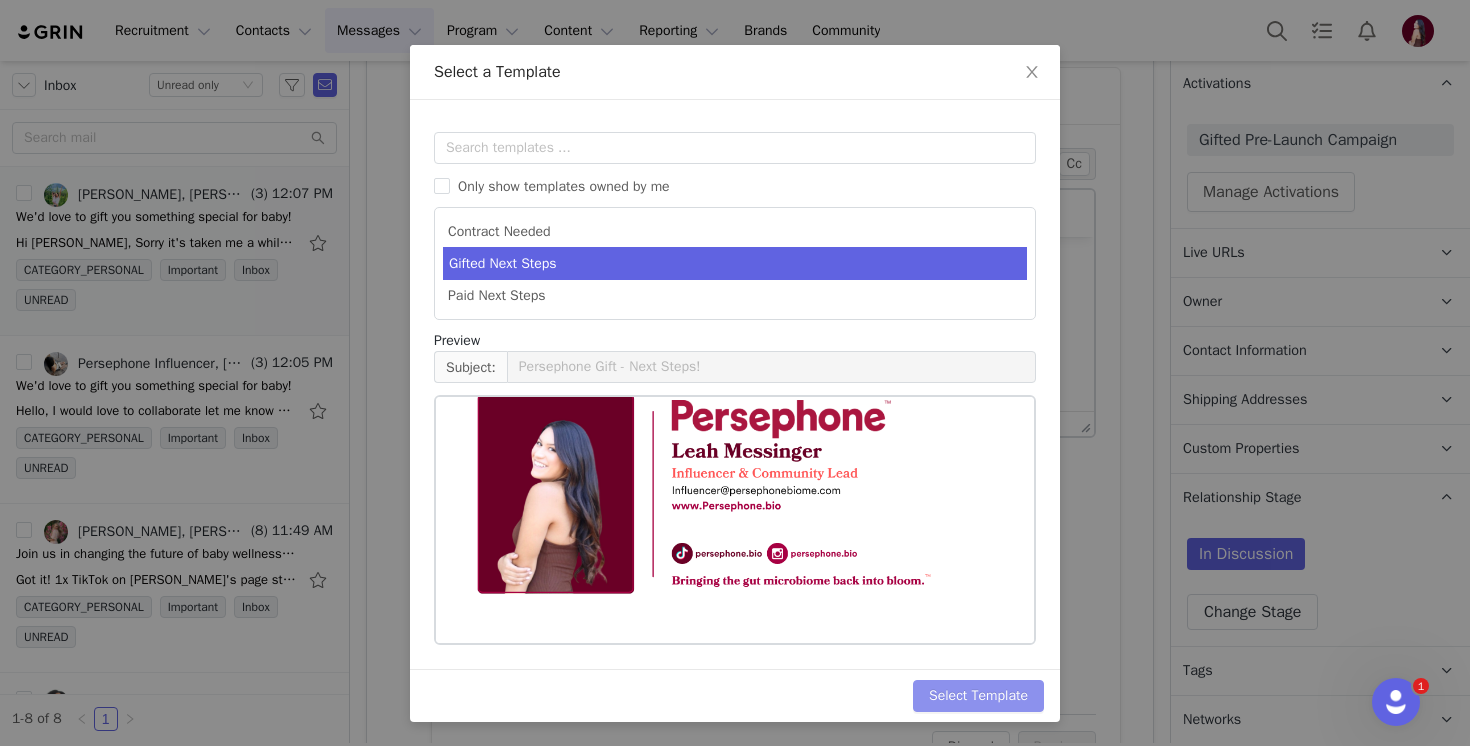 scroll, scrollTop: 0, scrollLeft: 0, axis: both 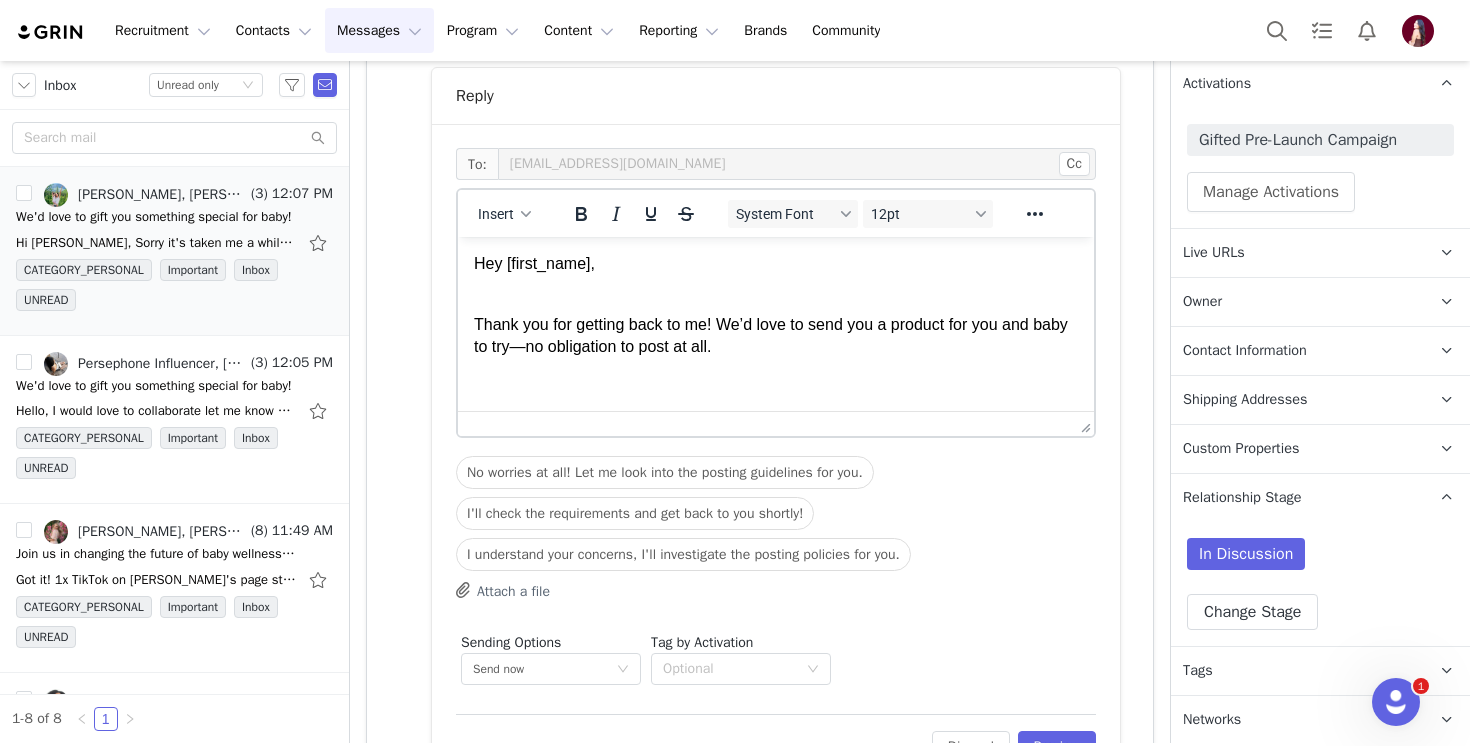 click on "Hey [first_name]," at bounding box center [776, 264] 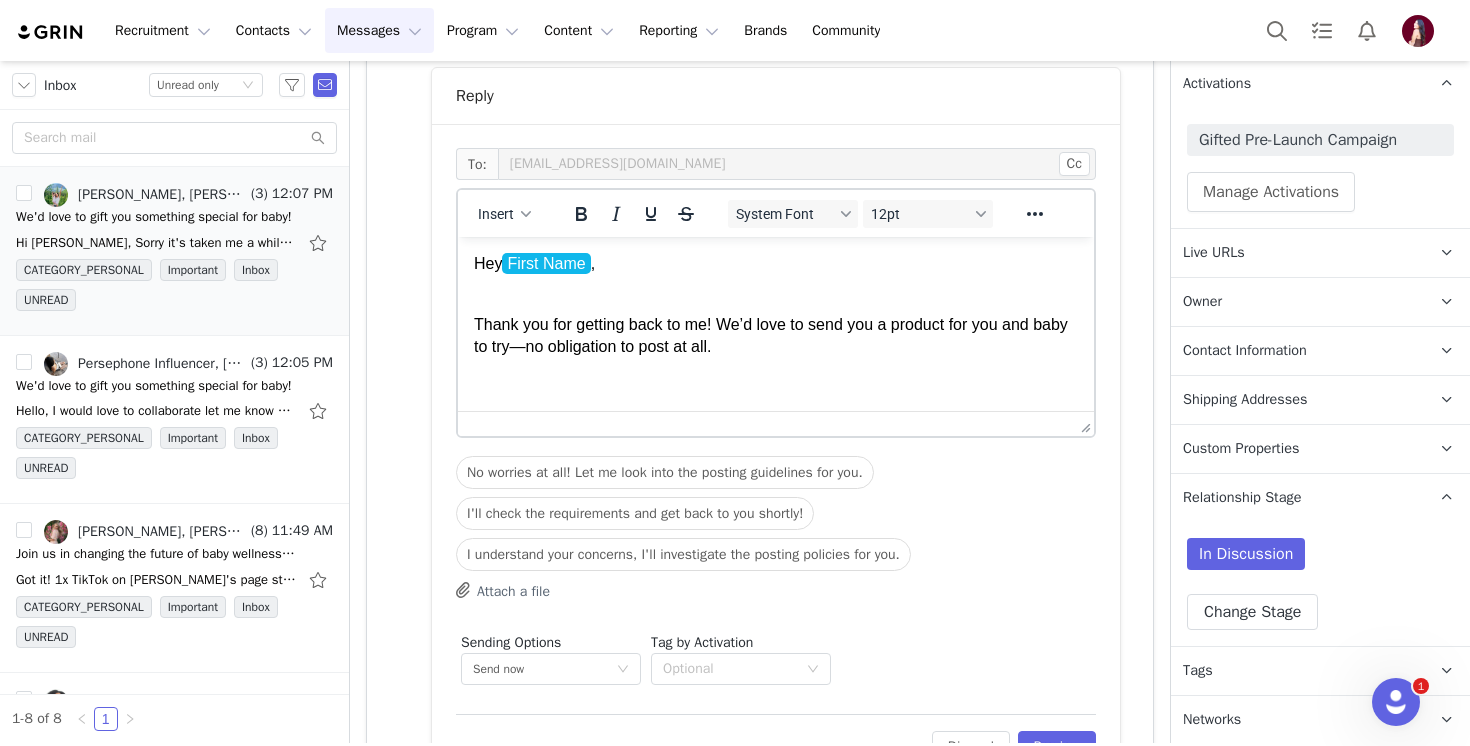 click on "Thank you for getting back to me! We’d love to send you a product for you and baby to try—no obligation to post at all." at bounding box center [776, 324] 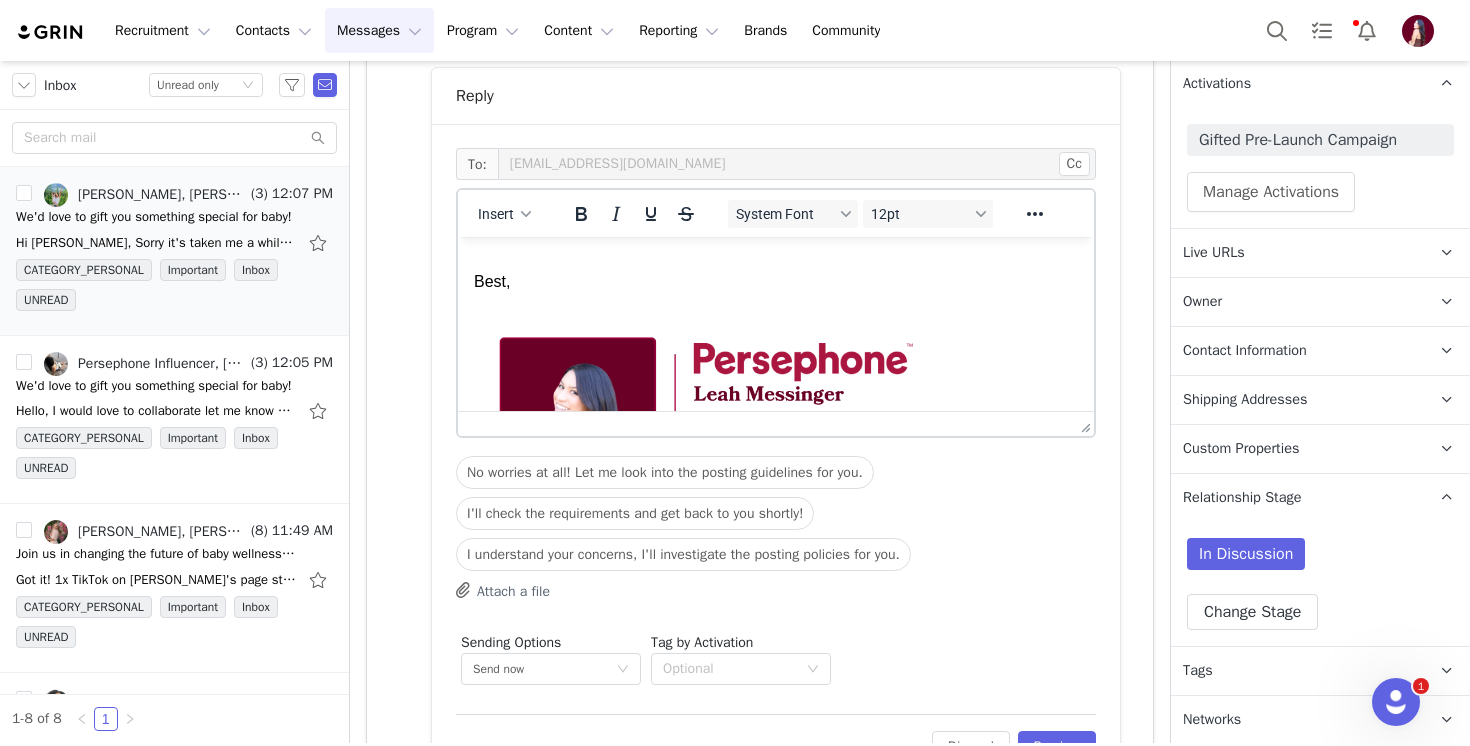 scroll, scrollTop: 570, scrollLeft: 0, axis: vertical 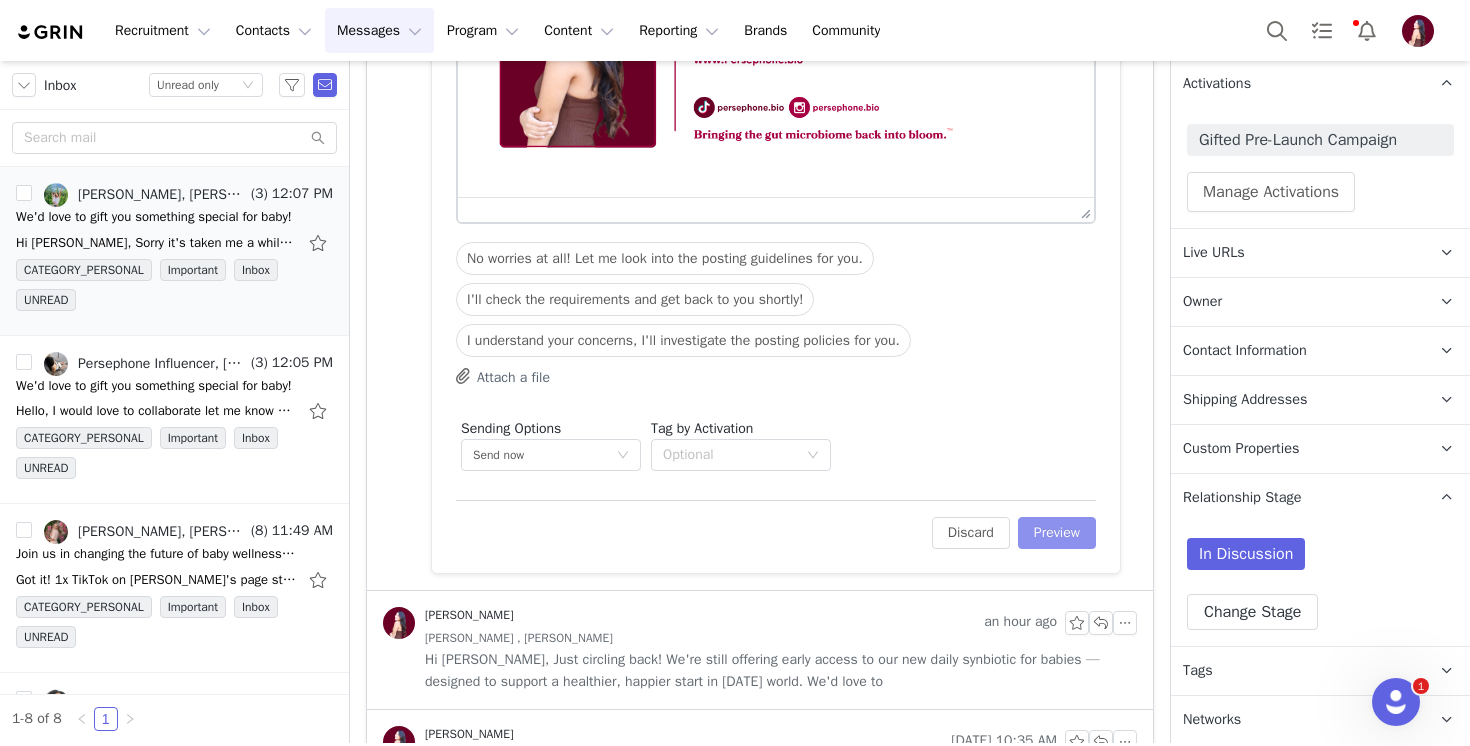 click on "Preview" at bounding box center [1057, 533] 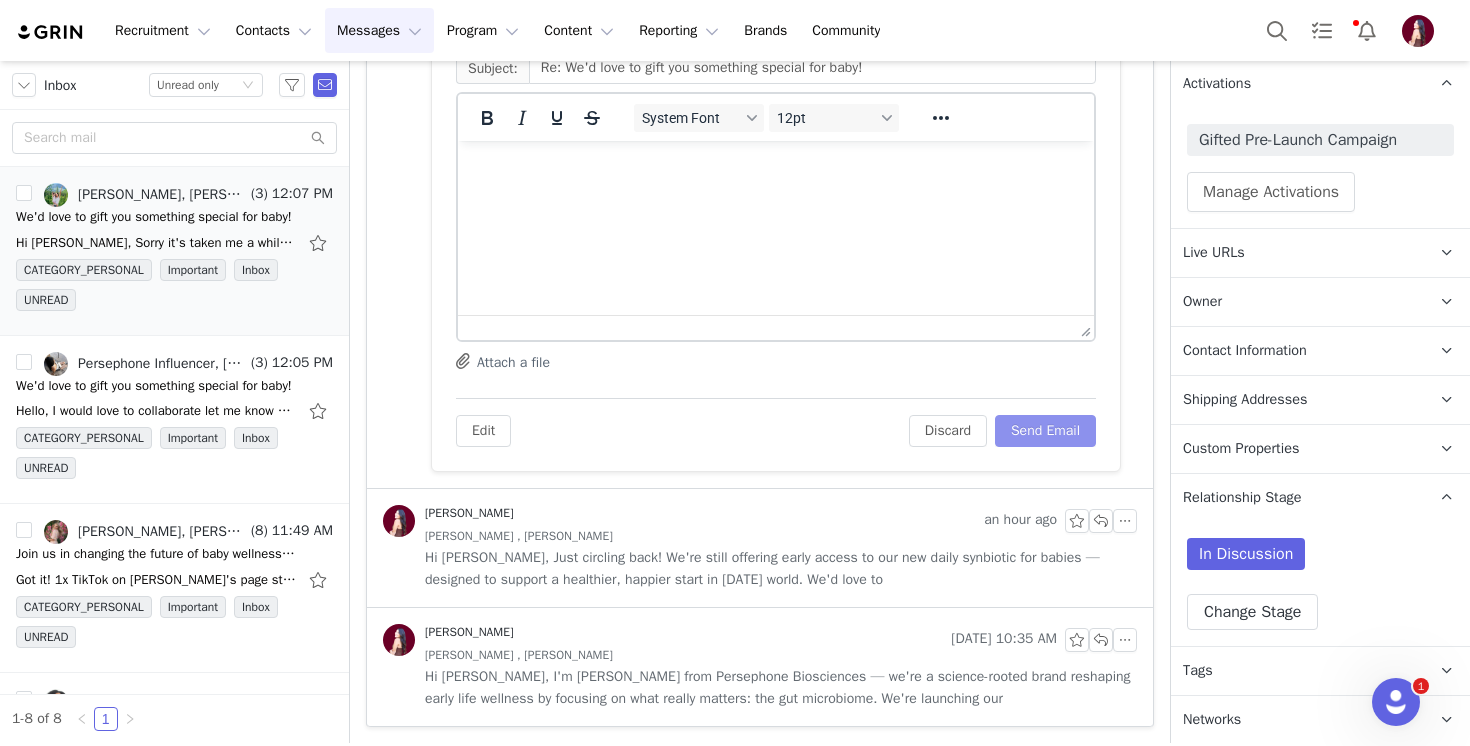 scroll, scrollTop: 1130, scrollLeft: 0, axis: vertical 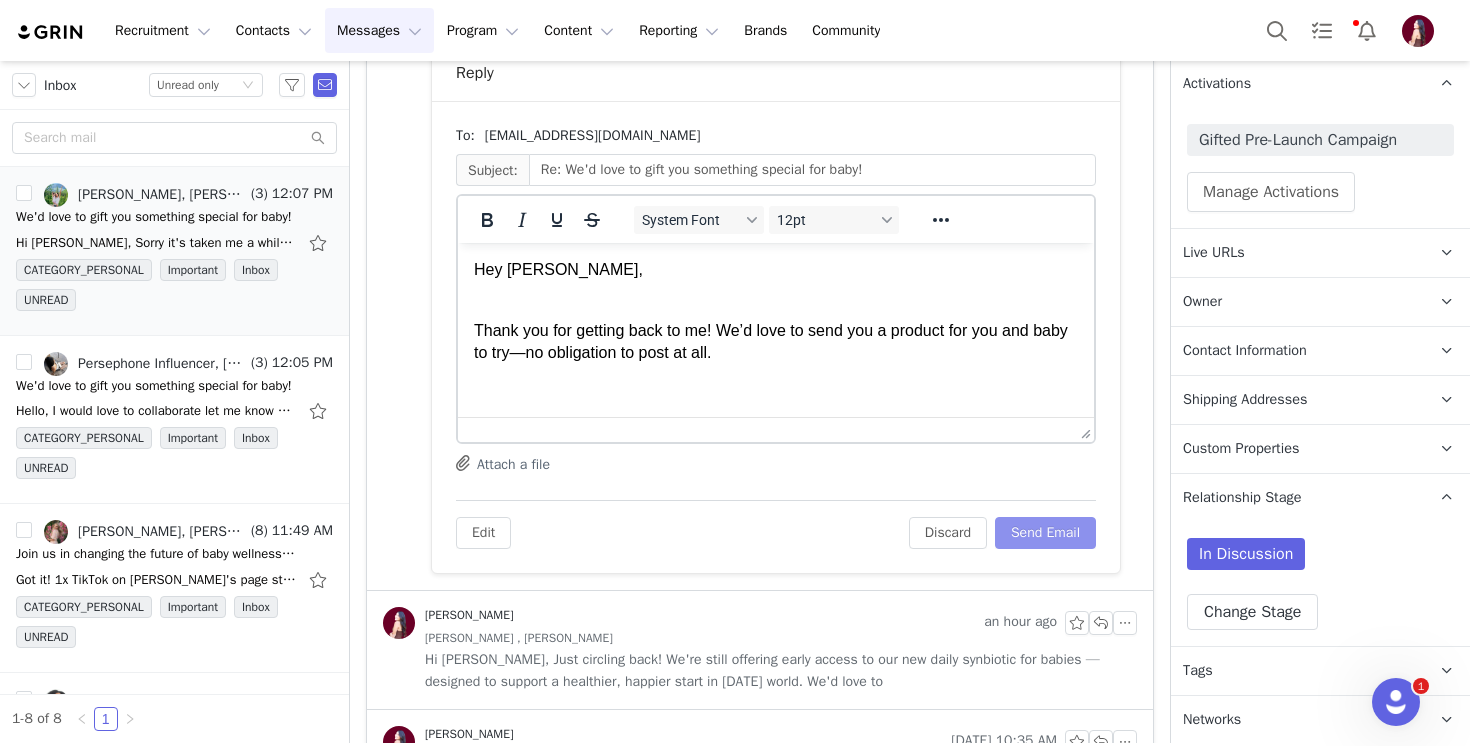 click on "Send Email" at bounding box center (1045, 533) 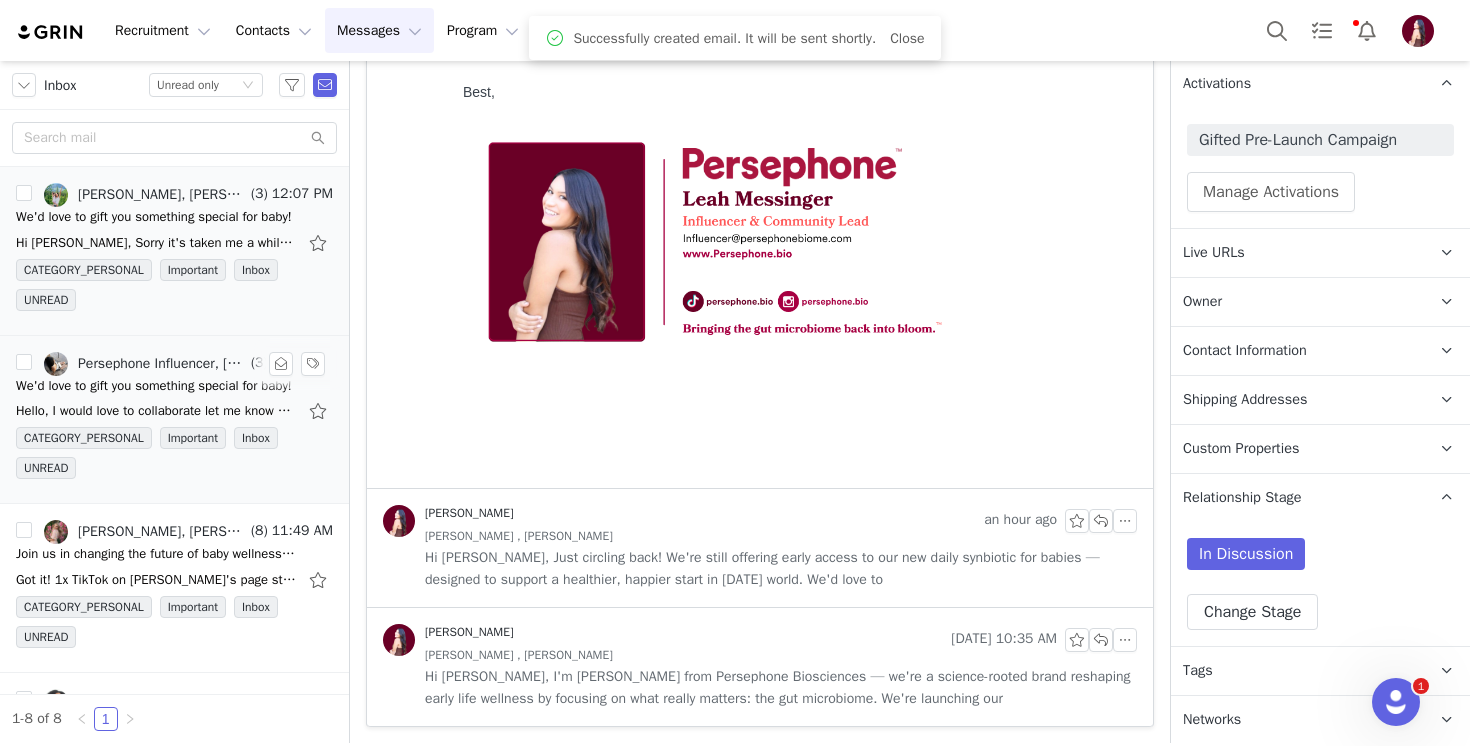 scroll, scrollTop: 656, scrollLeft: 0, axis: vertical 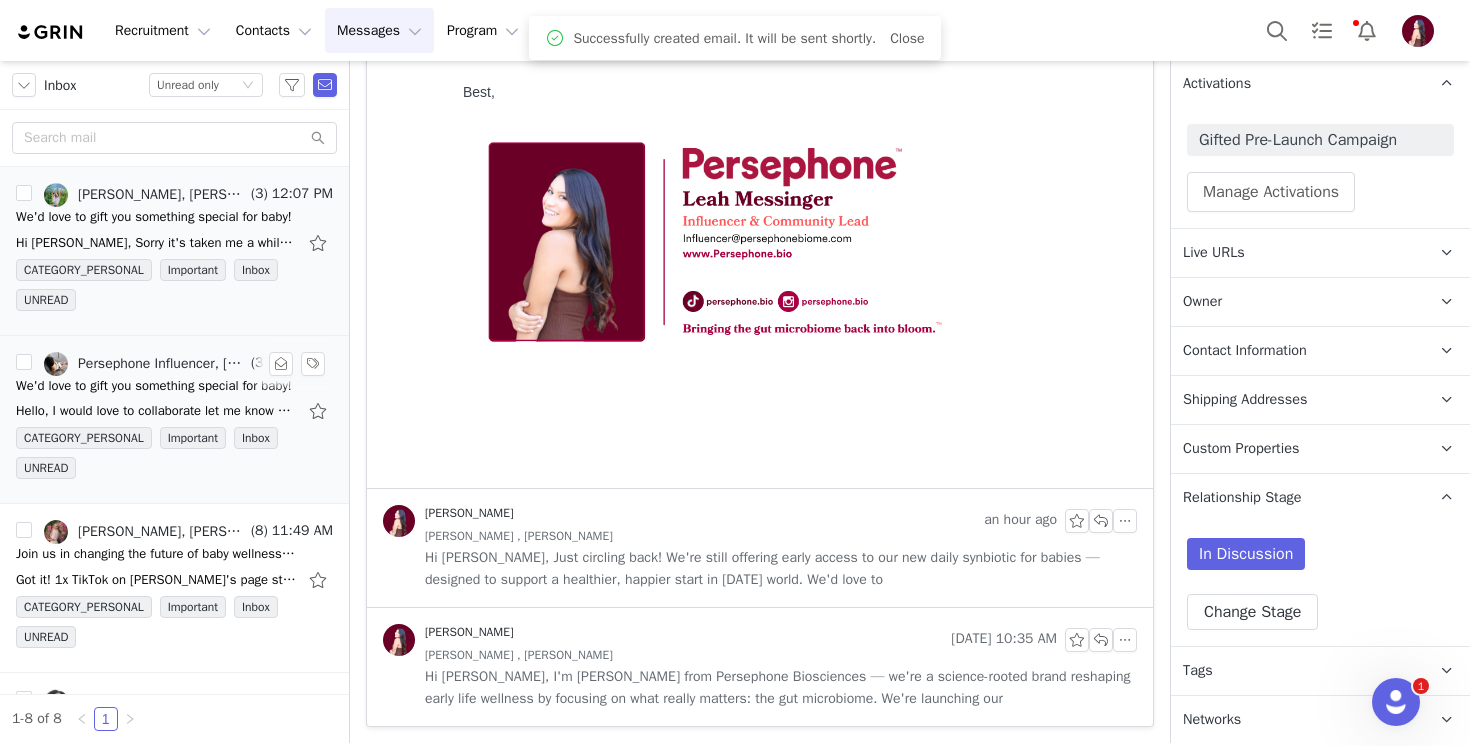 click on "Persephone Influencer, Thalia Riquelme" at bounding box center (145, 364) 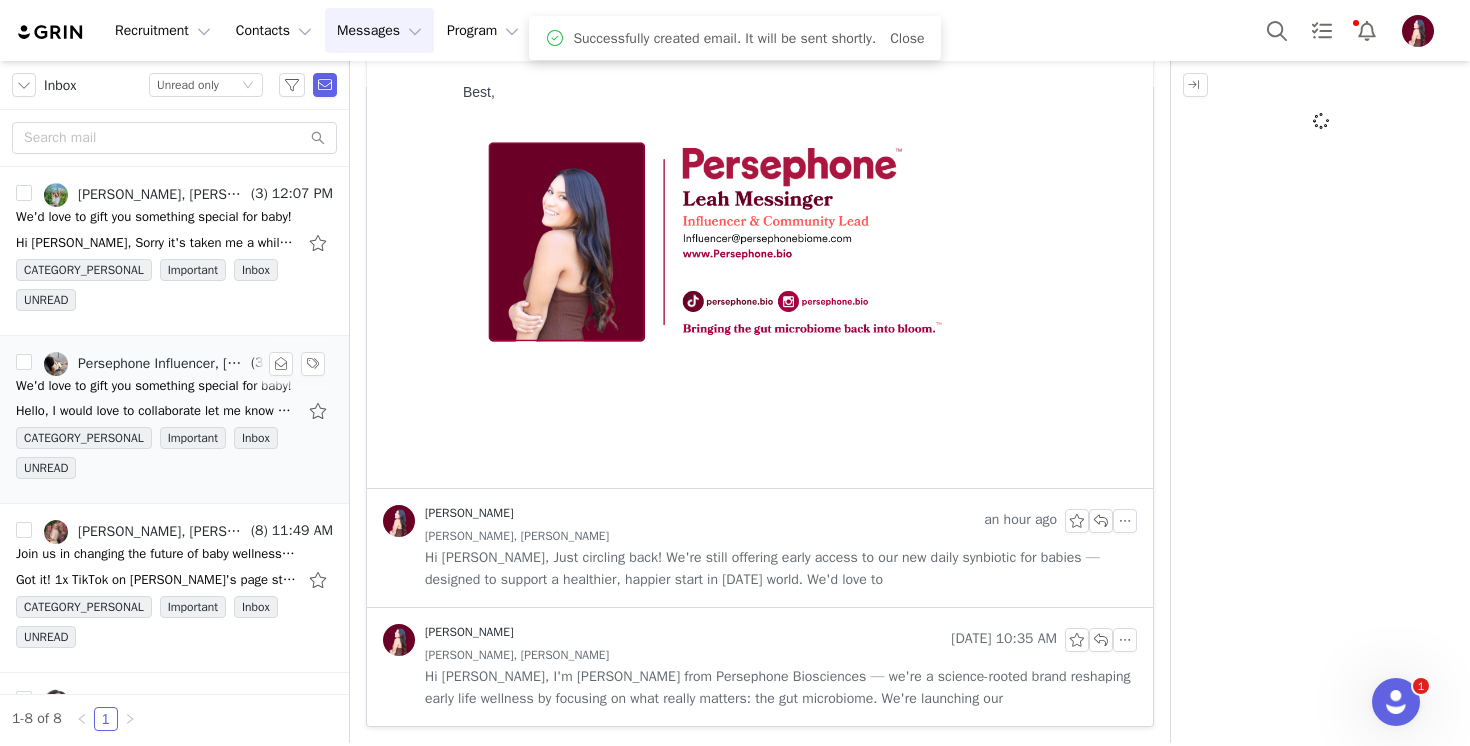 scroll, scrollTop: 0, scrollLeft: 0, axis: both 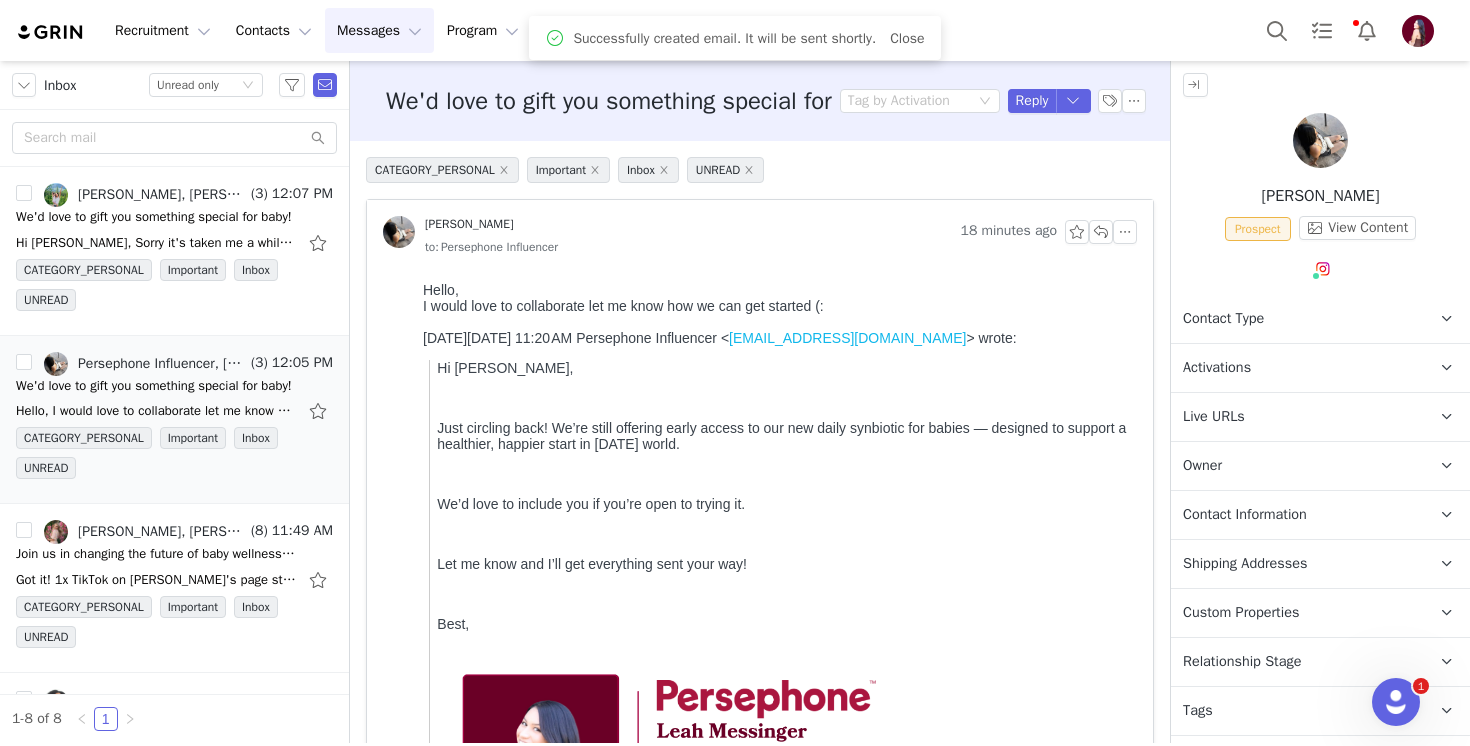 click on "Activations" at bounding box center [1217, 368] 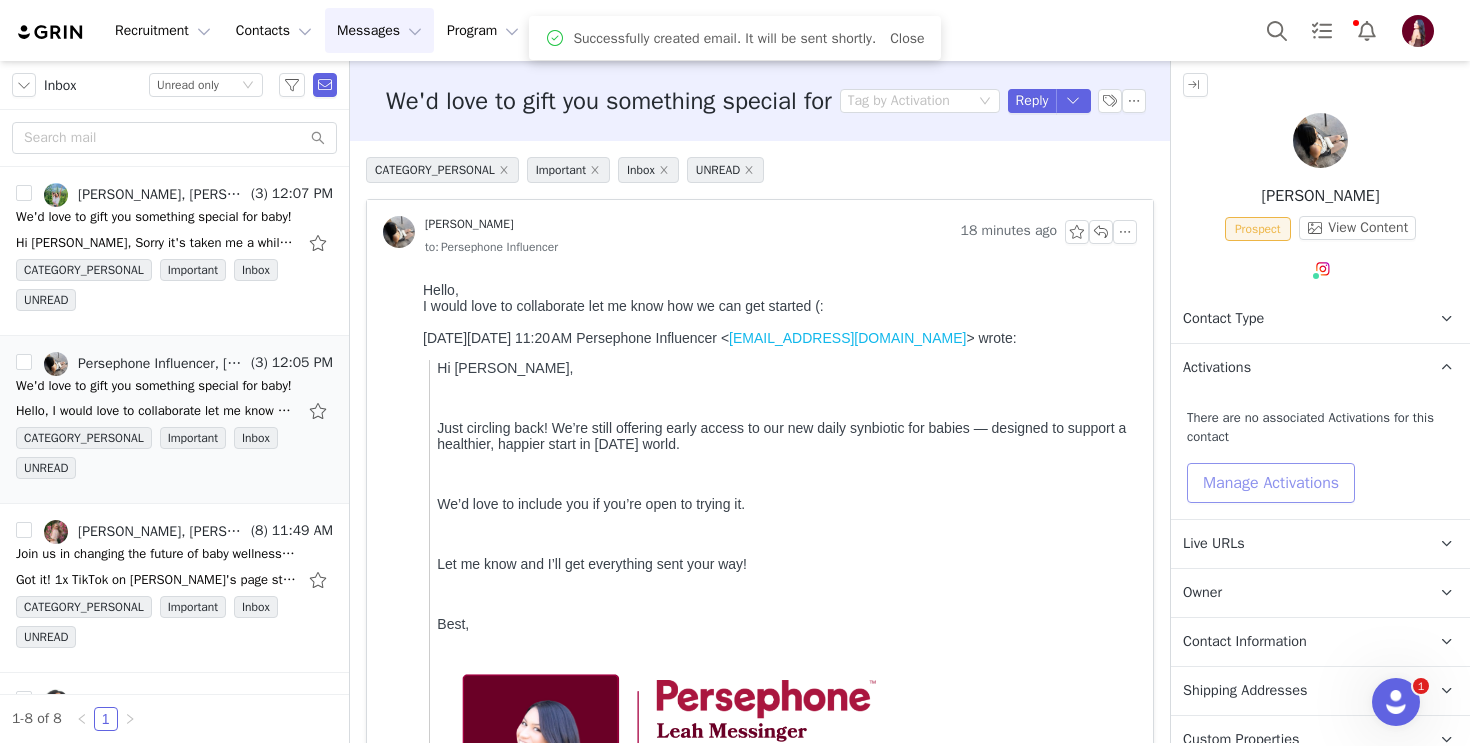 click on "Manage Activations" at bounding box center (1271, 483) 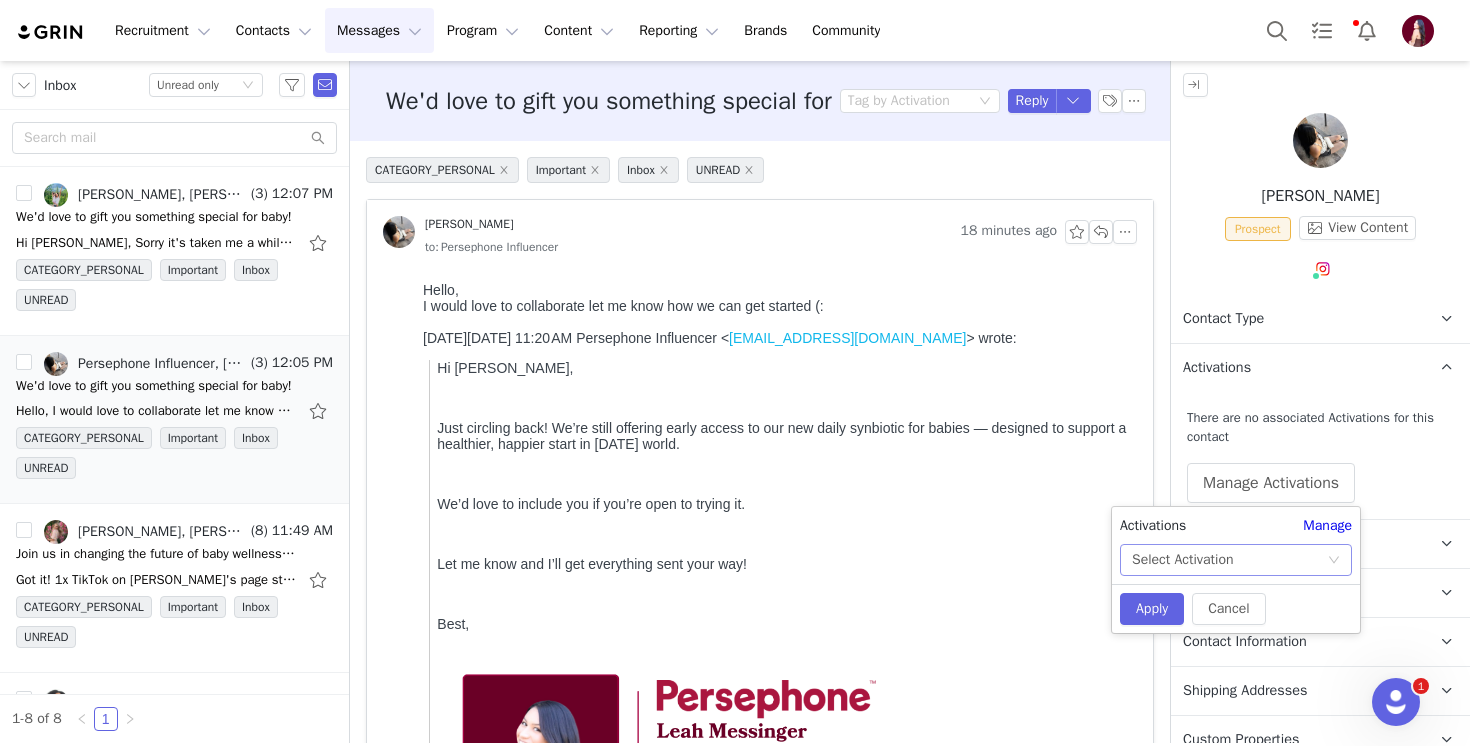 click on "Select Activation" at bounding box center [1182, 560] 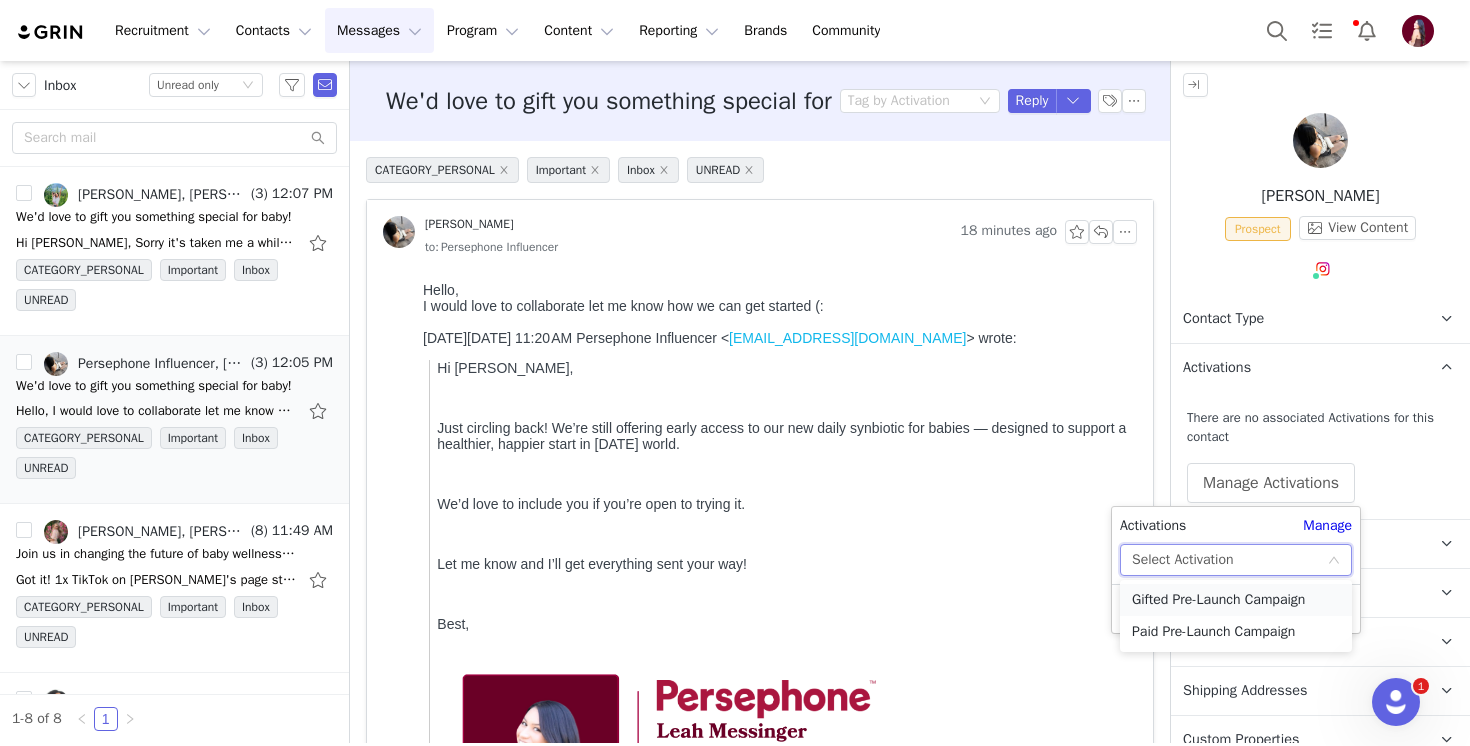 click on "Gifted Pre-Launch Campaign" at bounding box center (1236, 600) 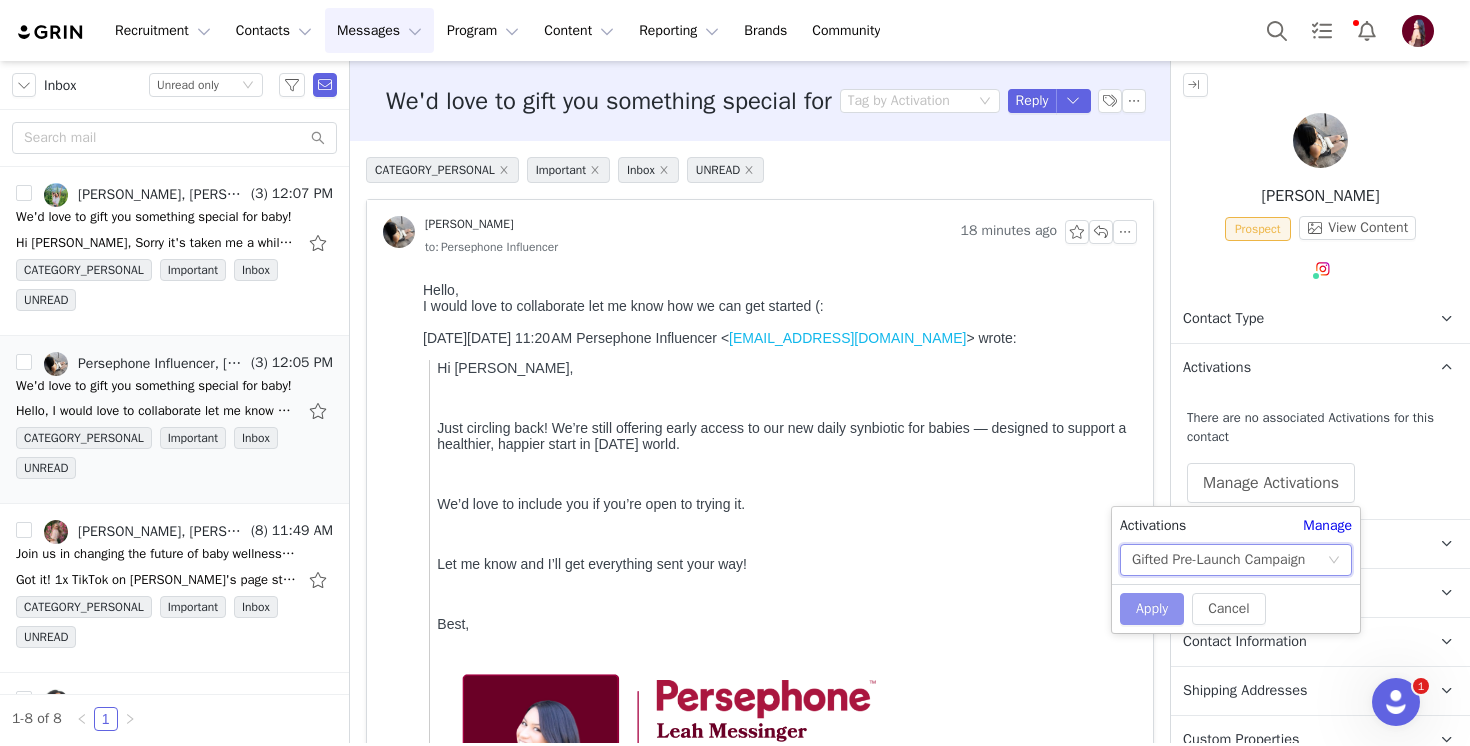 click on "Apply" at bounding box center [1152, 609] 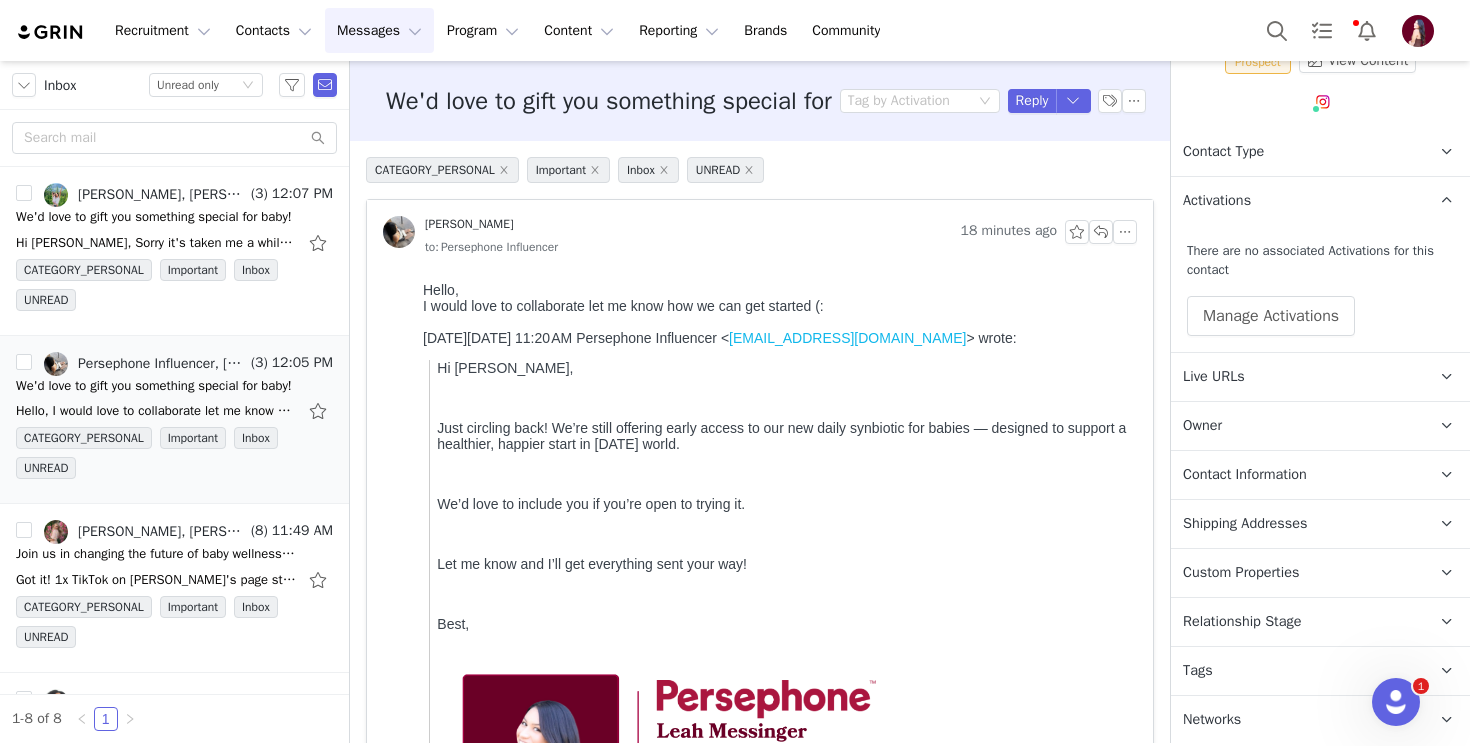 click on "Relationship Stage" at bounding box center (1242, 622) 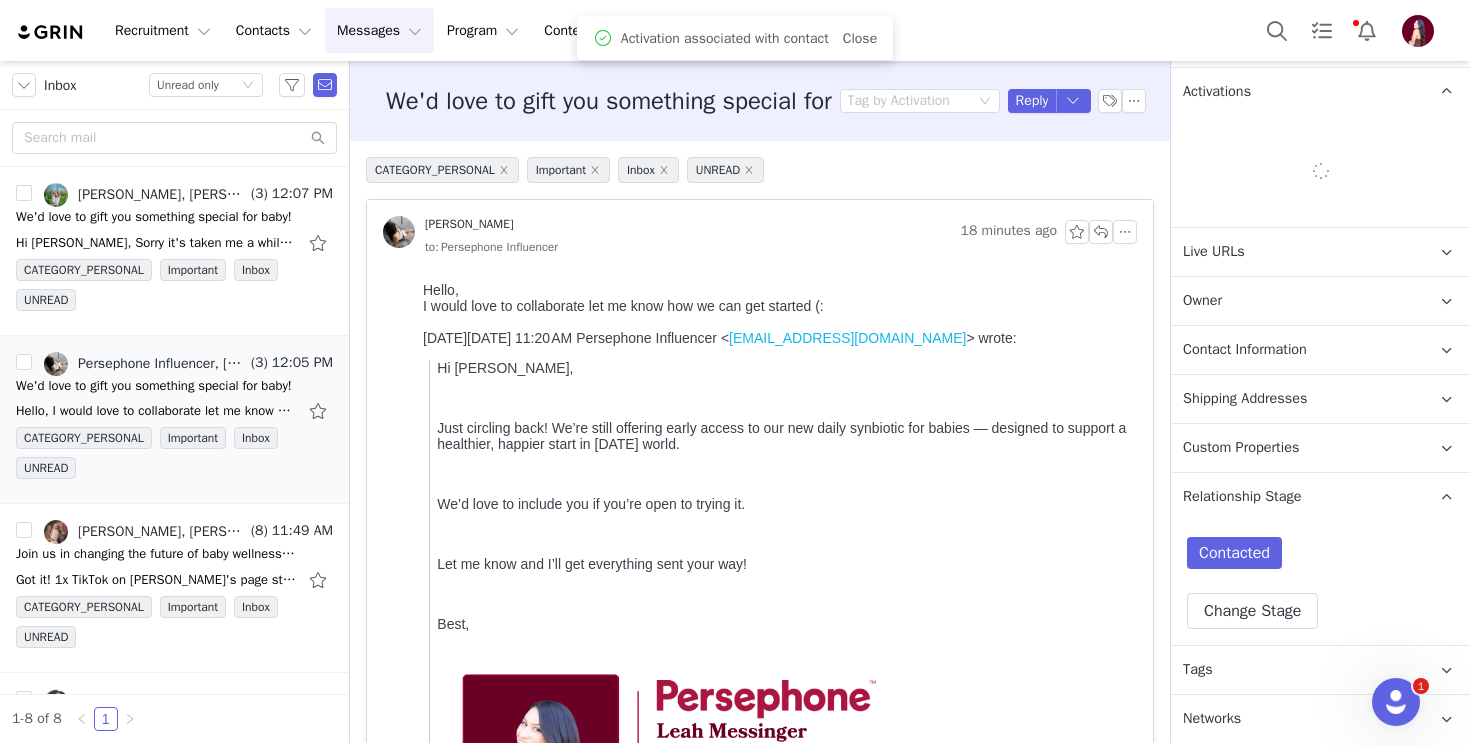 click on "Contacted  Change Stage" at bounding box center (1320, 583) 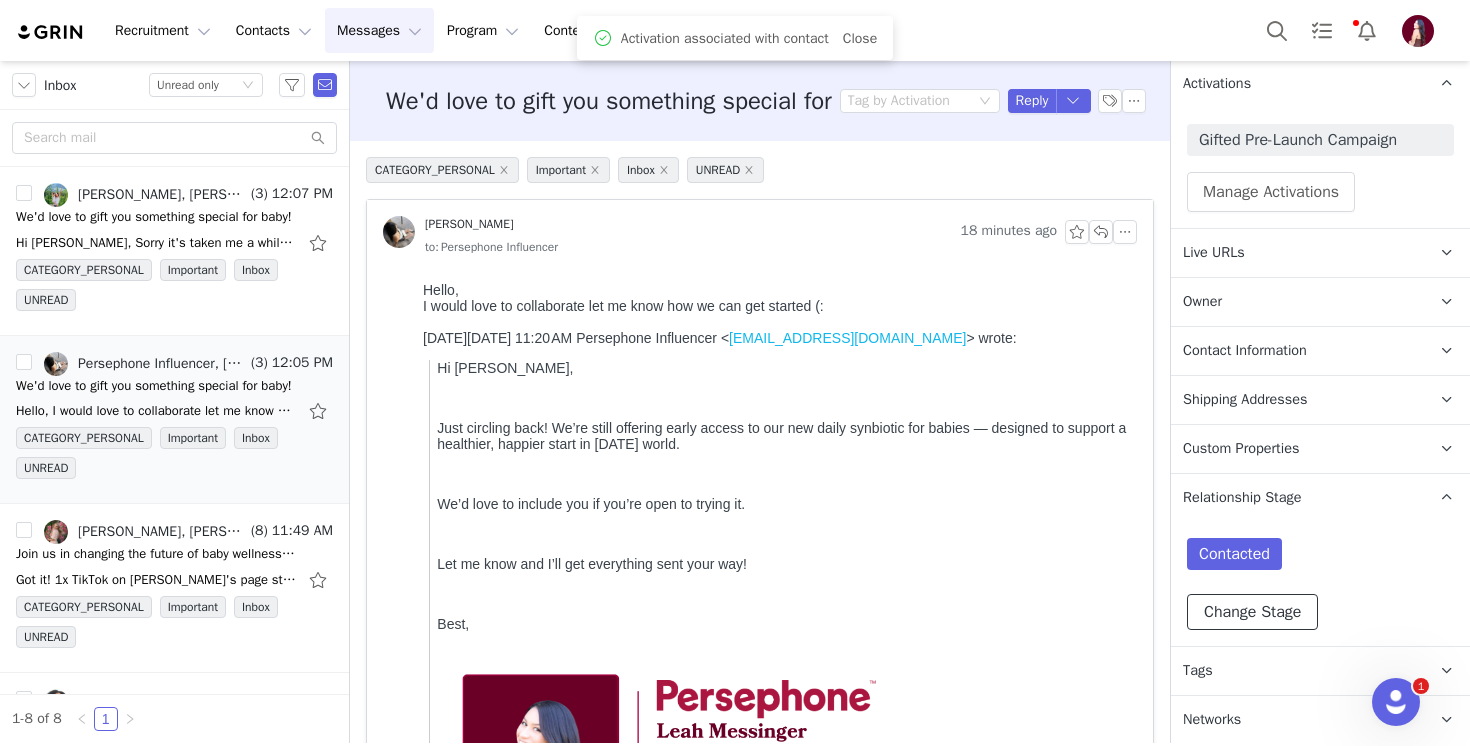 click on "Change Stage" at bounding box center (1252, 612) 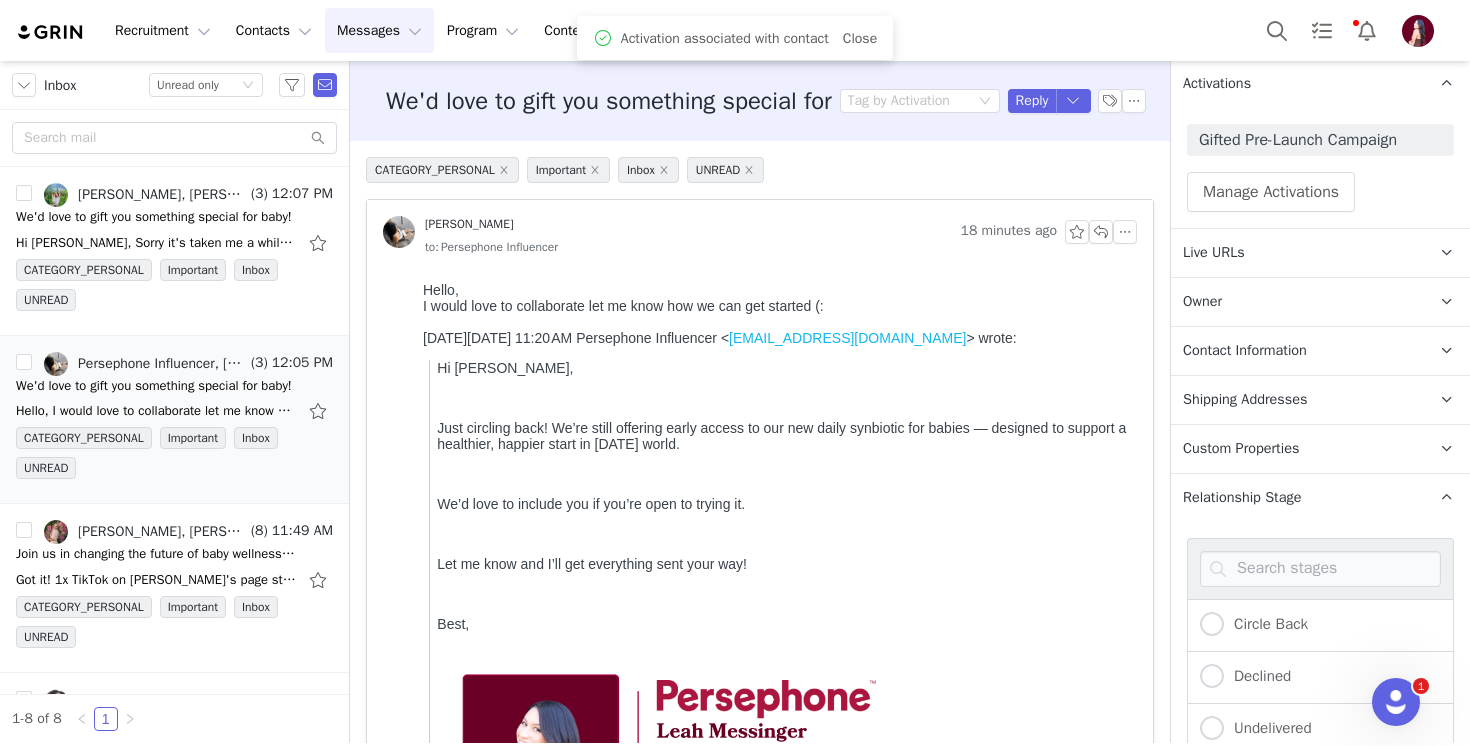 scroll, scrollTop: 624, scrollLeft: 0, axis: vertical 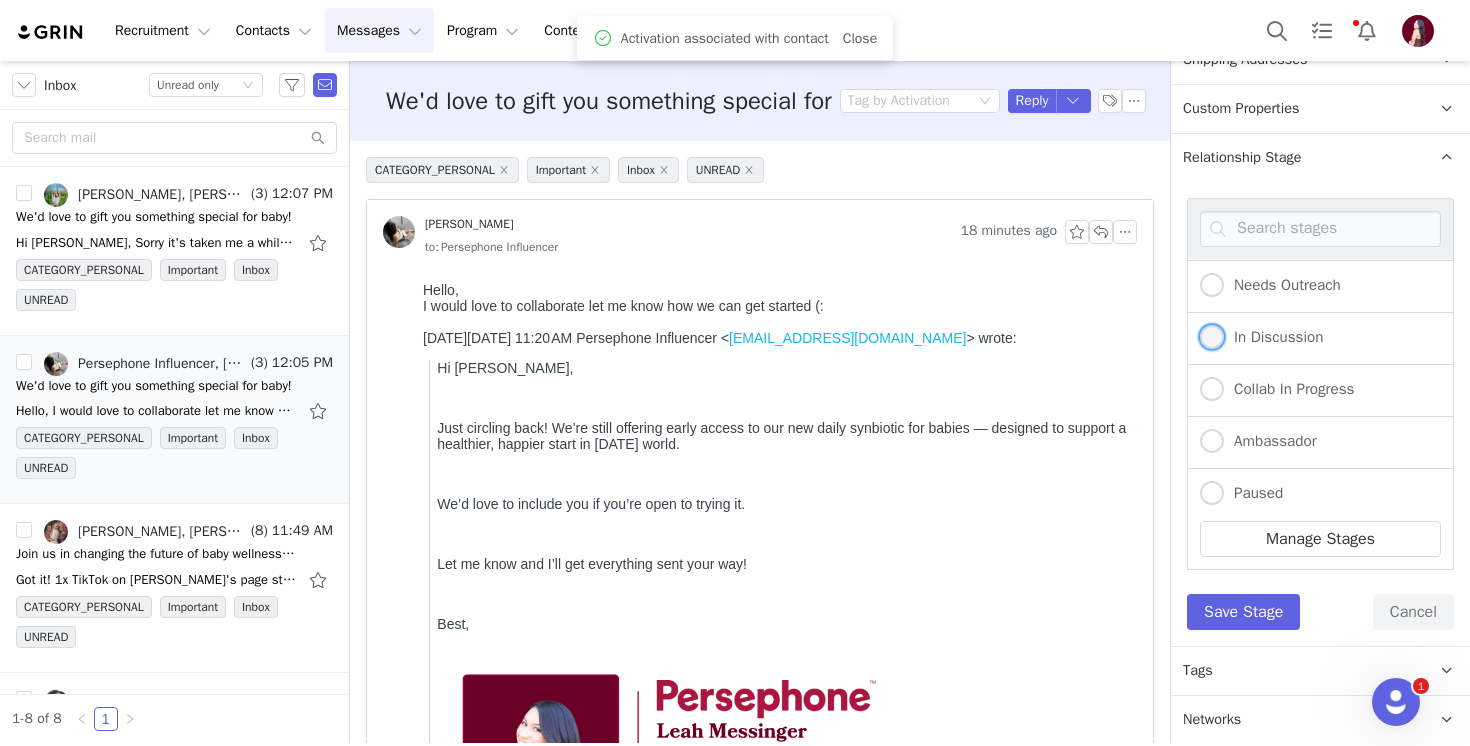 click on "In Discussion" at bounding box center [1261, 338] 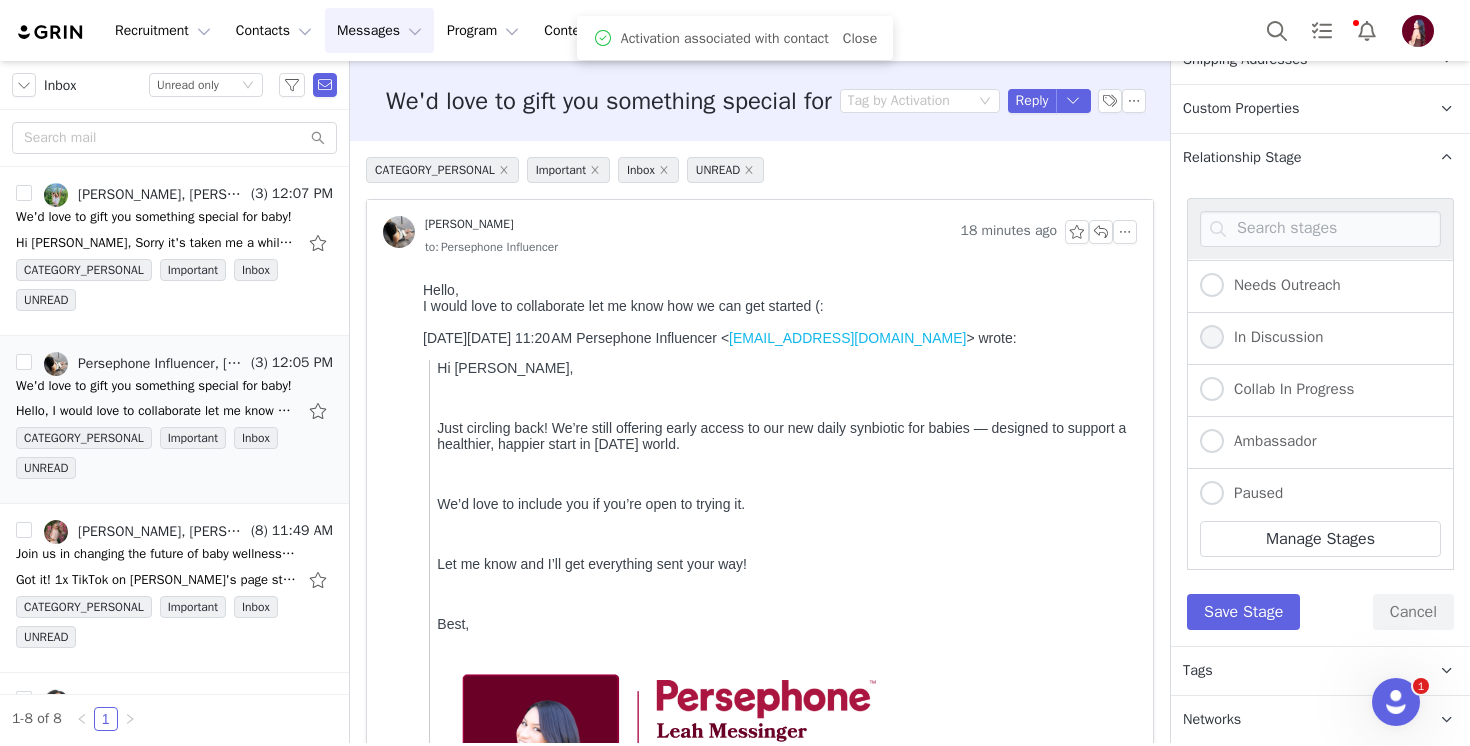 click on "In Discussion" at bounding box center (1212, 338) 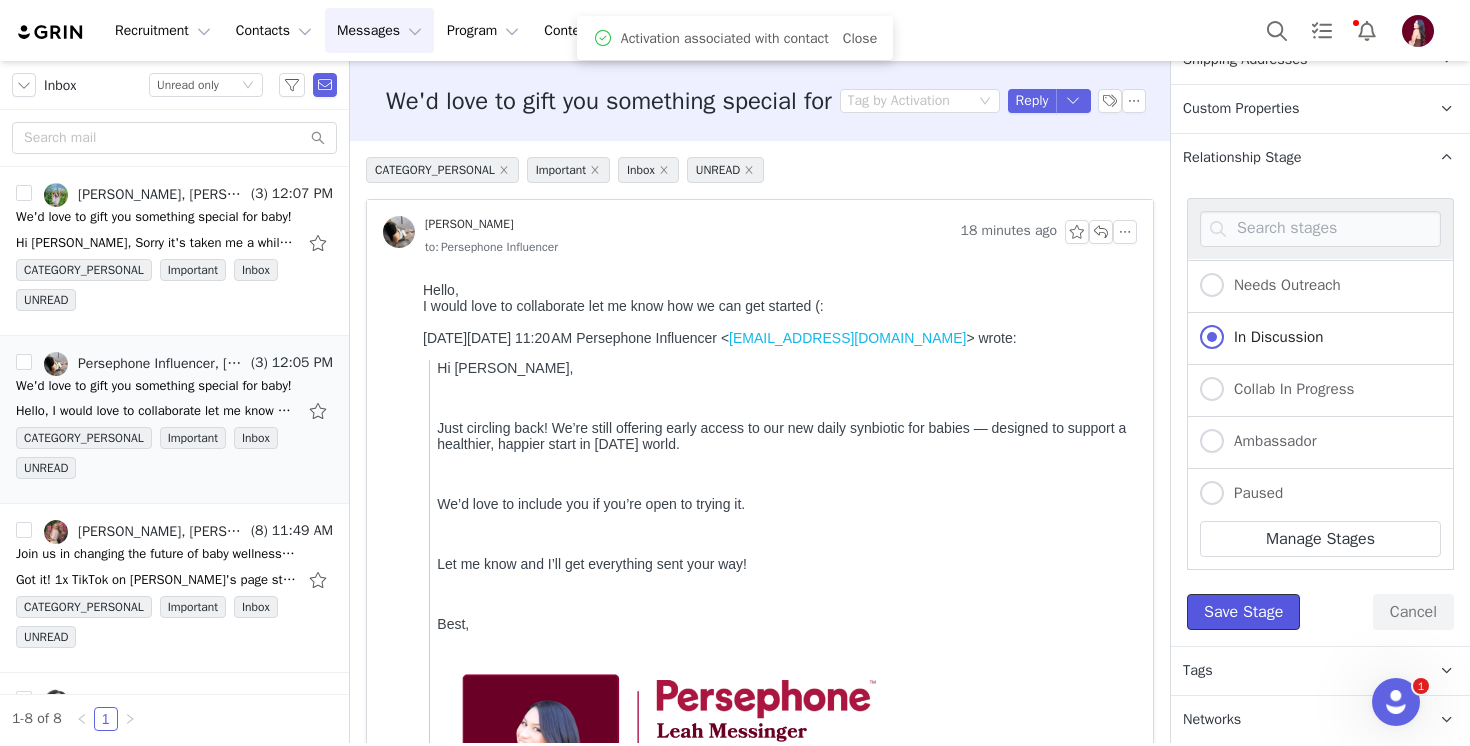 click on "Save Stage" at bounding box center (1243, 612) 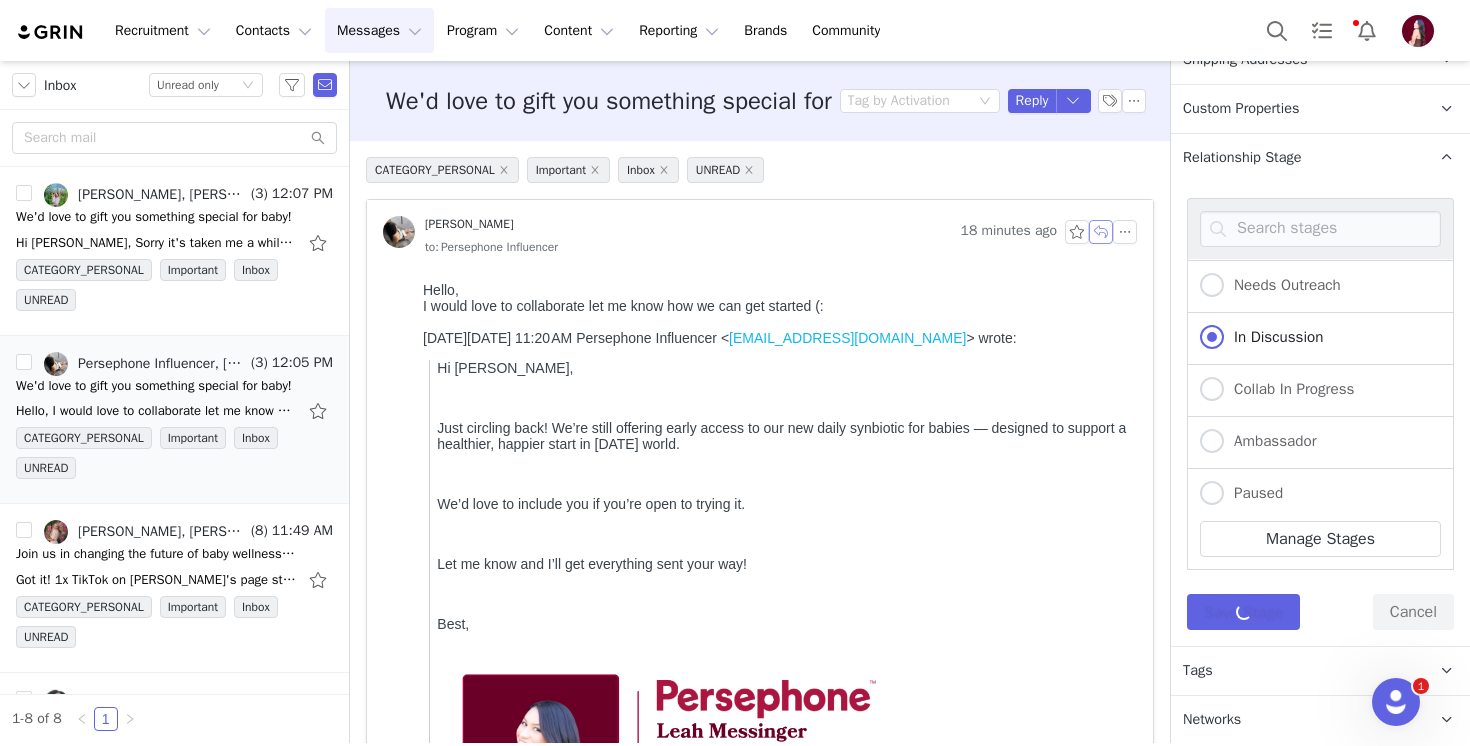 scroll, scrollTop: 284, scrollLeft: 0, axis: vertical 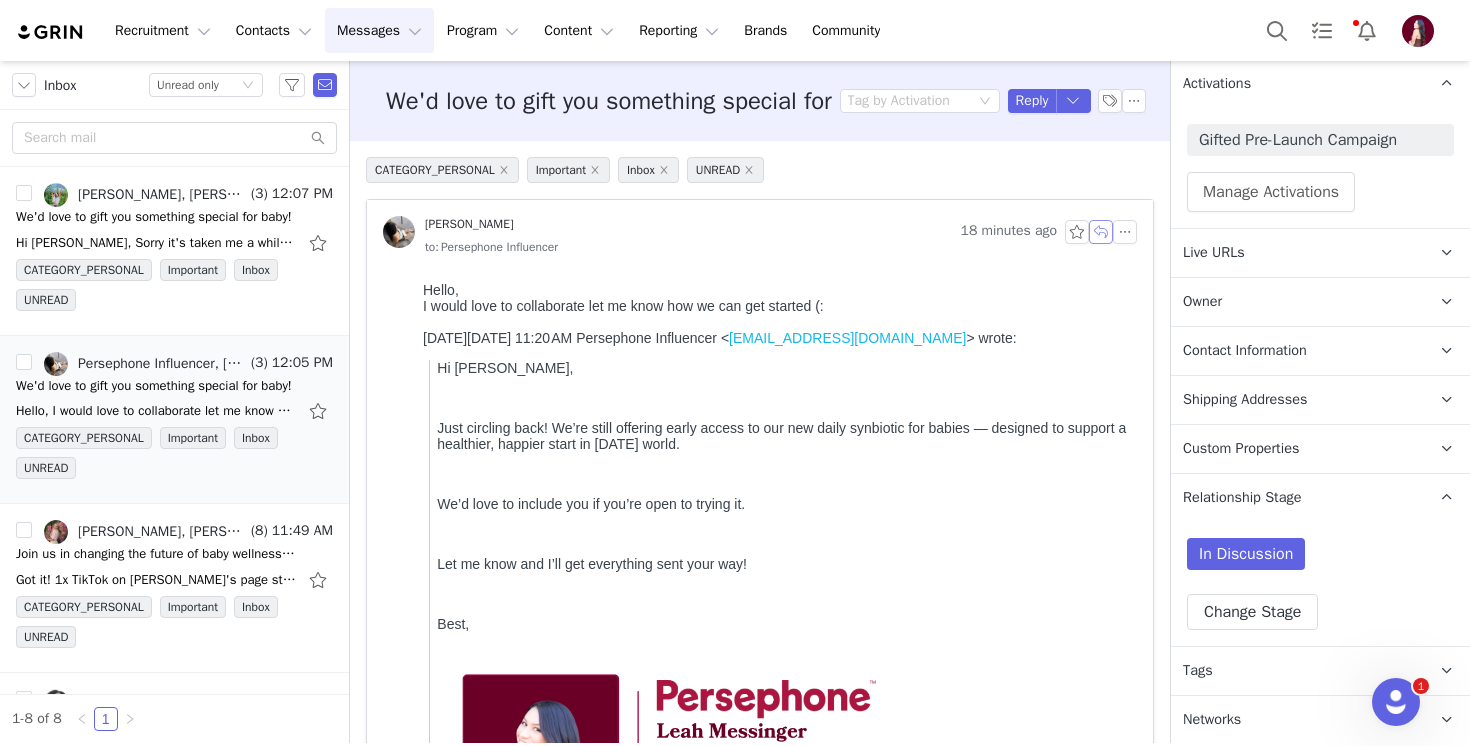 click at bounding box center (1101, 232) 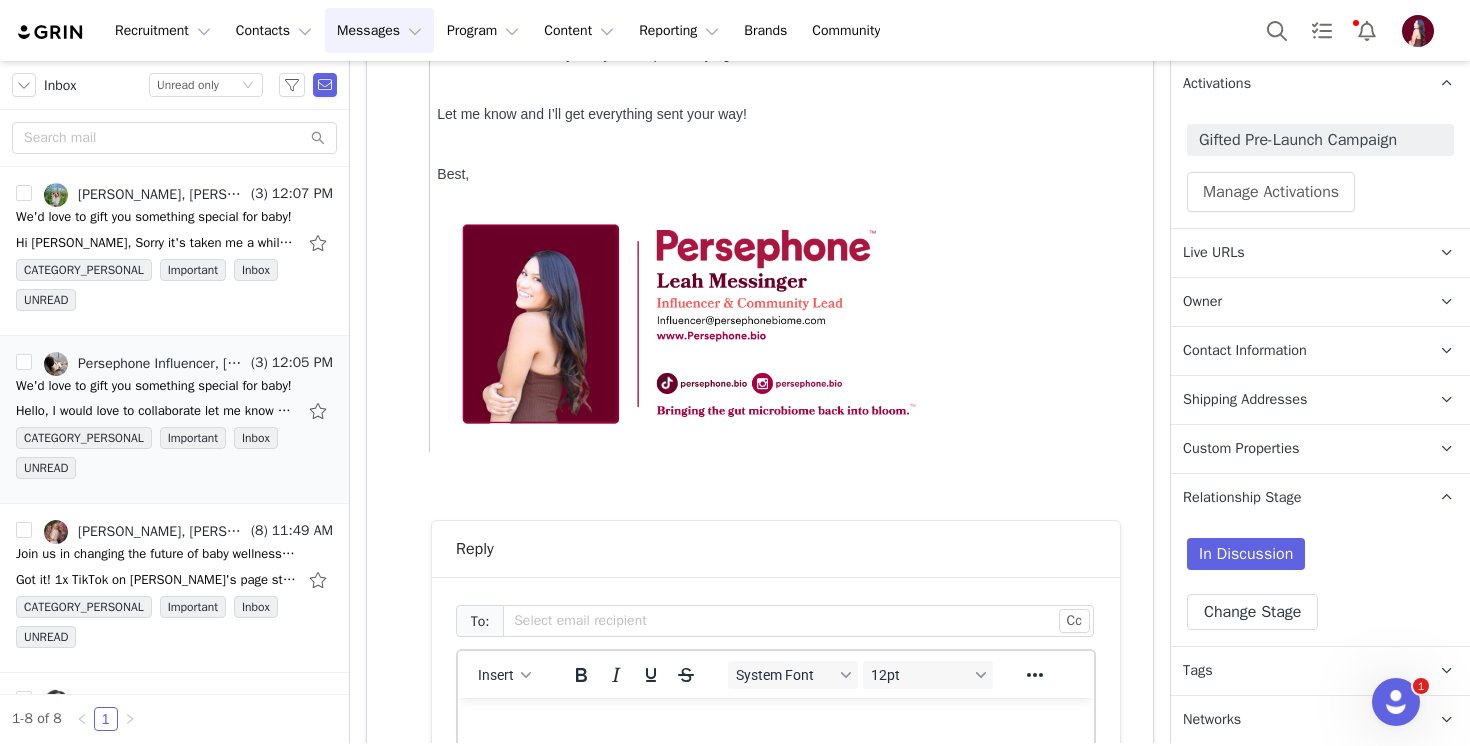 scroll, scrollTop: 693, scrollLeft: 0, axis: vertical 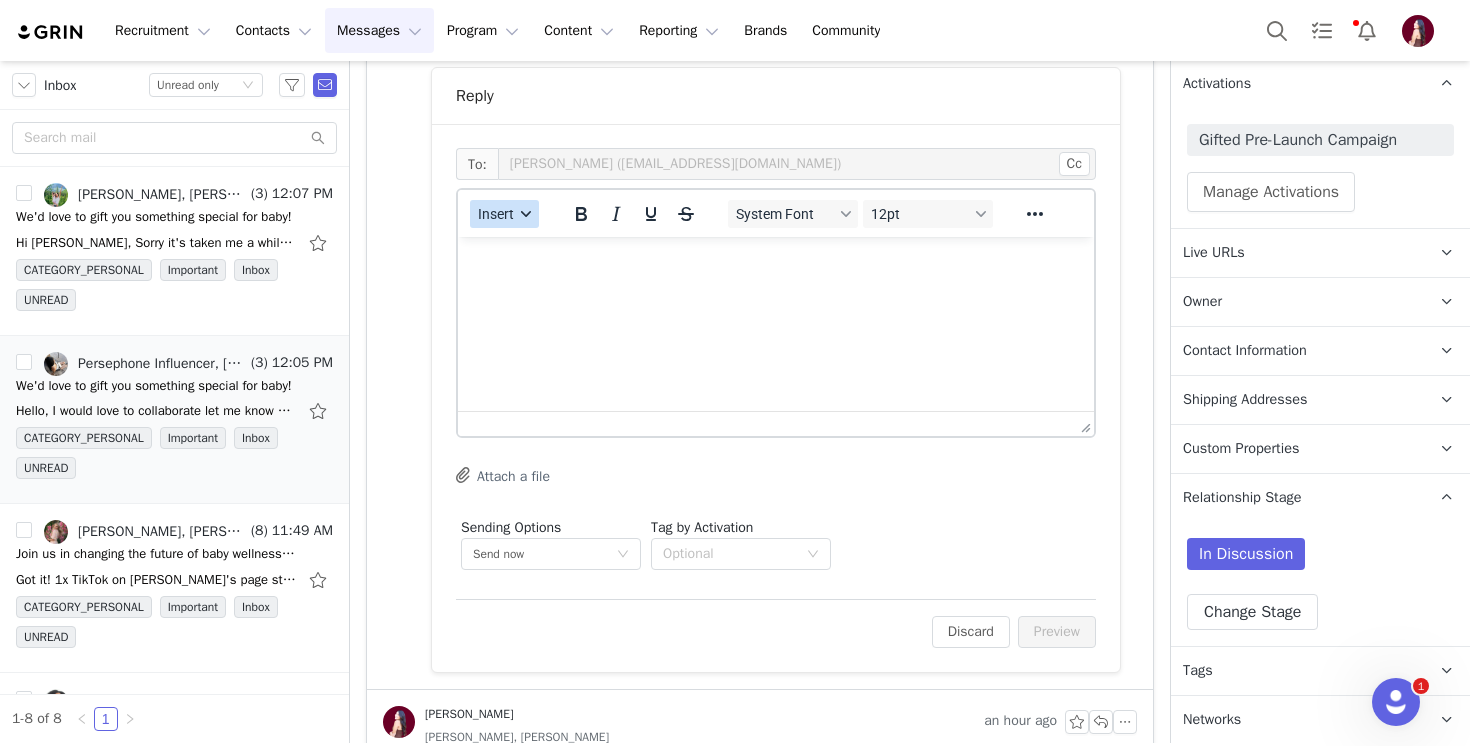 click on "Insert" at bounding box center [504, 214] 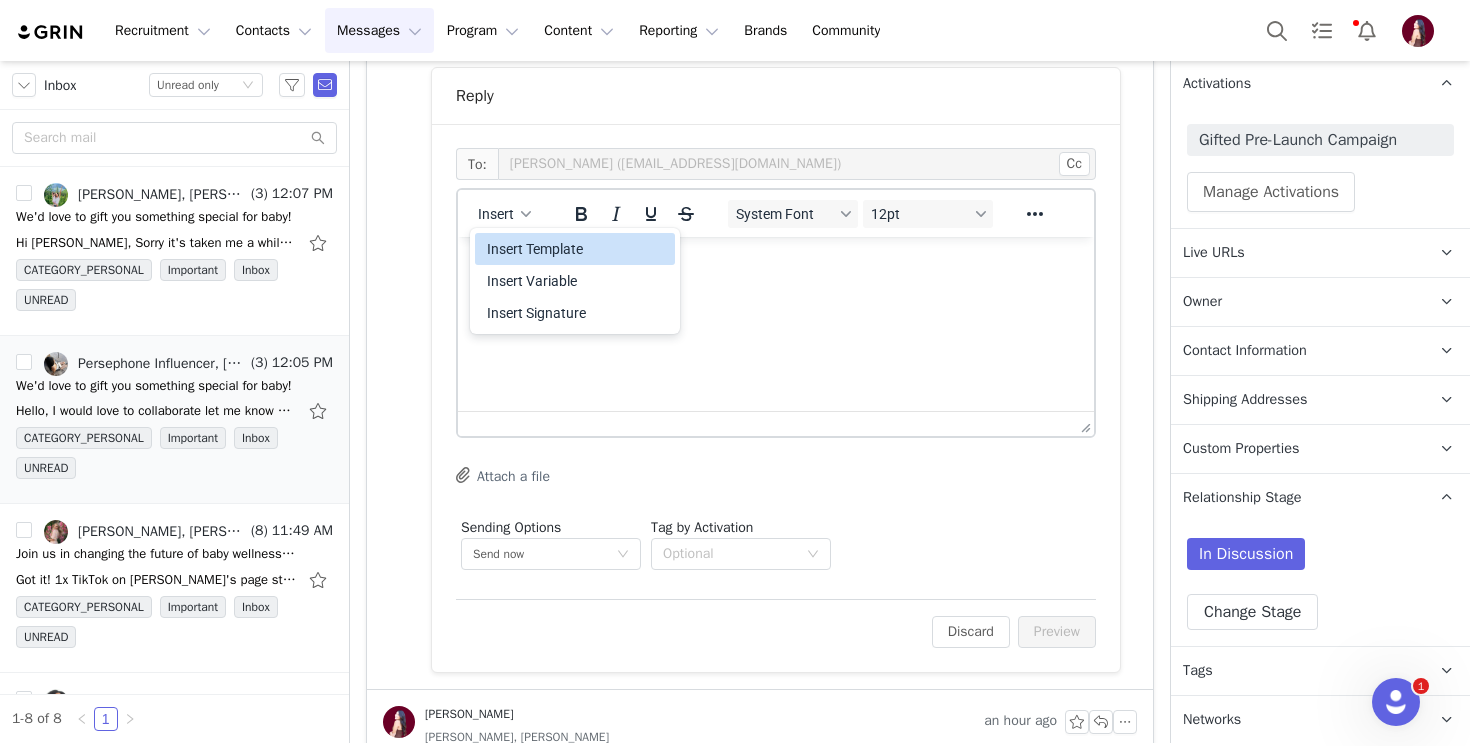 click on "Insert Template" at bounding box center [577, 249] 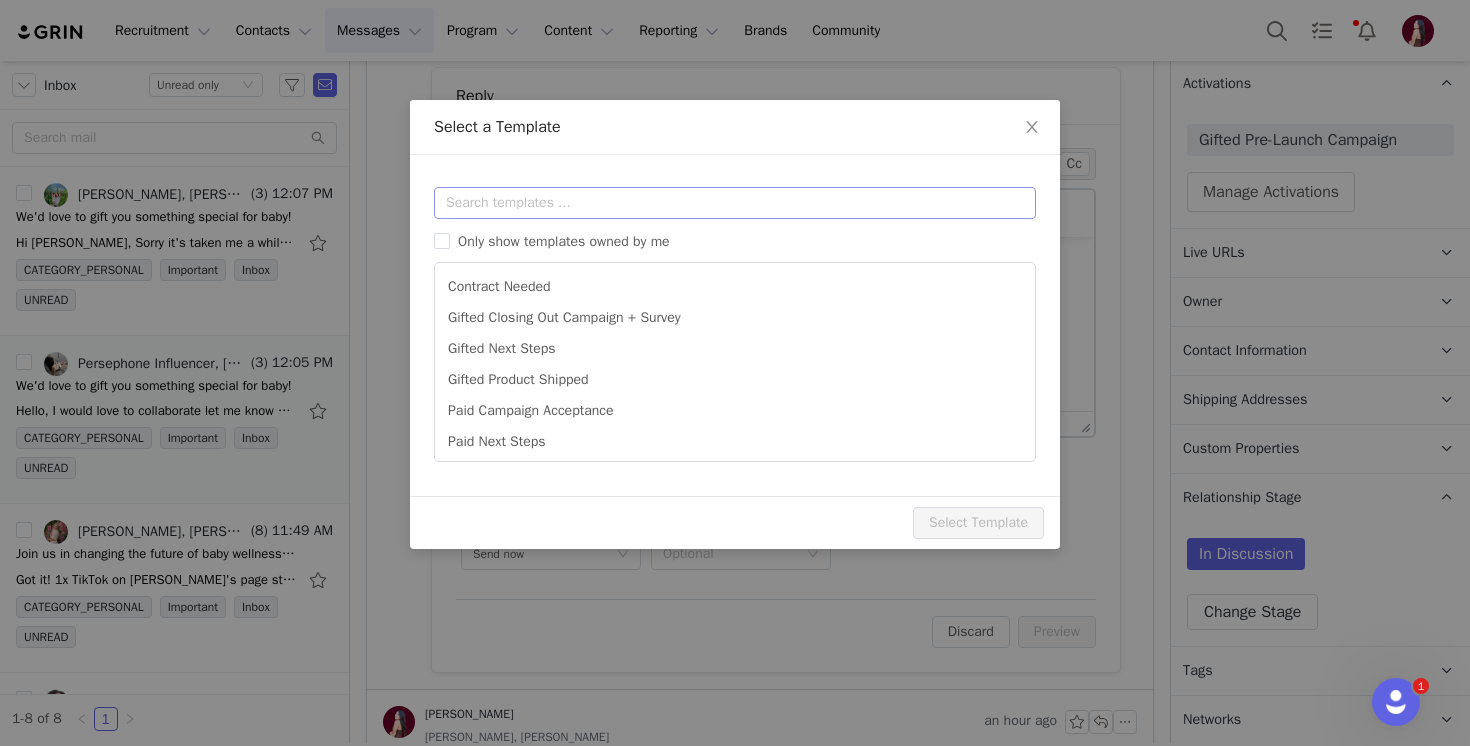 scroll, scrollTop: 0, scrollLeft: 0, axis: both 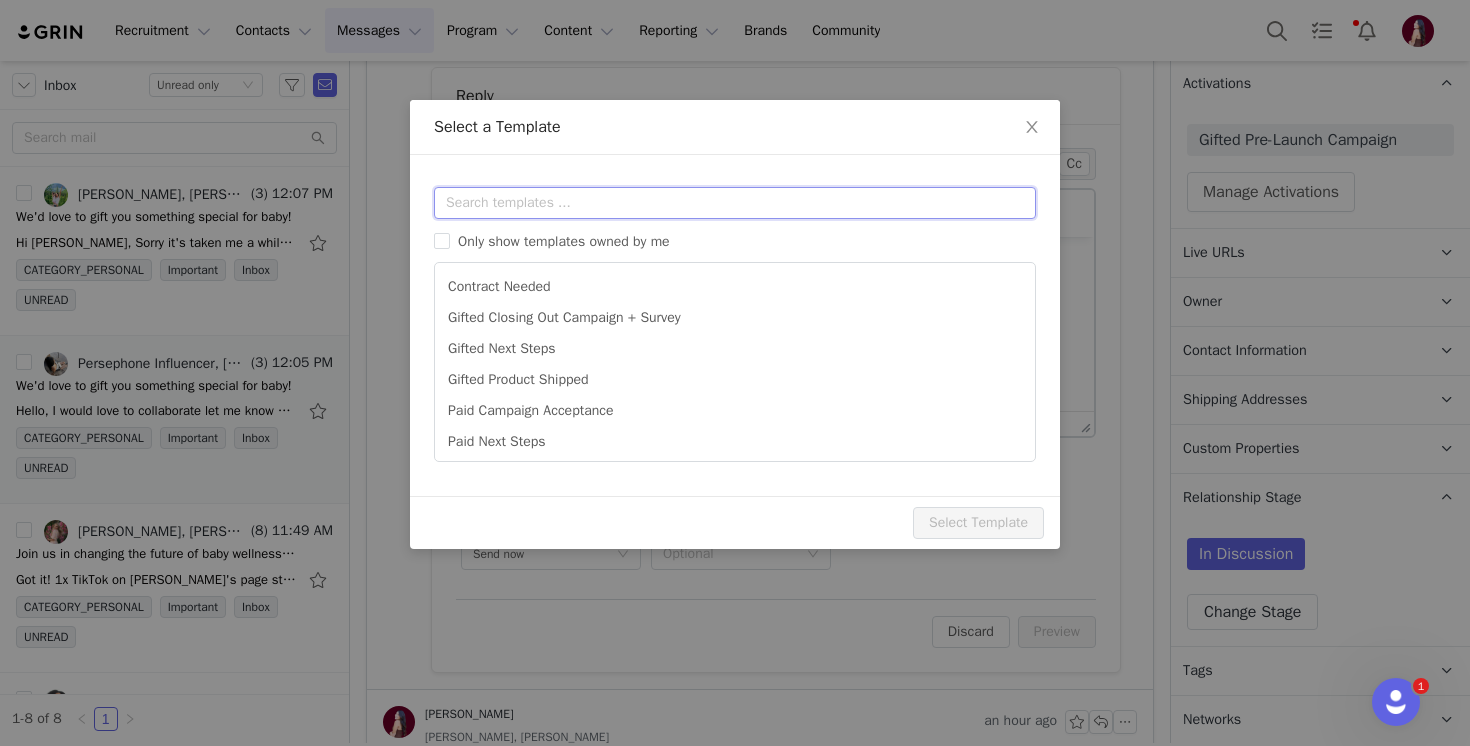 click at bounding box center [735, 203] 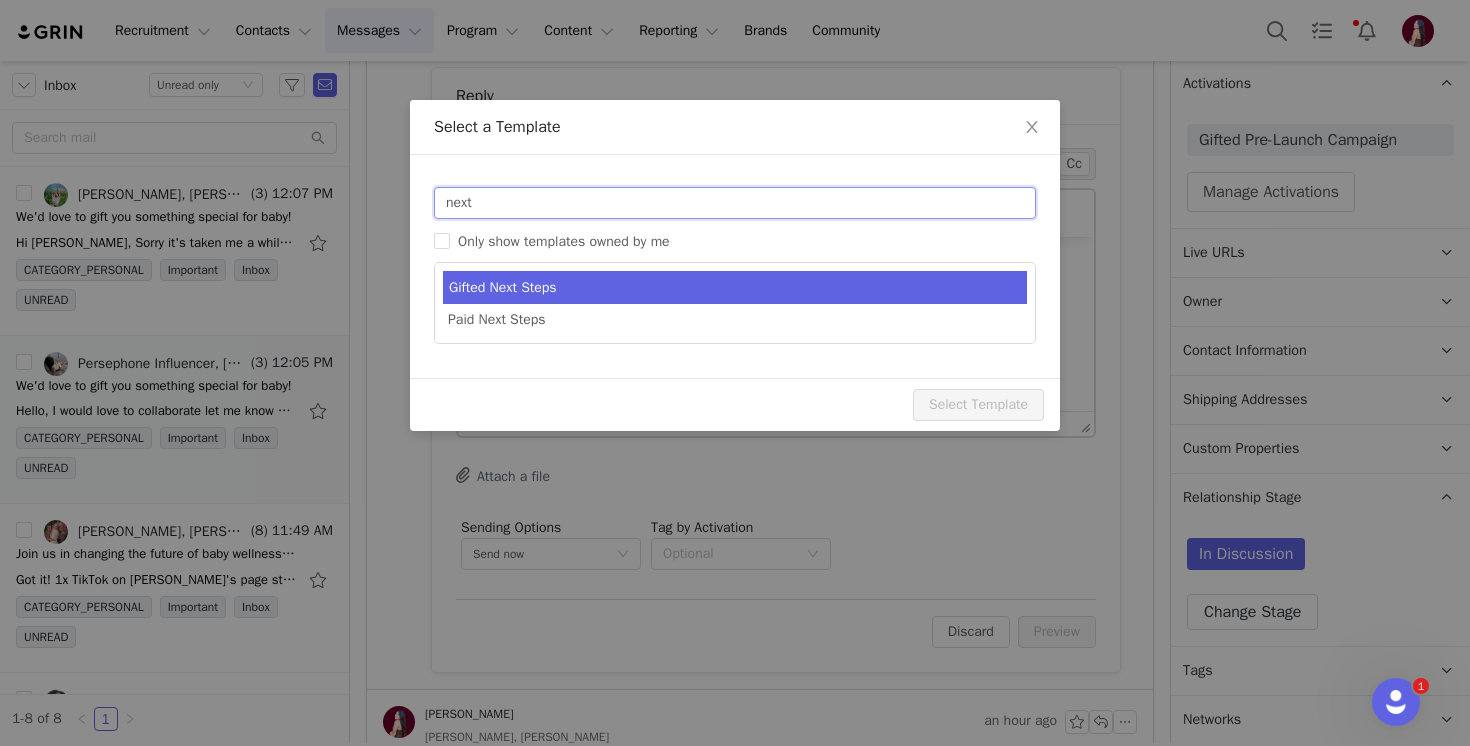 type on "next" 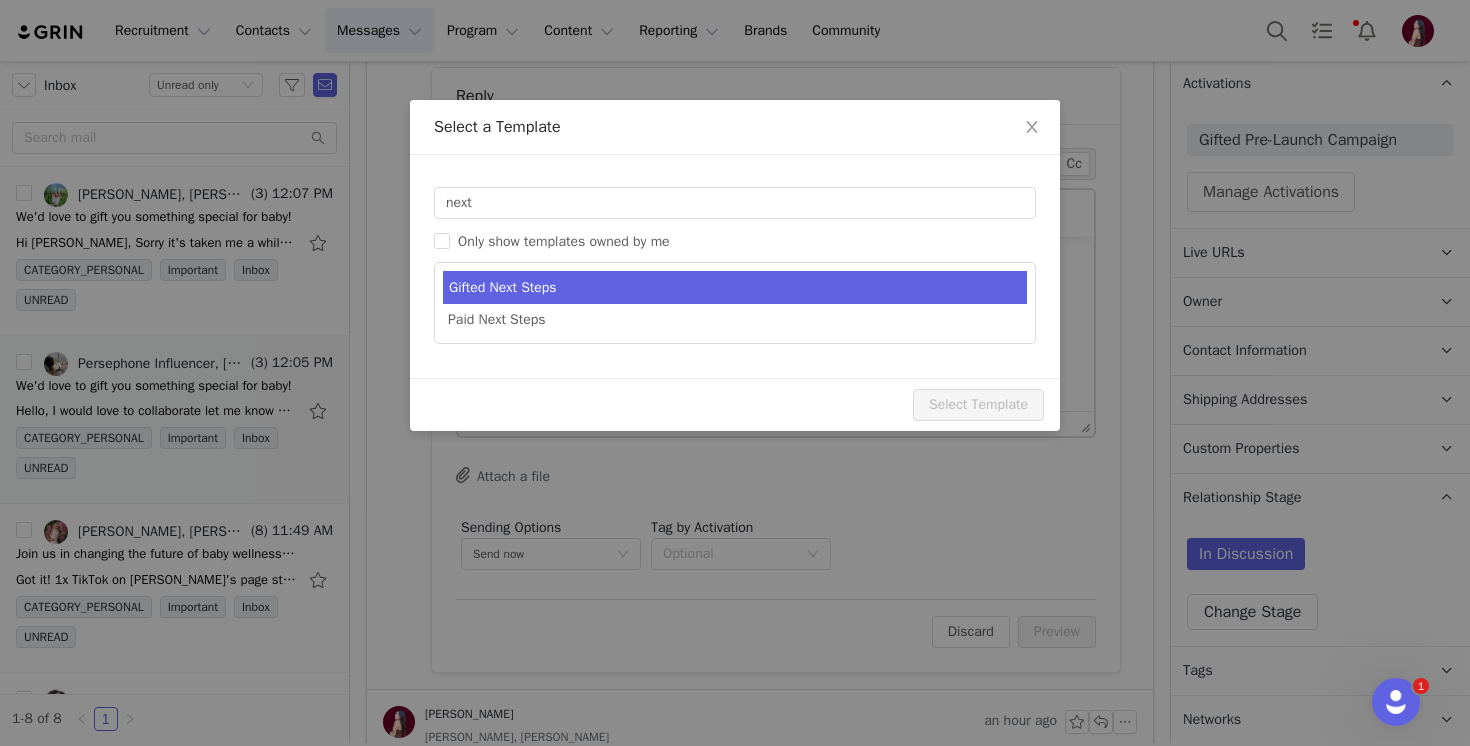 type on "Persephone Gift - Next Steps!" 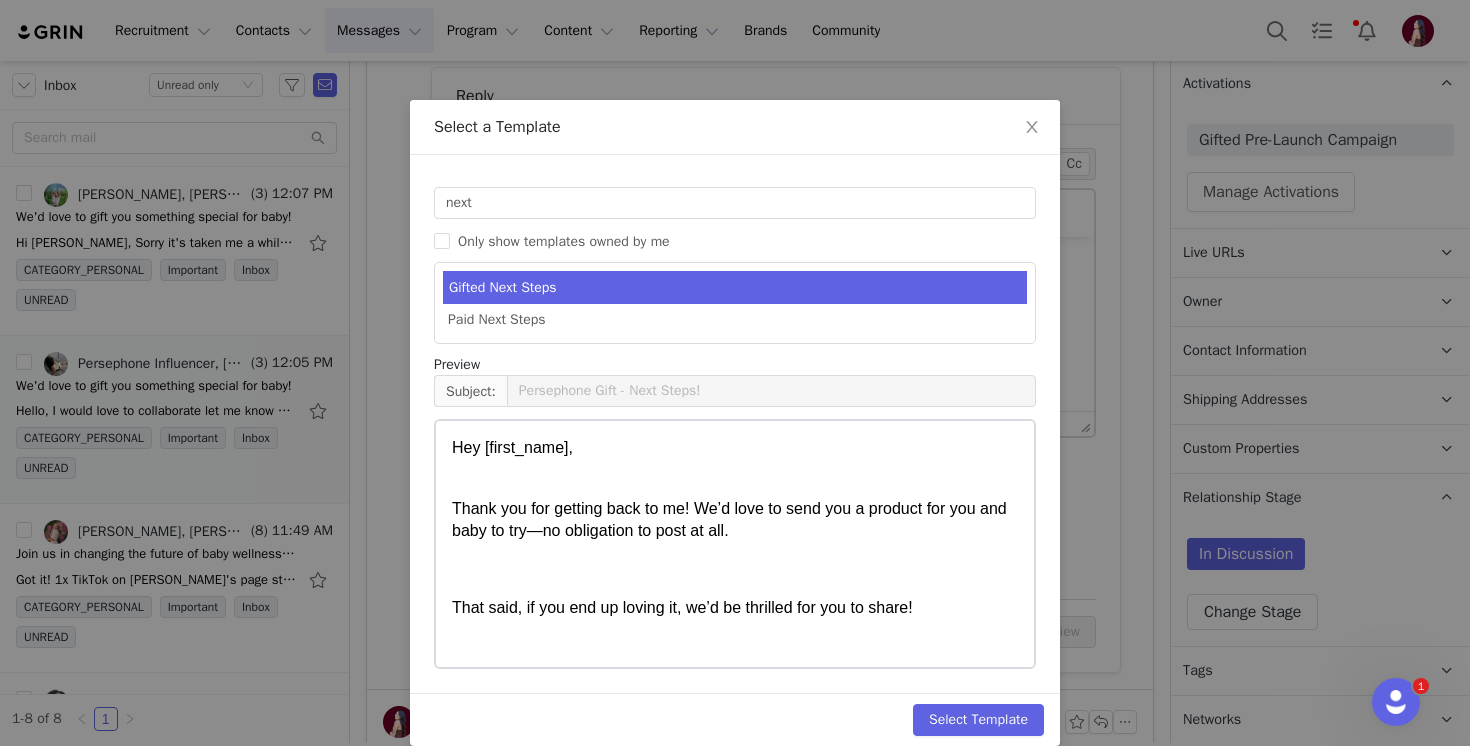scroll 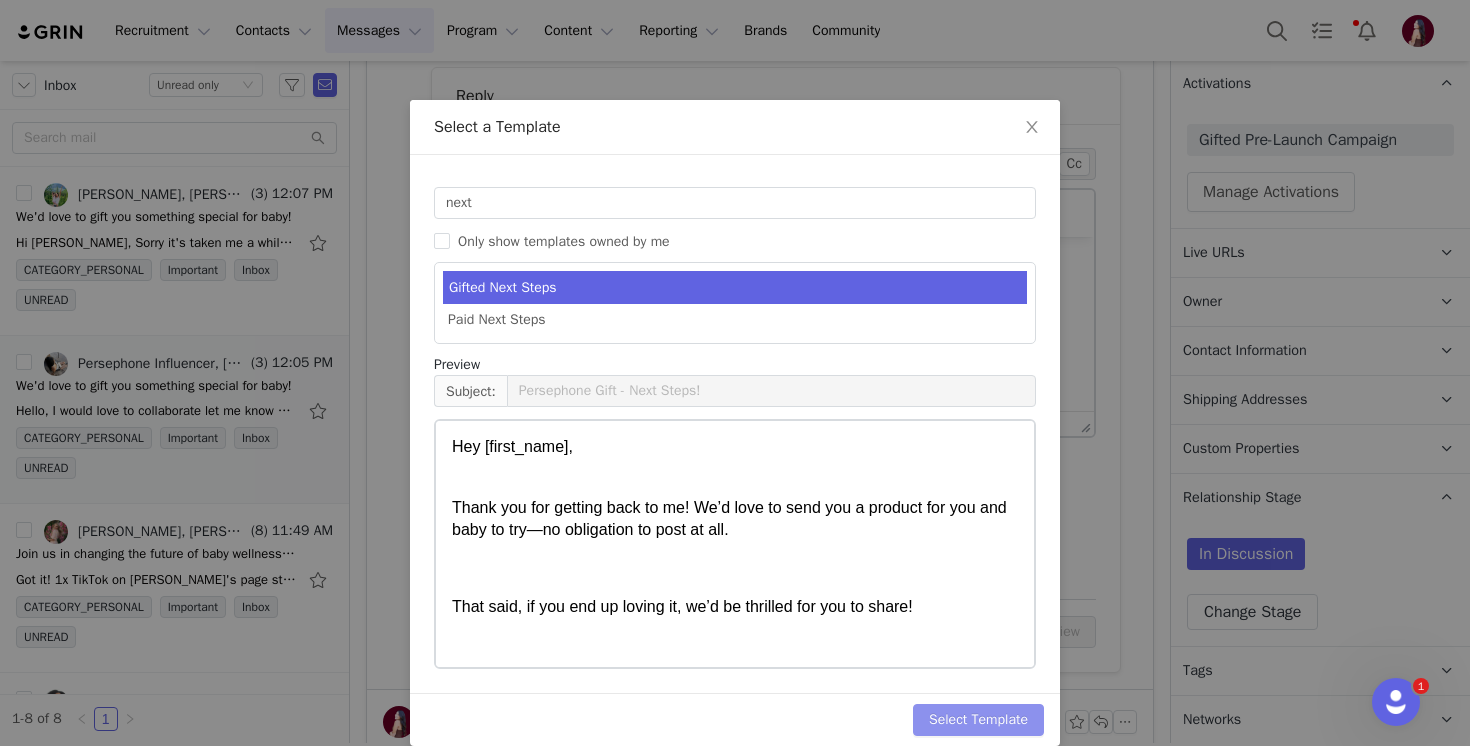 click on "Select Template" at bounding box center (978, 720) 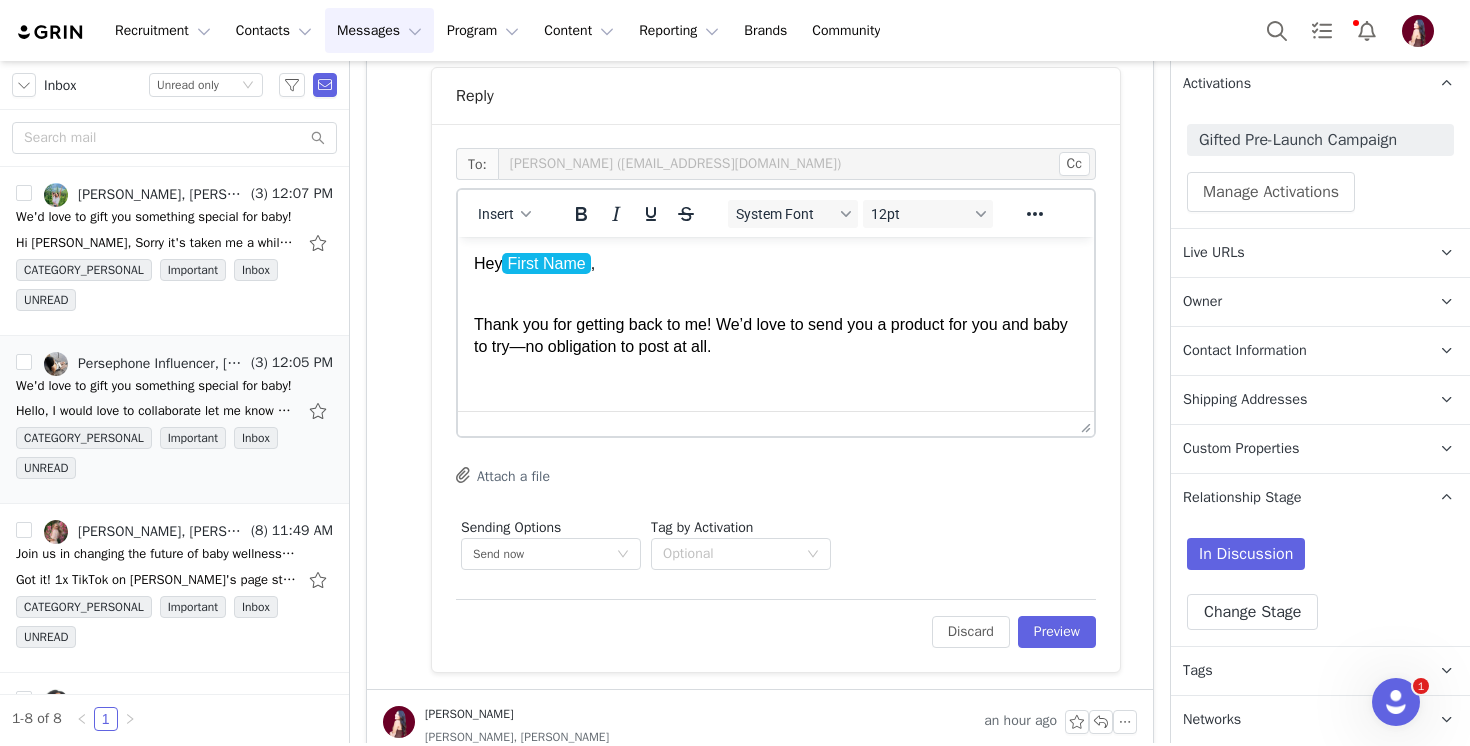 click at bounding box center (776, 386) 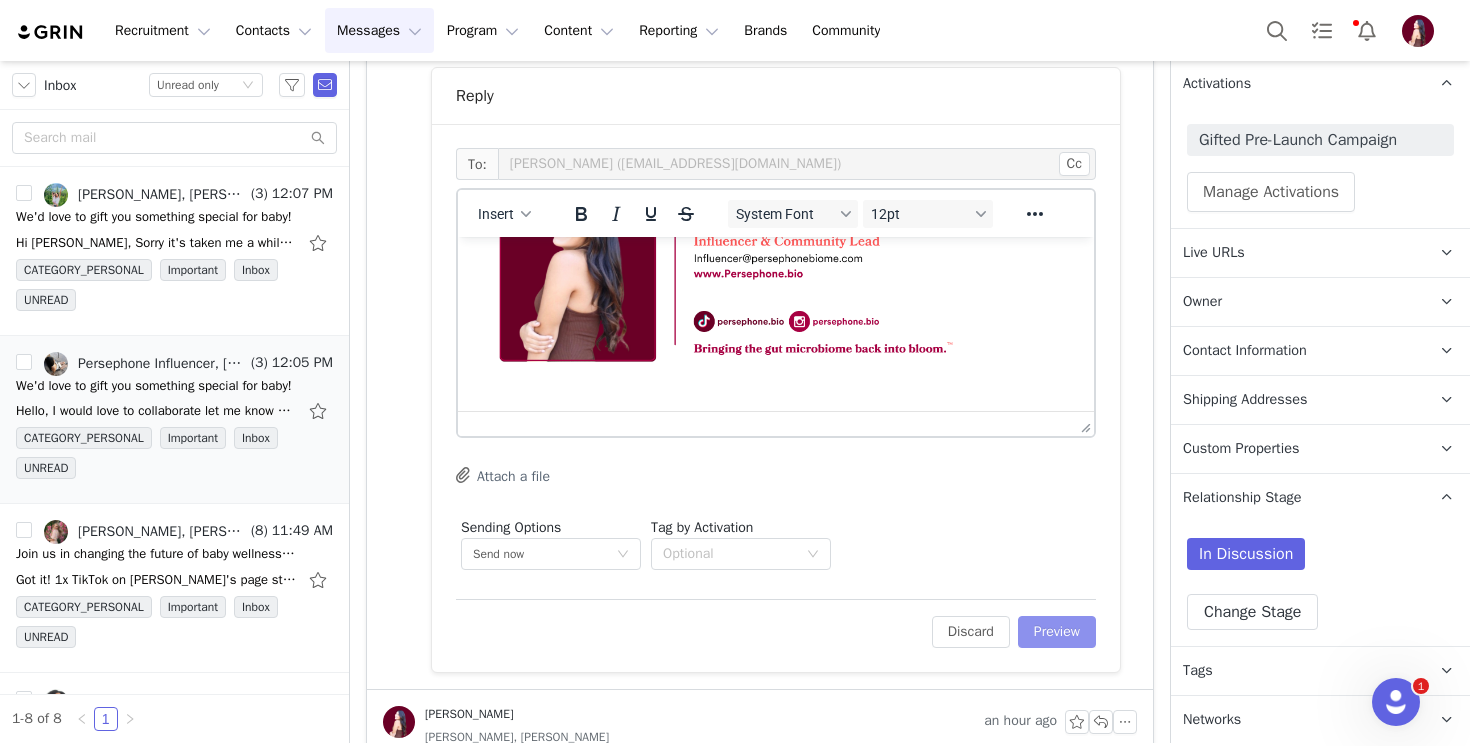 click on "Preview" at bounding box center [1057, 632] 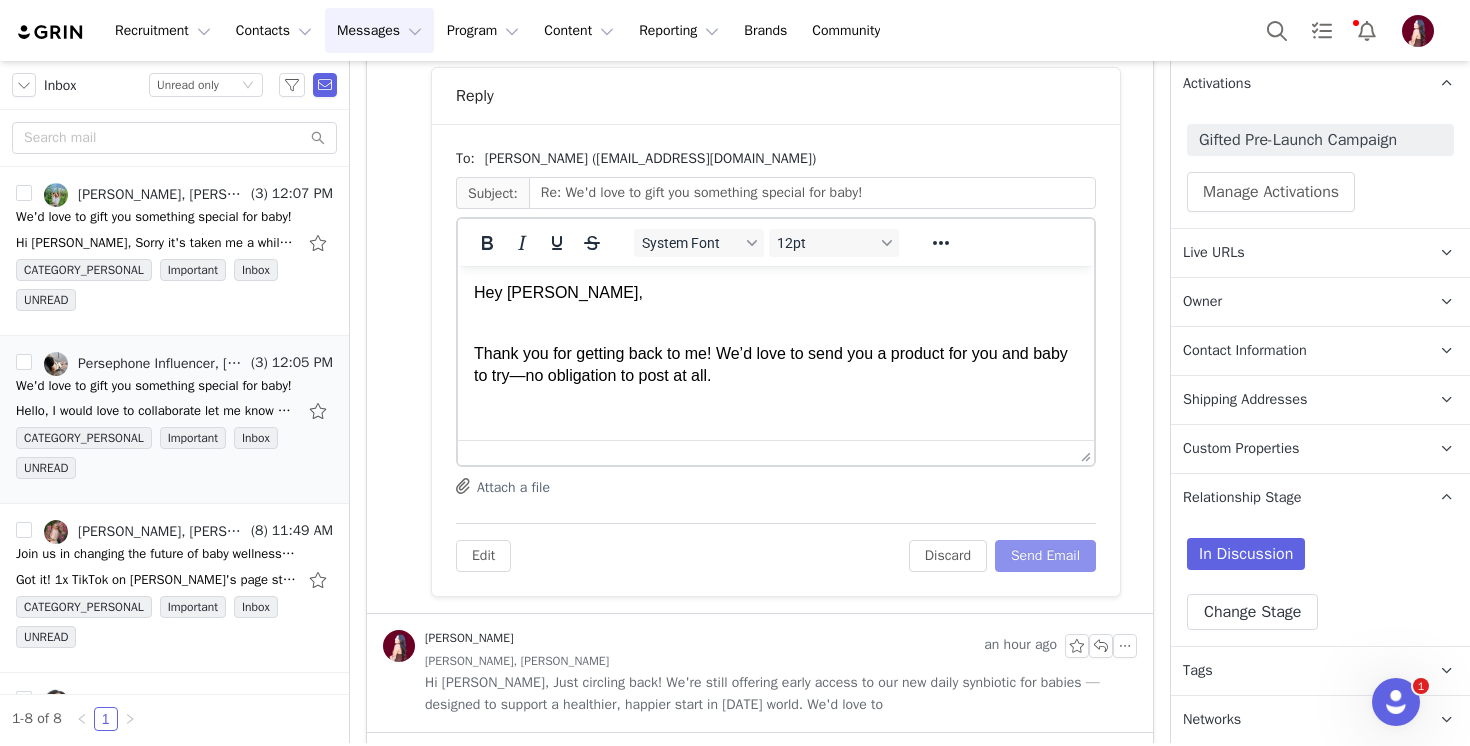 click on "Send Email" at bounding box center [1045, 556] 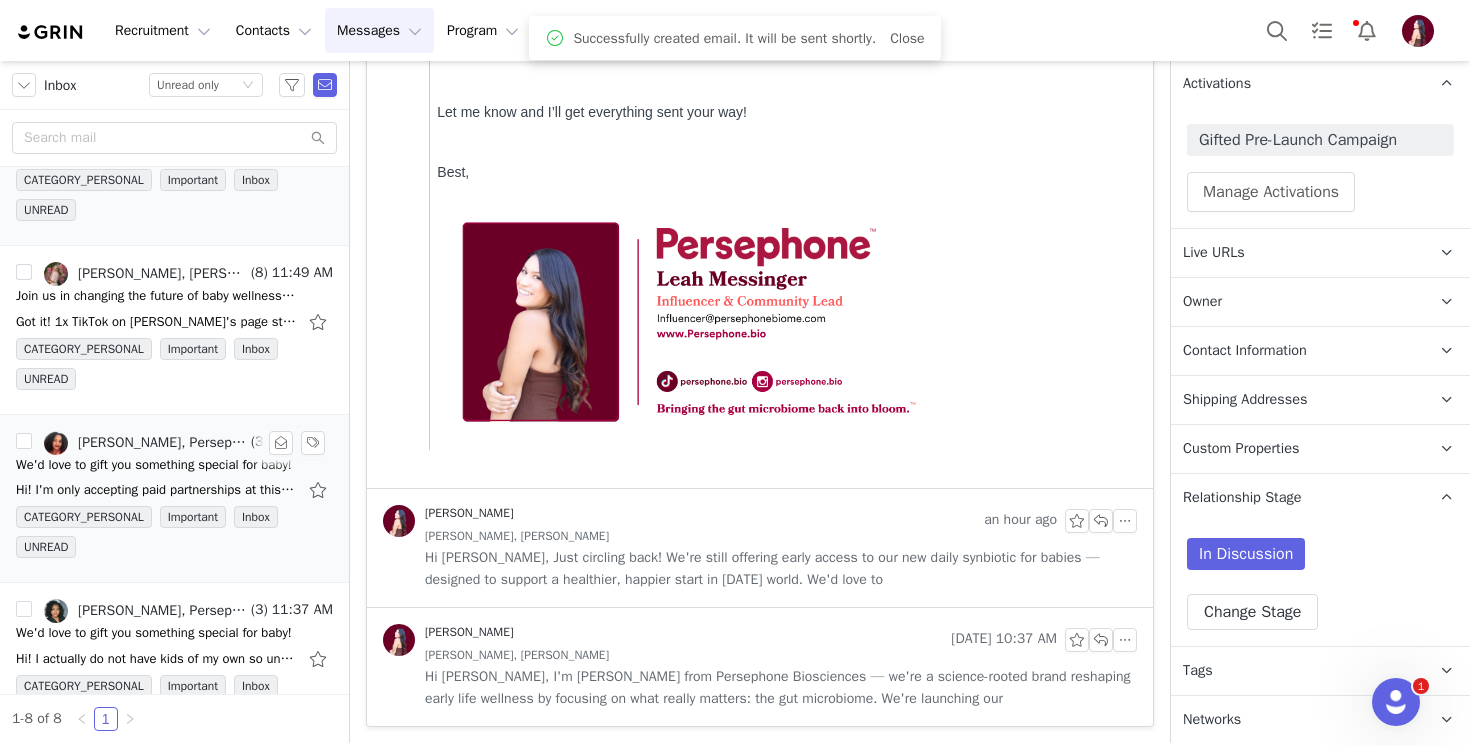 click on "Latifah, Persephone Influencer" at bounding box center [145, 443] 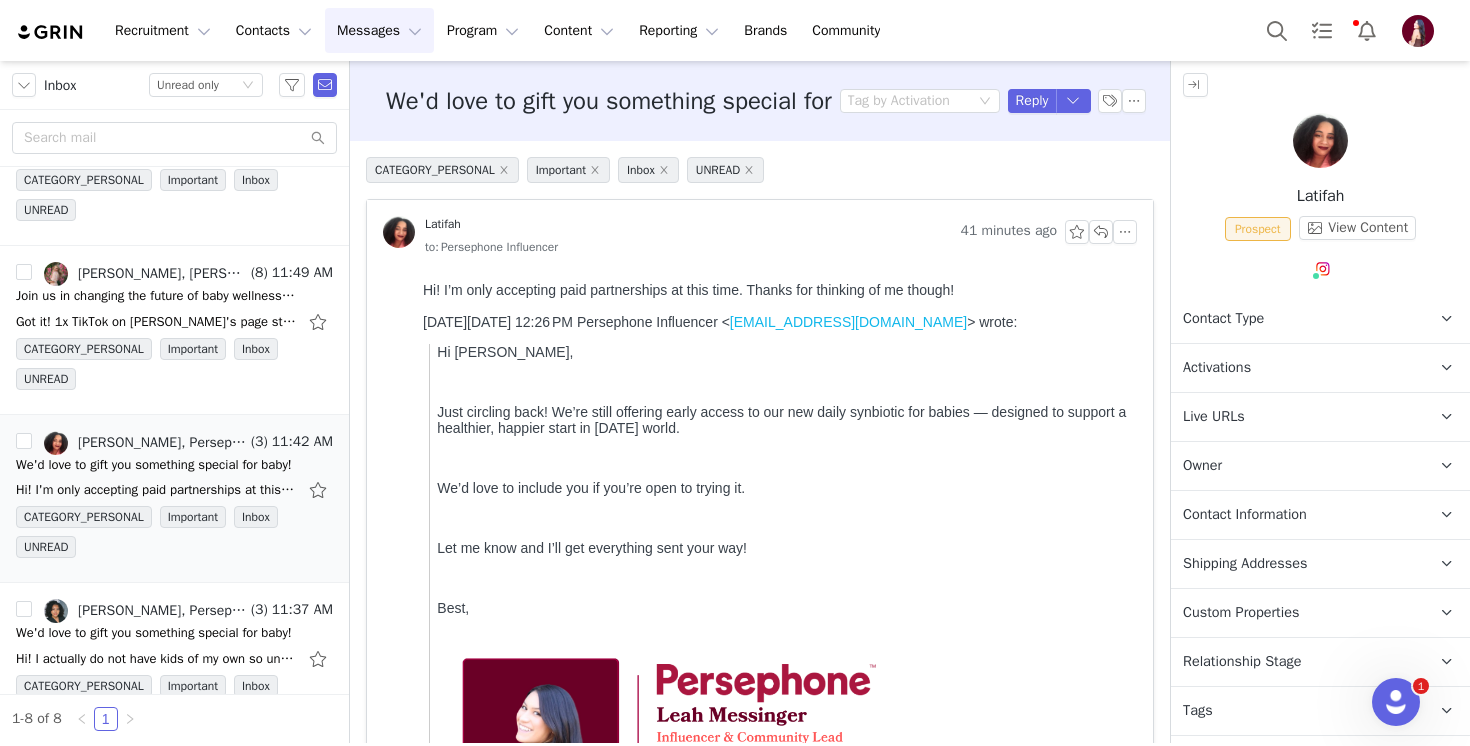 click on "Contact Type" at bounding box center [1223, 319] 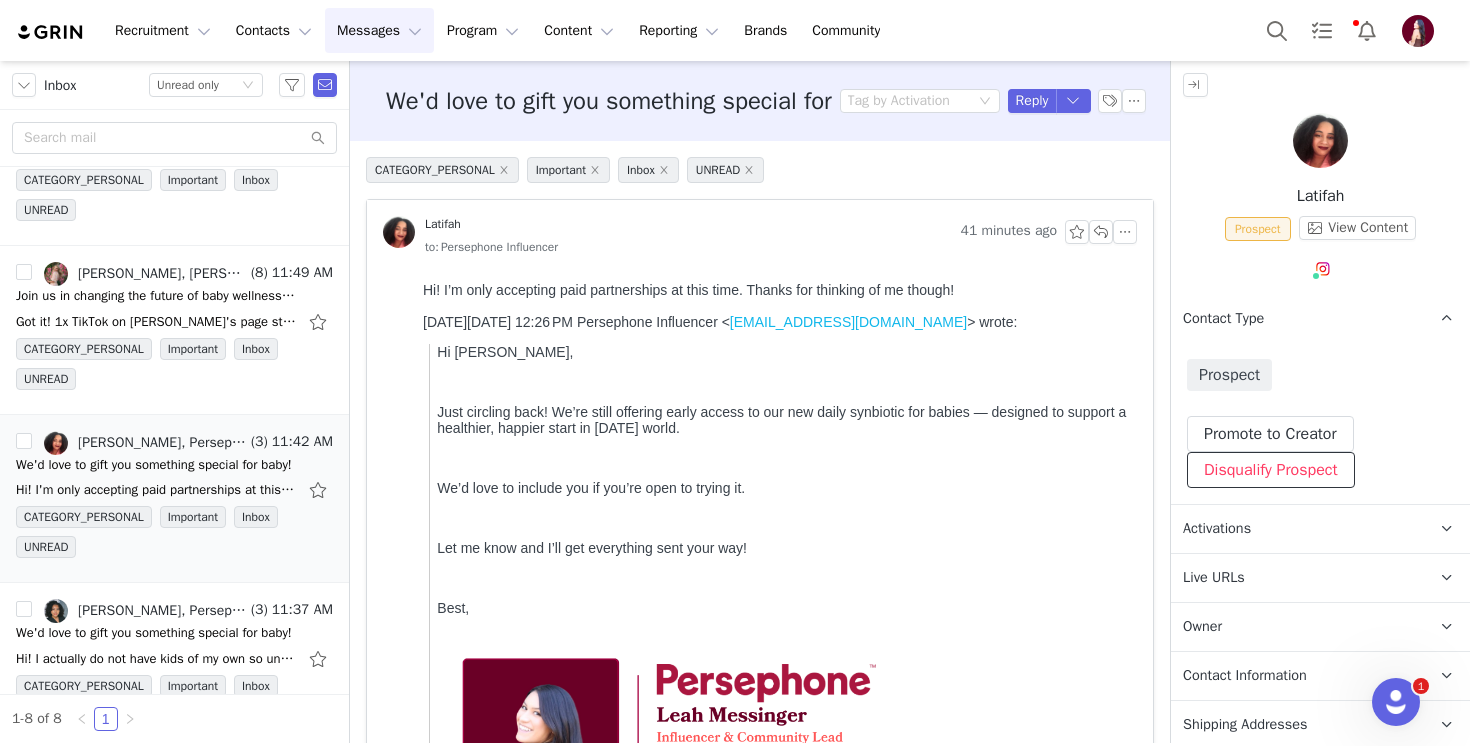click on "Disqualify Prospect" at bounding box center (1271, 470) 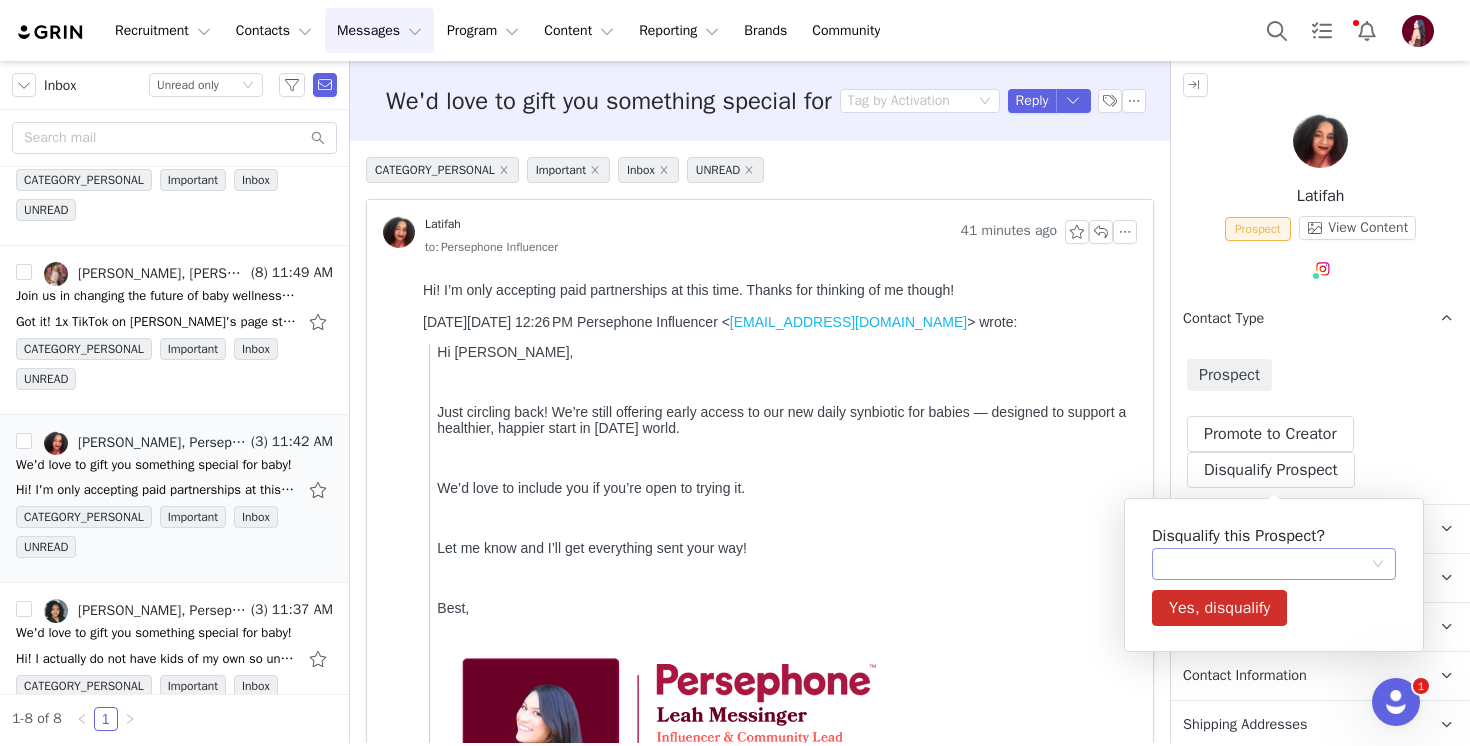 click at bounding box center (1267, 564) 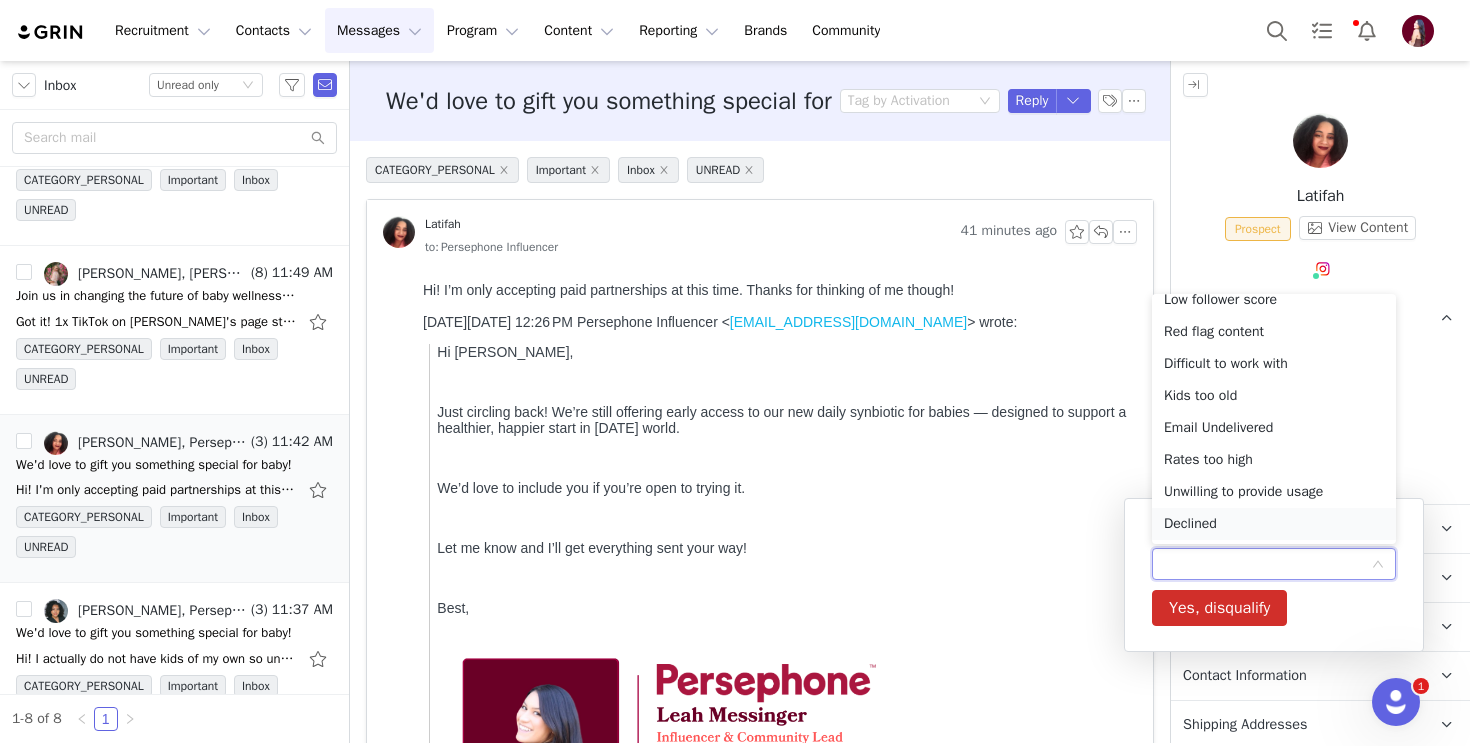 click on "Declined" at bounding box center [1274, 524] 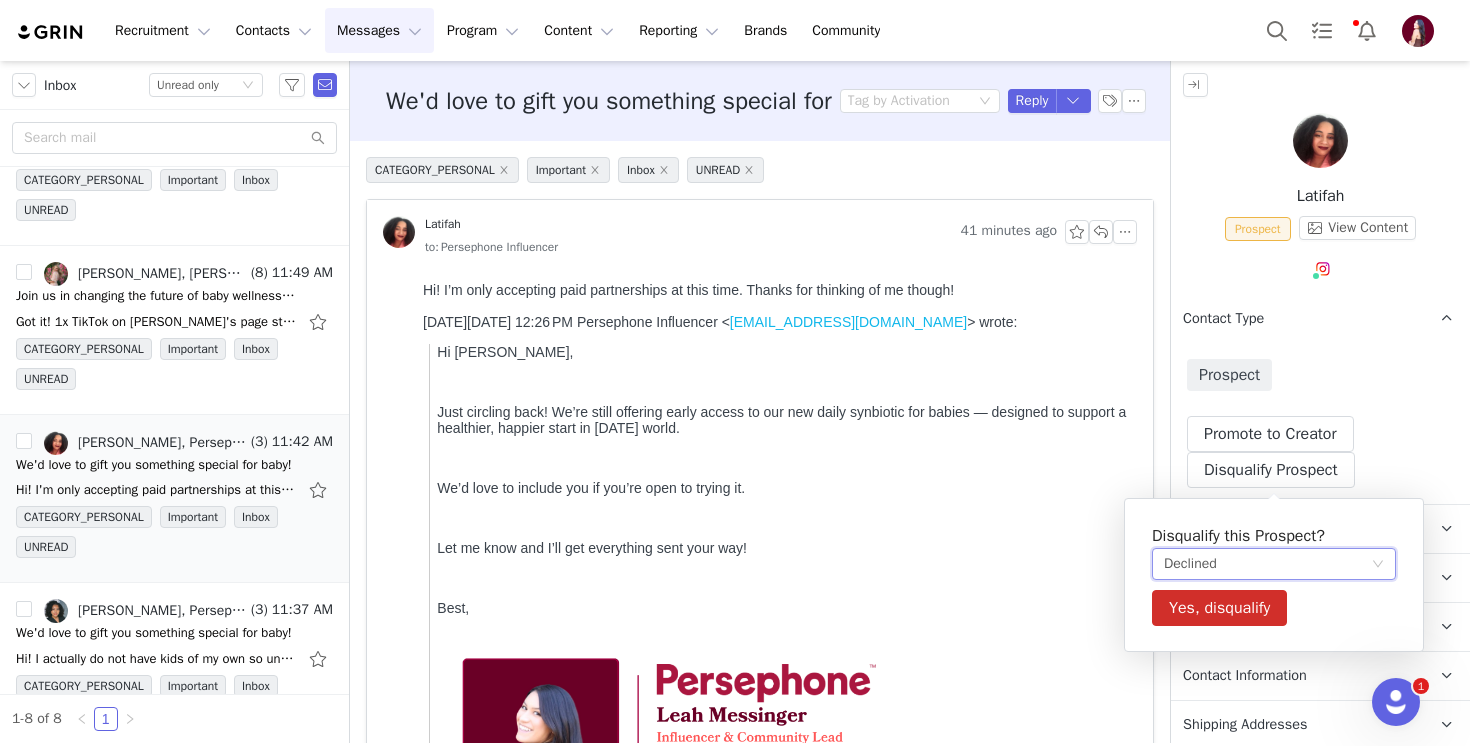 click on "Disqualify this Prospect? Declined  Yes, disqualify  Low engagement Fake engagement Not located in the USA/Can’t ship Low follower count Competitor mentions/posts Did not meet sales requirements Audience primarily out of US Low follower score Red flag content Difficult to work with Kids too old Email Undelivered Rates too high Unwilling to provide usage Declined" at bounding box center (1274, 575) 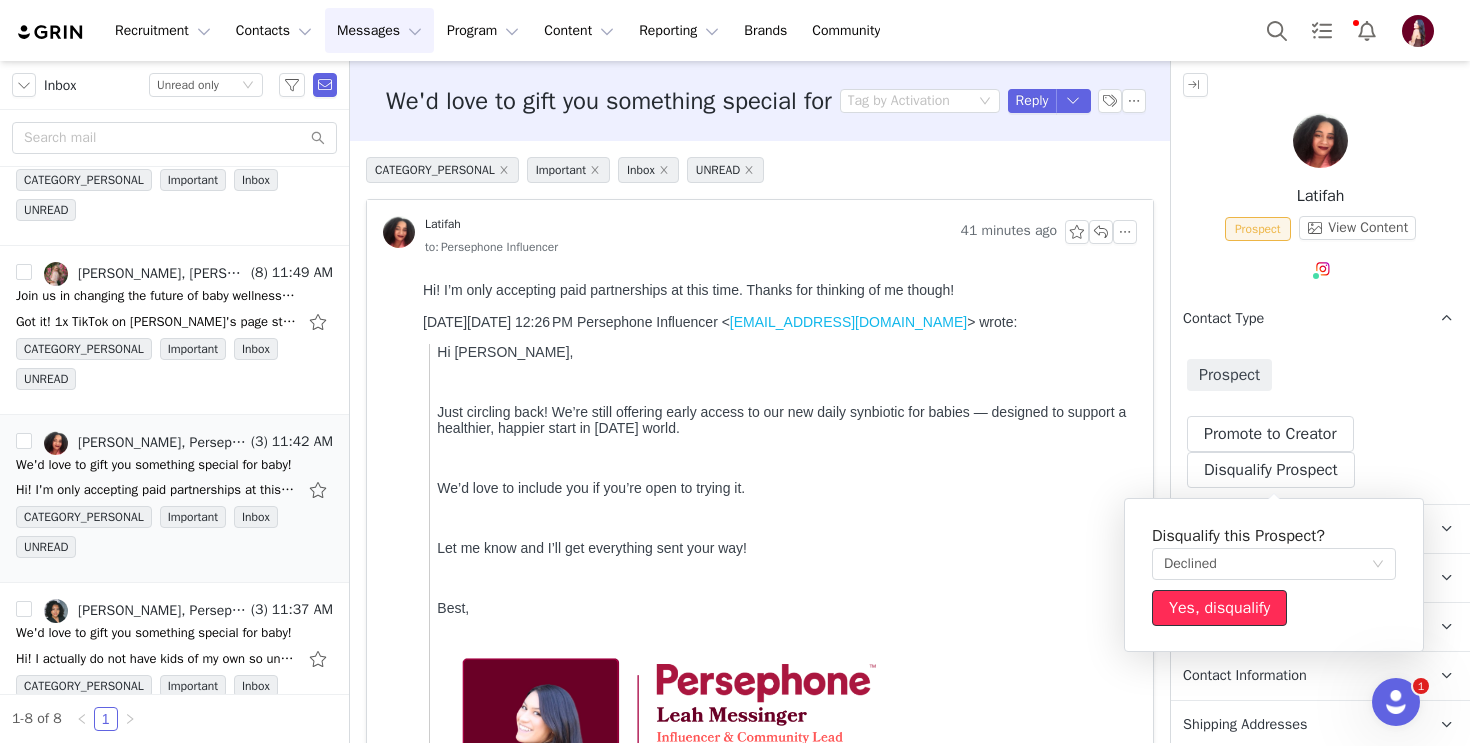 click on "Yes, disqualify" at bounding box center (1219, 608) 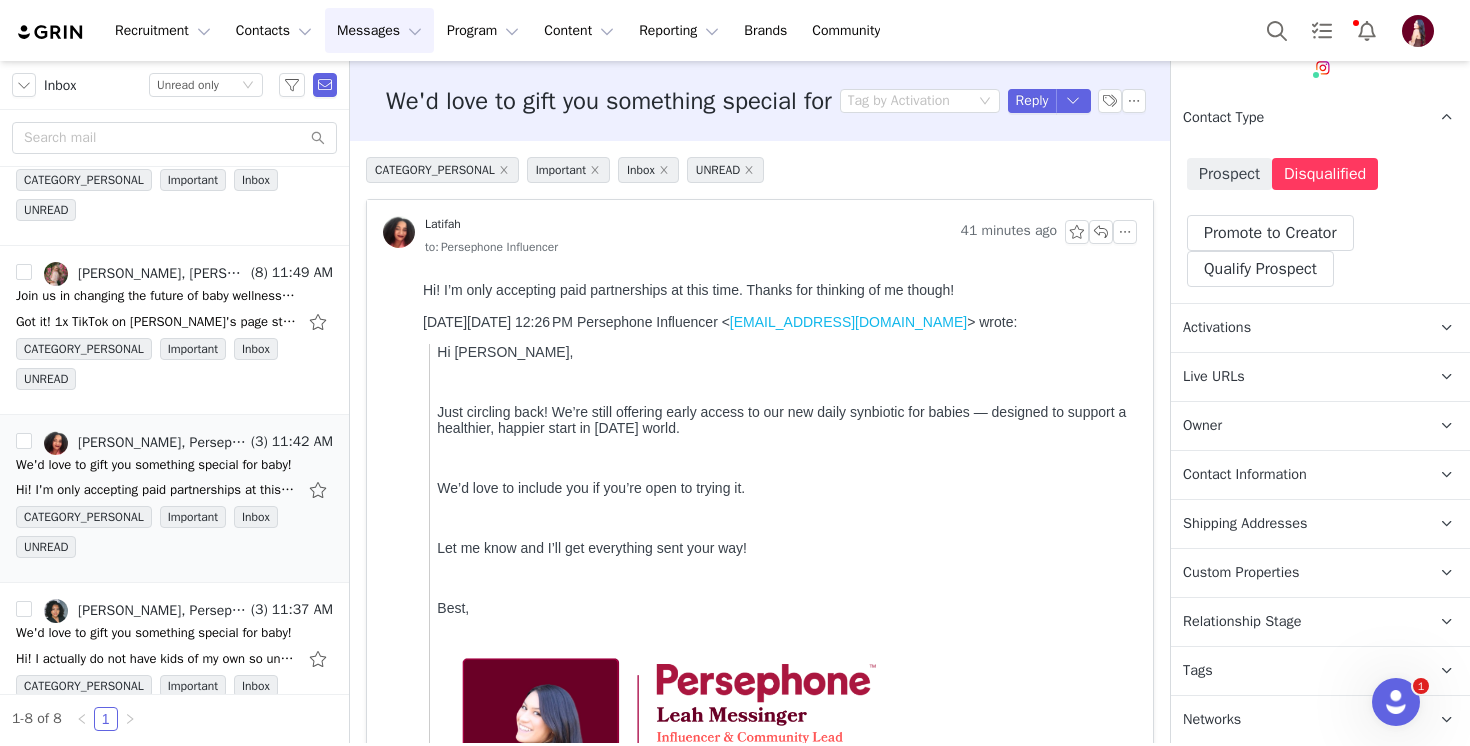 click on "Relationship Stage" at bounding box center (1242, 622) 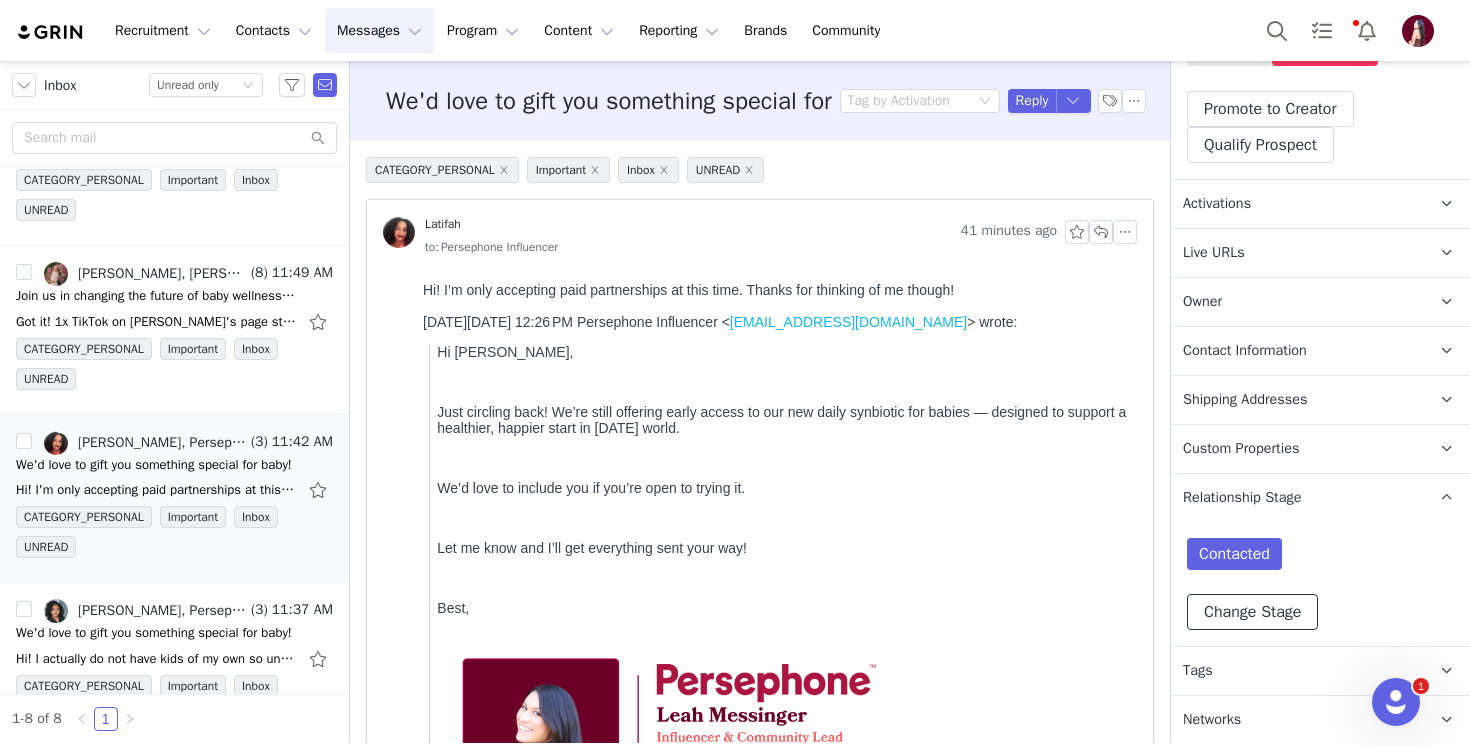 click on "Change Stage" at bounding box center [1252, 612] 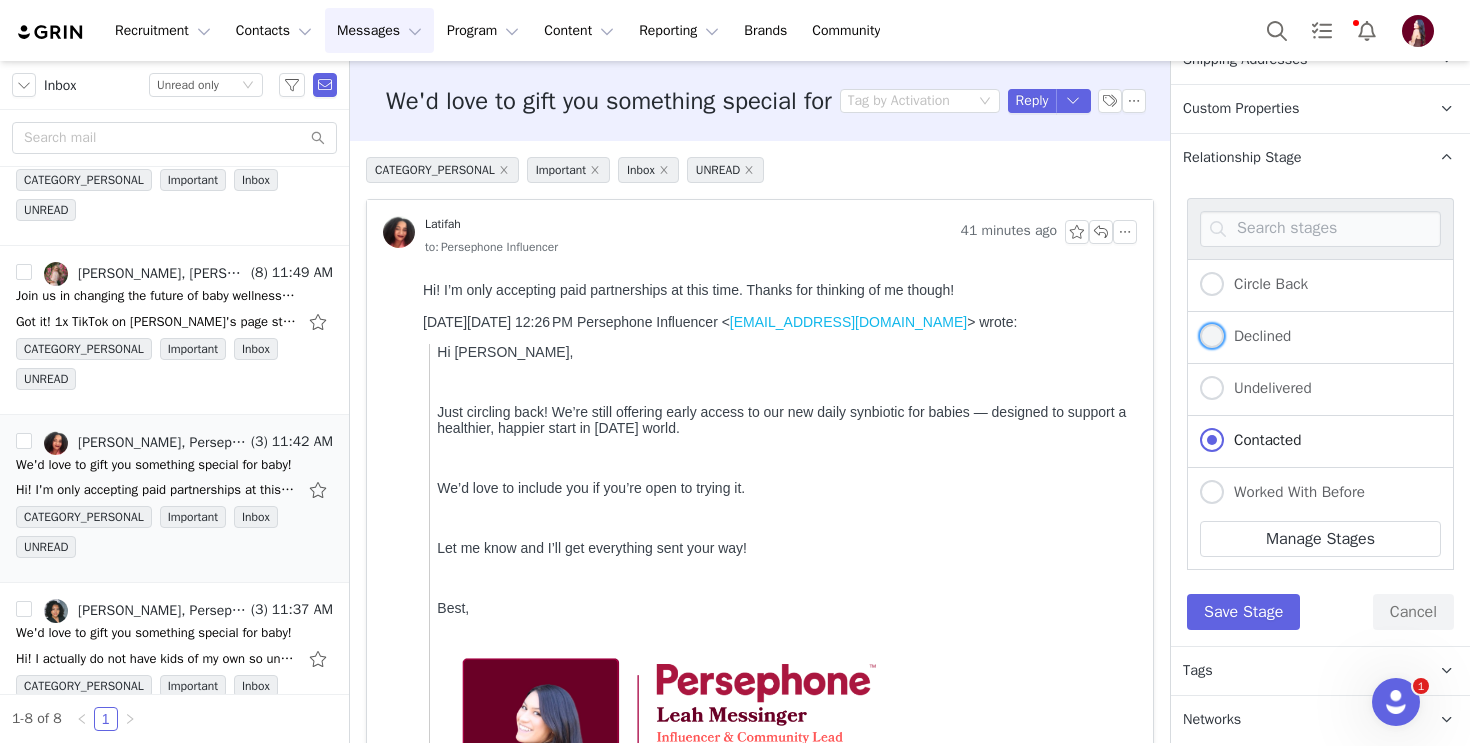 click on "Declined" at bounding box center [1257, 336] 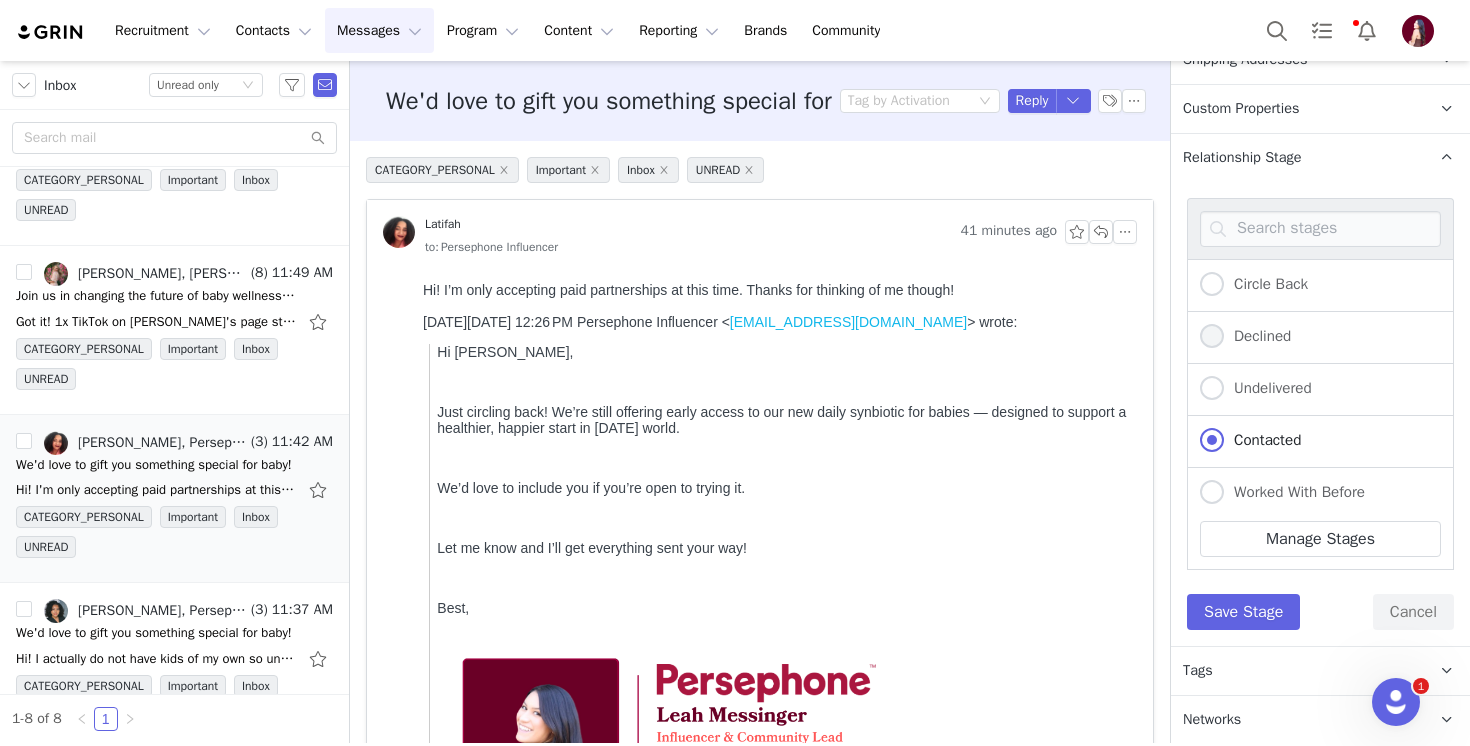 click on "Declined" at bounding box center (1212, 337) 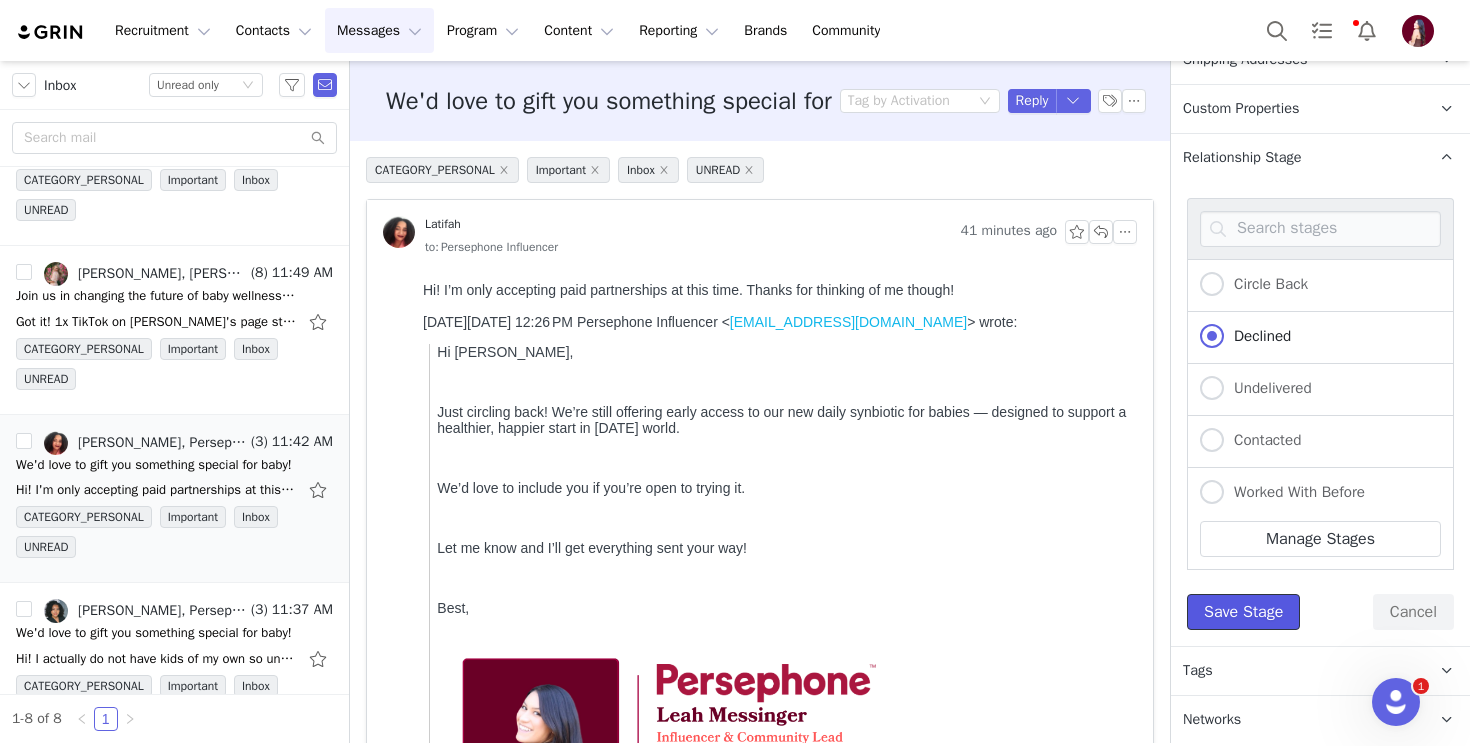 click on "Save Stage" at bounding box center (1243, 612) 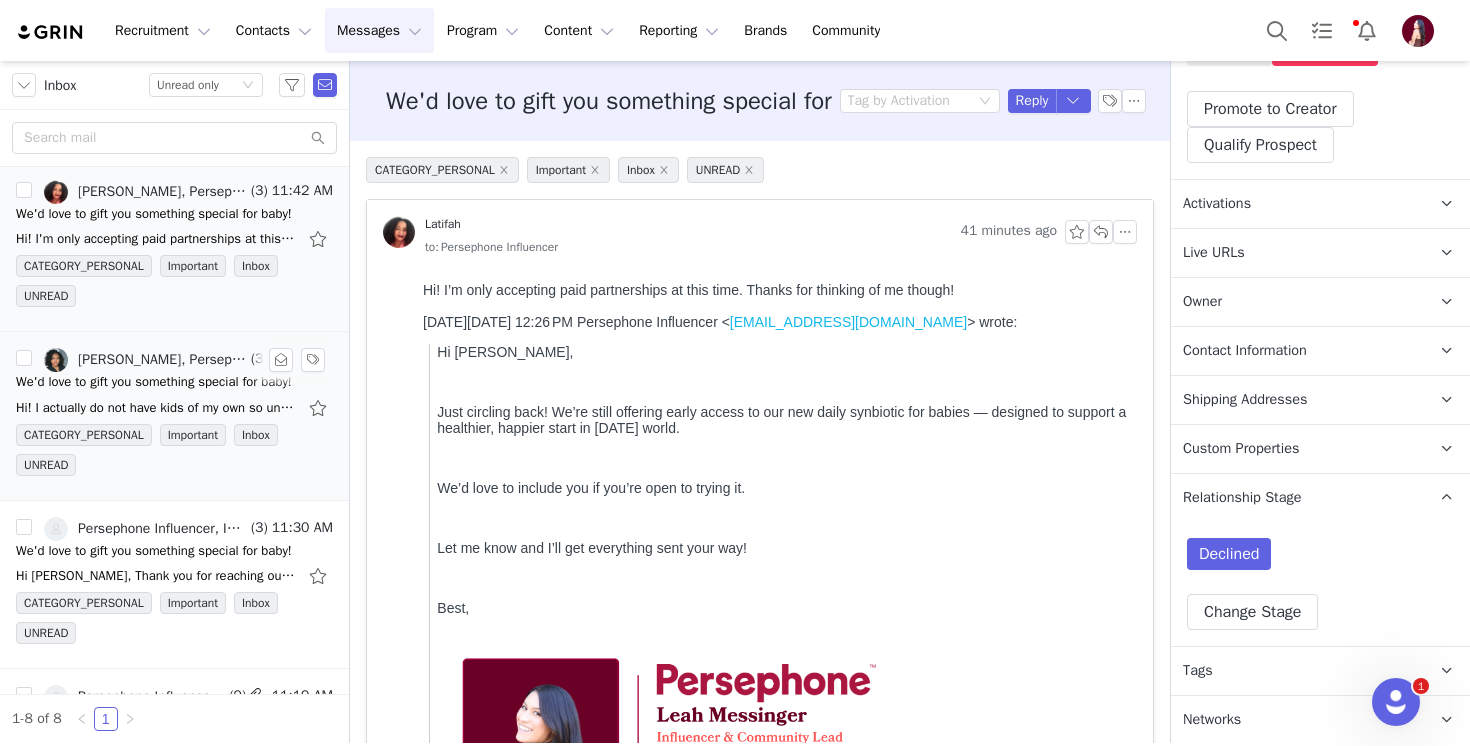 click on "We'd love to gift you something special for baby!" at bounding box center [154, 382] 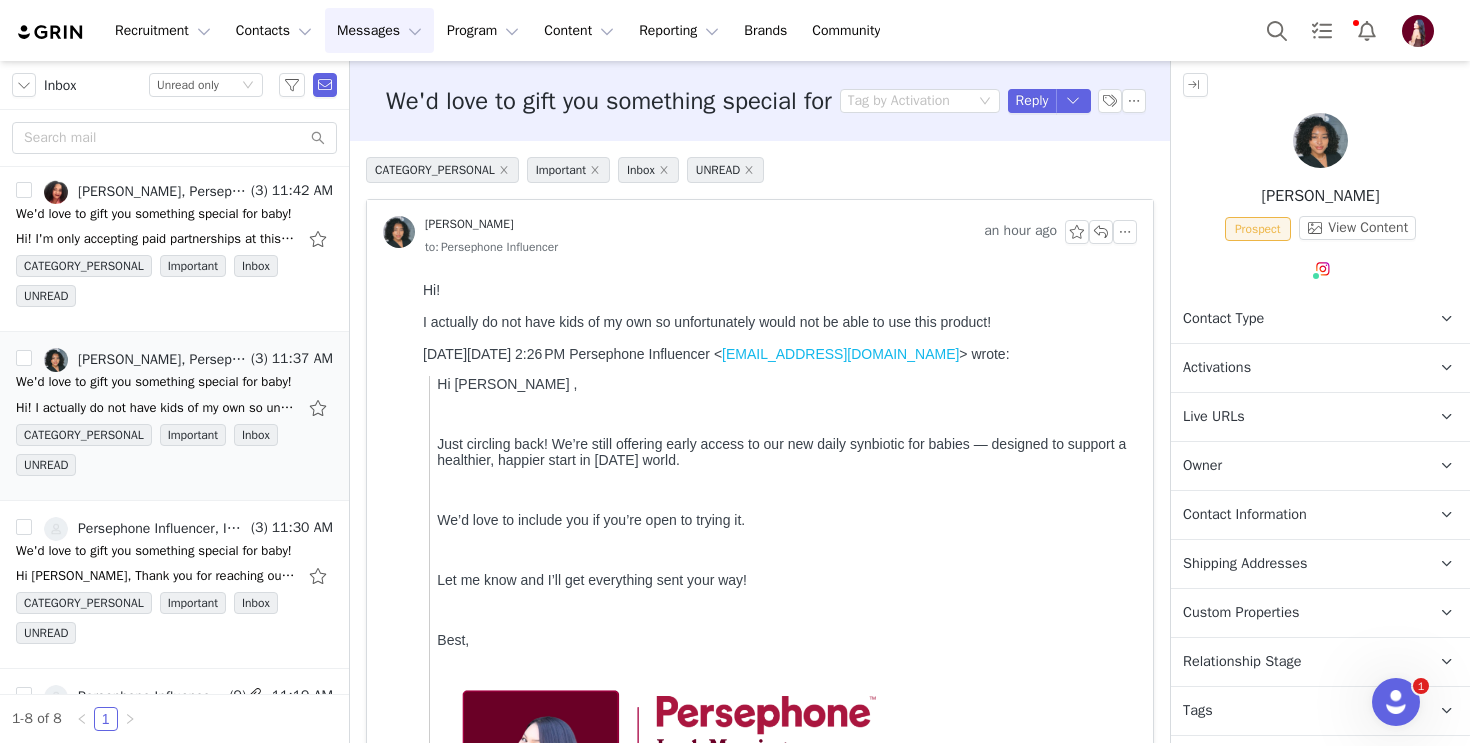 click on "Contact Type" at bounding box center [1223, 319] 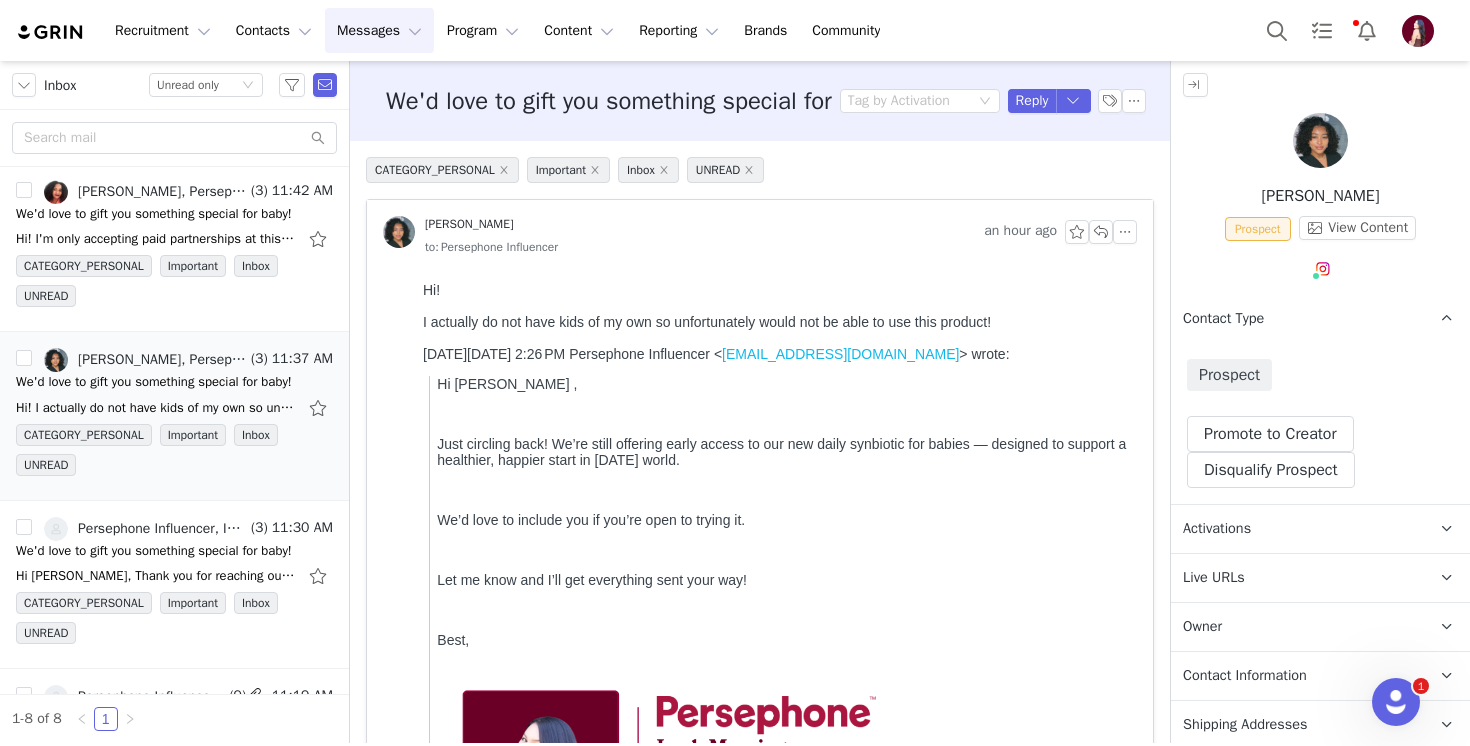 click on "Prospect  Promote to Creator Disqualify this Prospect?  Yes, disqualify  Disqualify Prospect" at bounding box center [1320, 423] 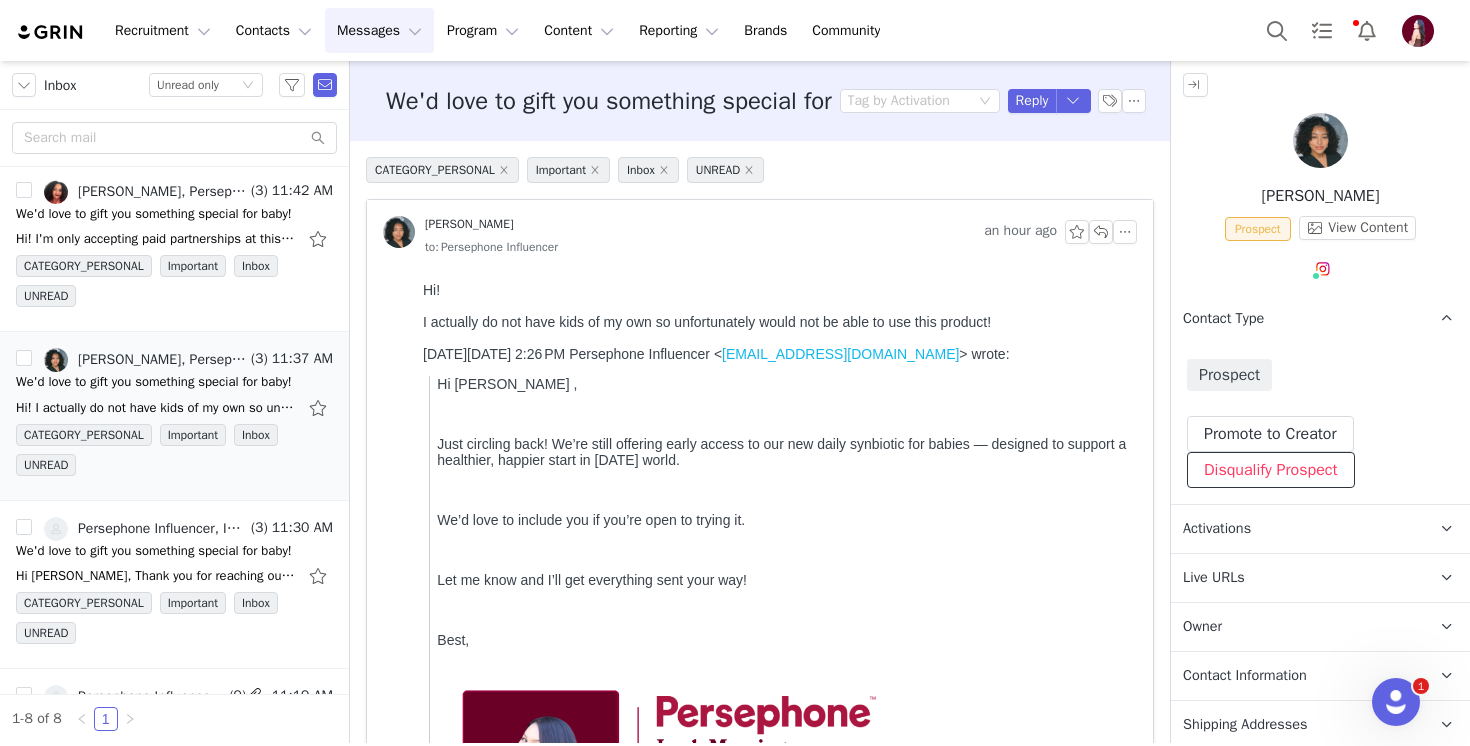 click on "Disqualify Prospect" at bounding box center (1271, 470) 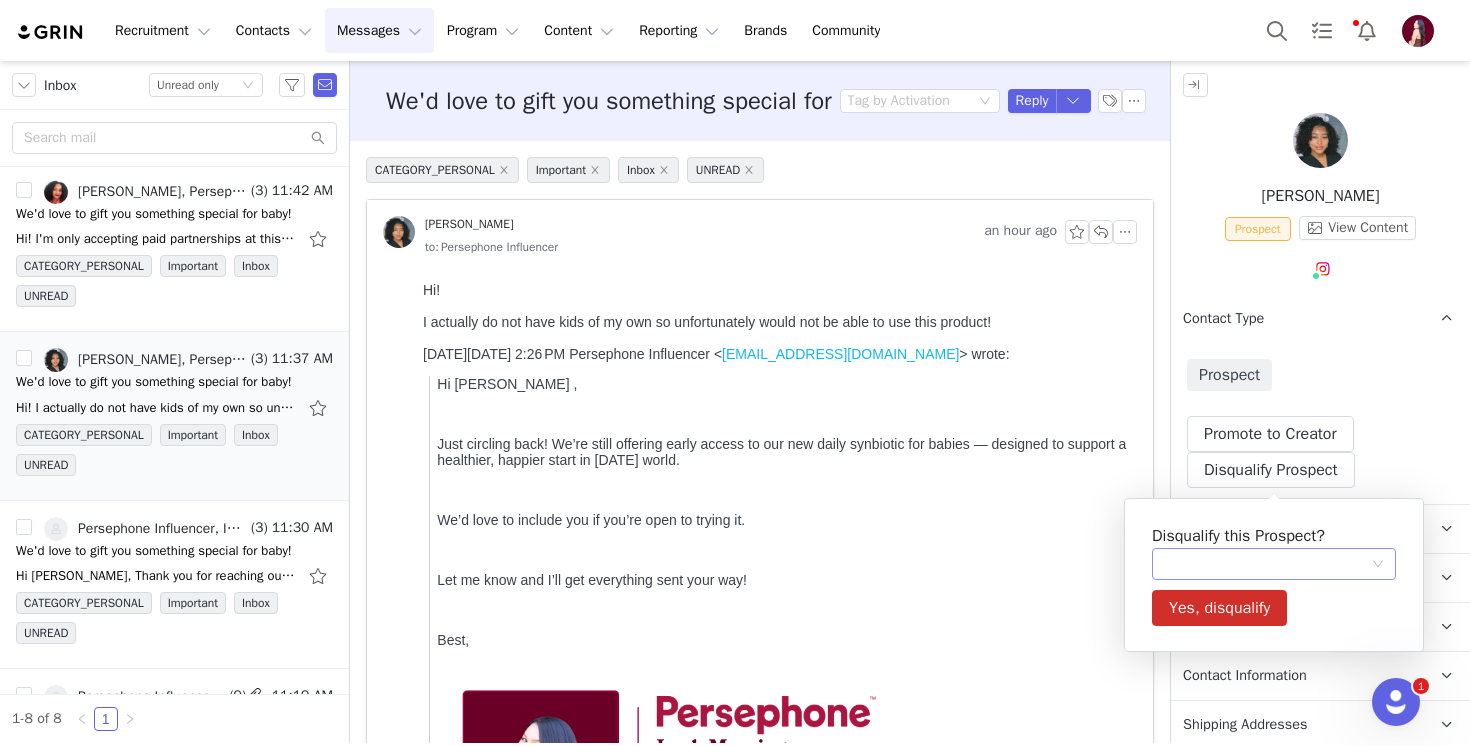click at bounding box center [1267, 564] 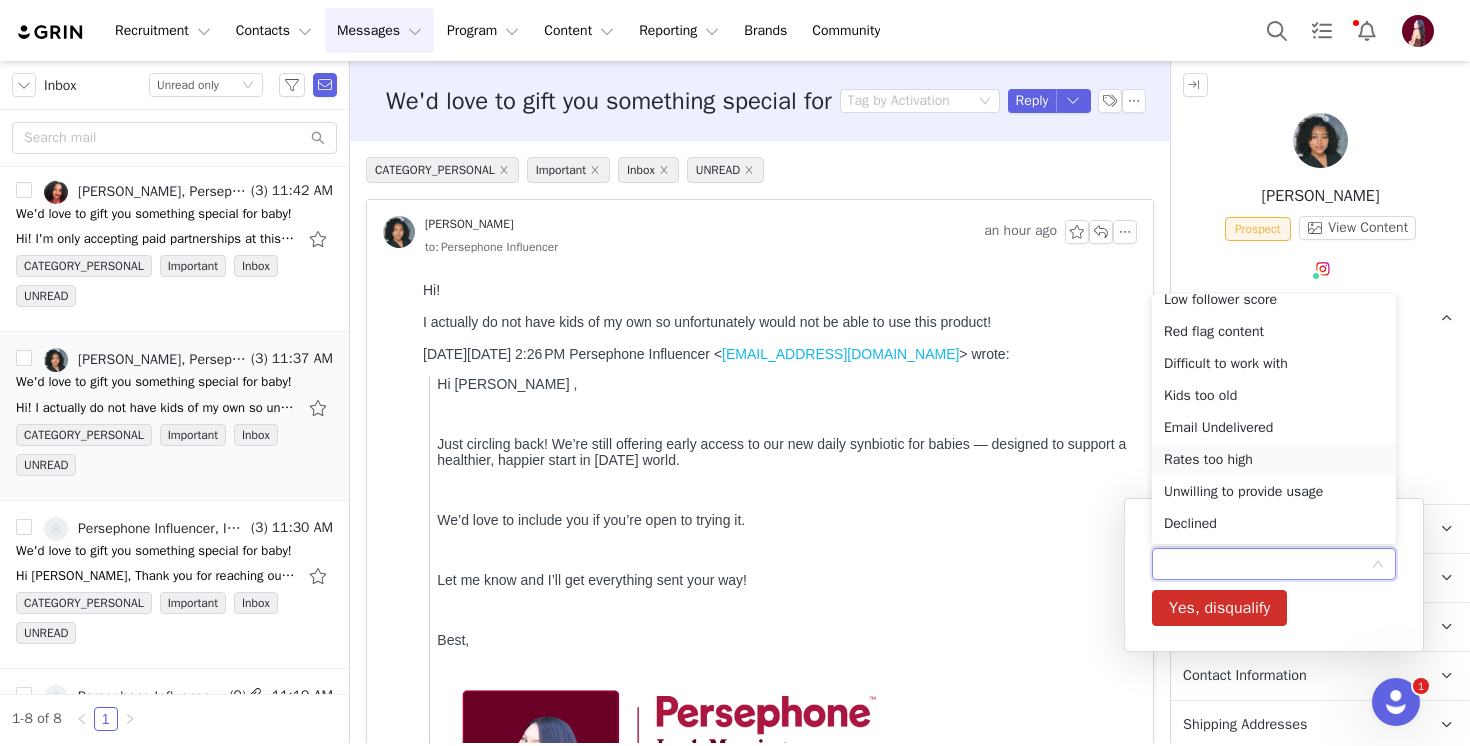click on "Rates too high" at bounding box center [1274, 460] 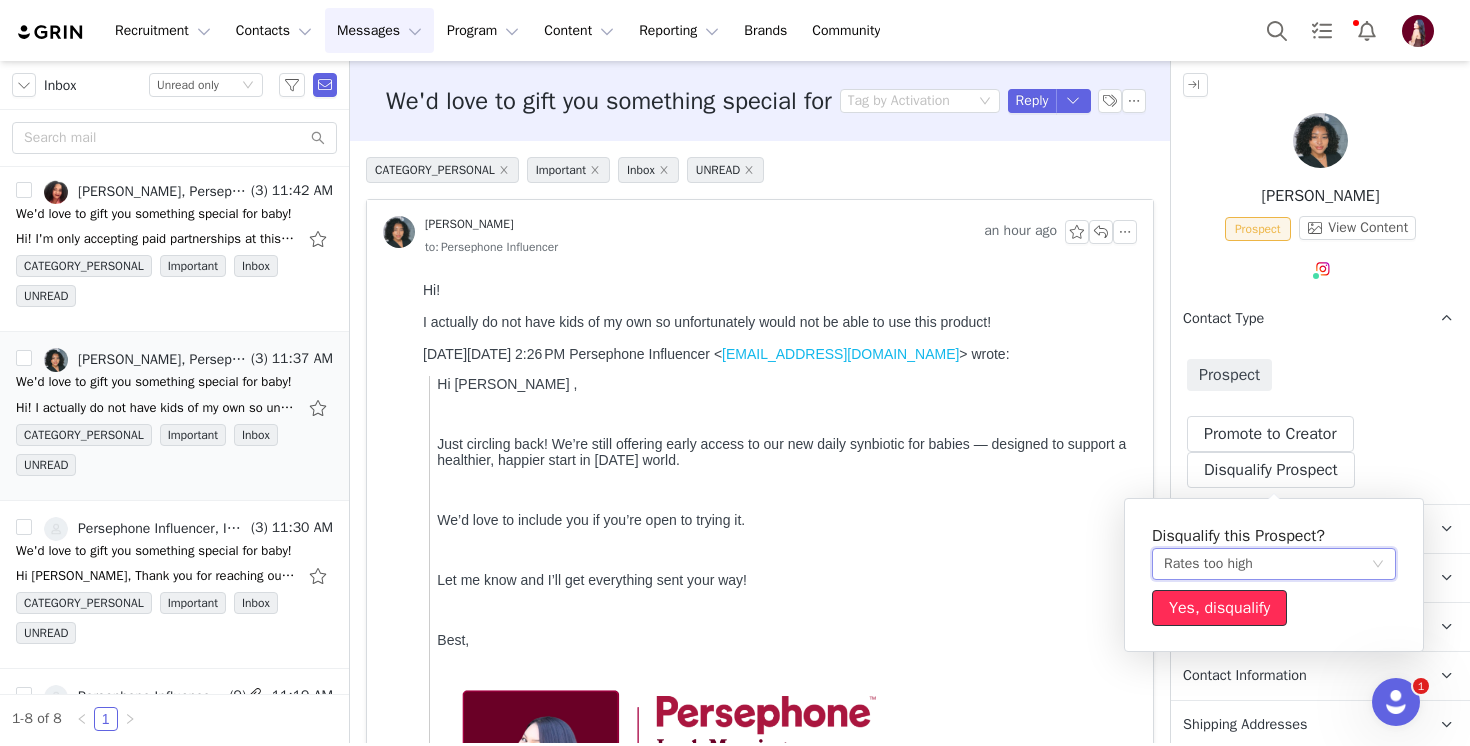 click on "Yes, disqualify" at bounding box center (1219, 608) 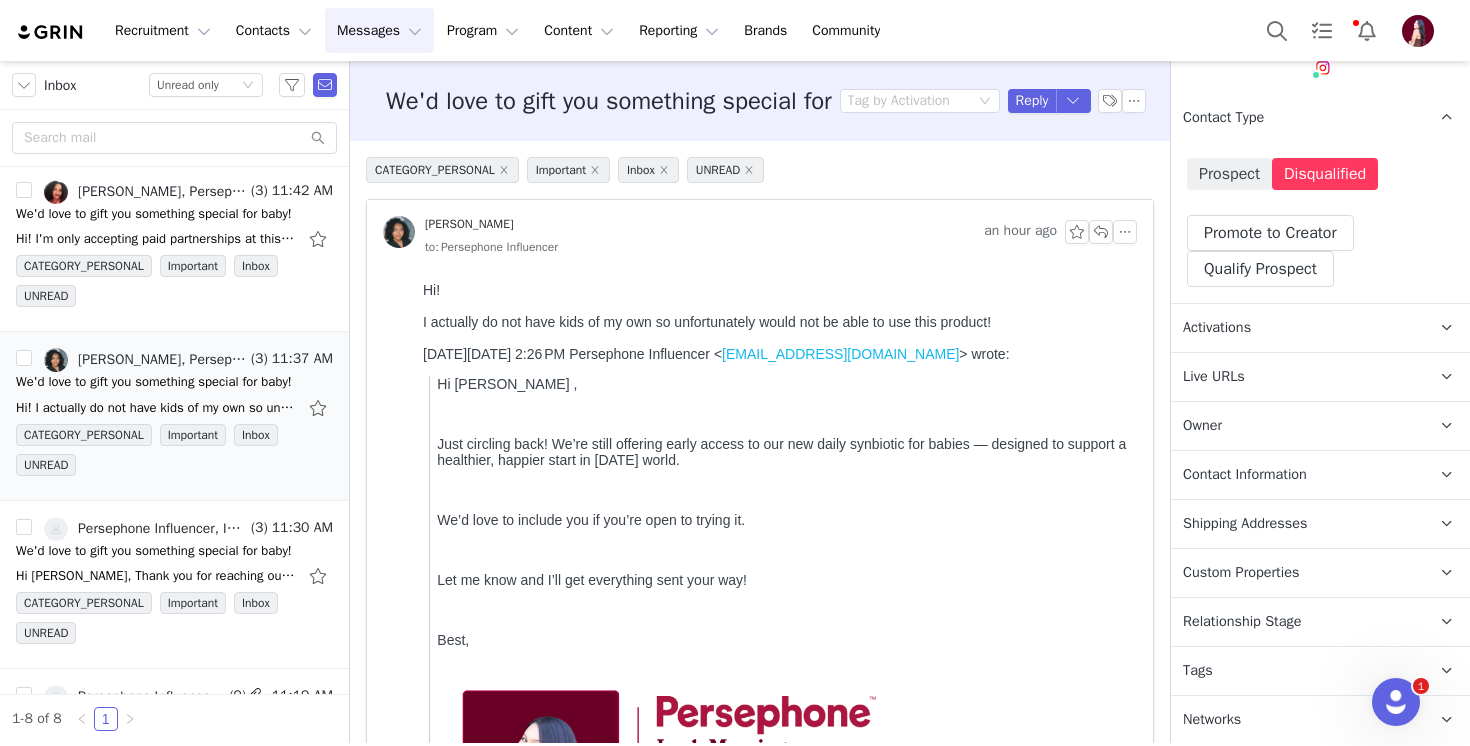 click on "Relationship Stage  Use relationship stages to move contacts through a logical sequence, from unaware of your brand to loyal ambassador" at bounding box center (1296, 622) 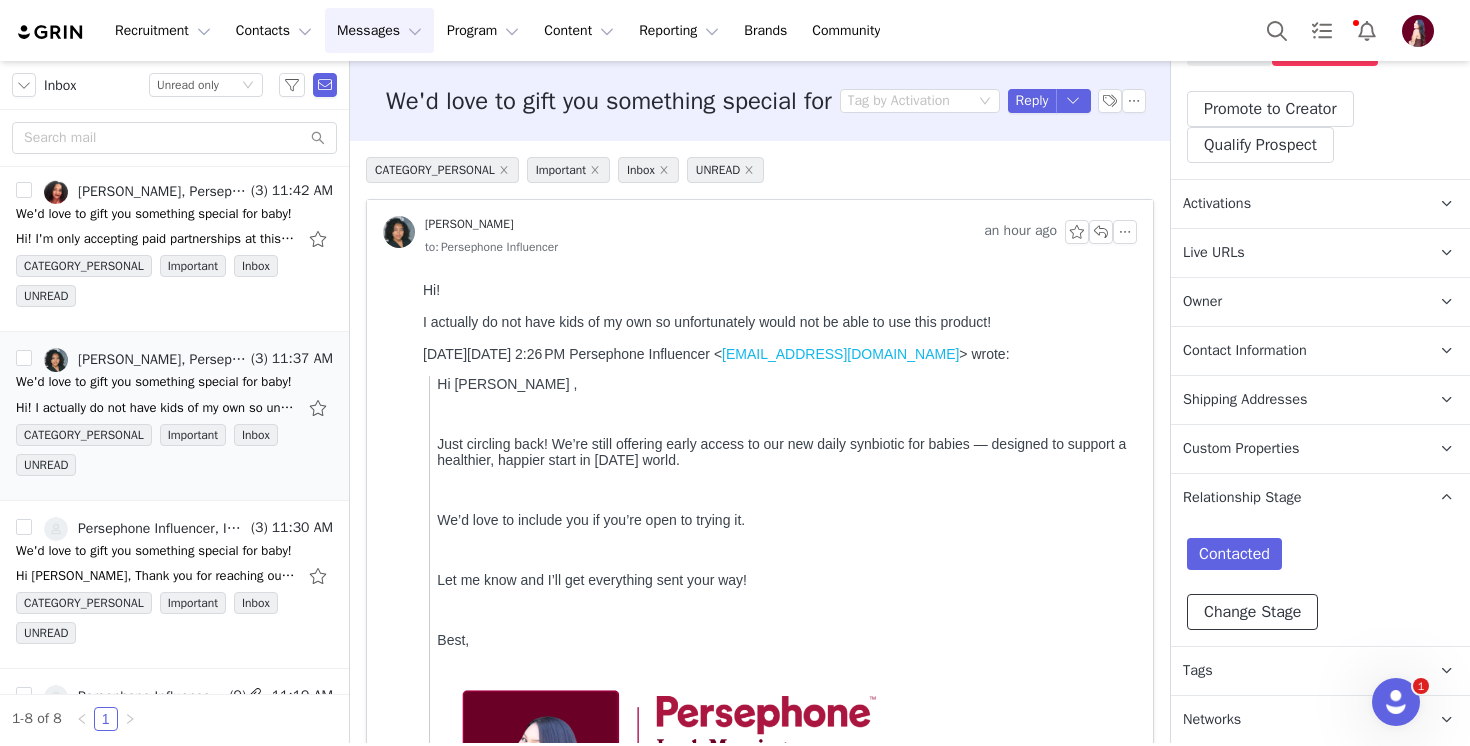 click on "Change Stage" at bounding box center [1252, 612] 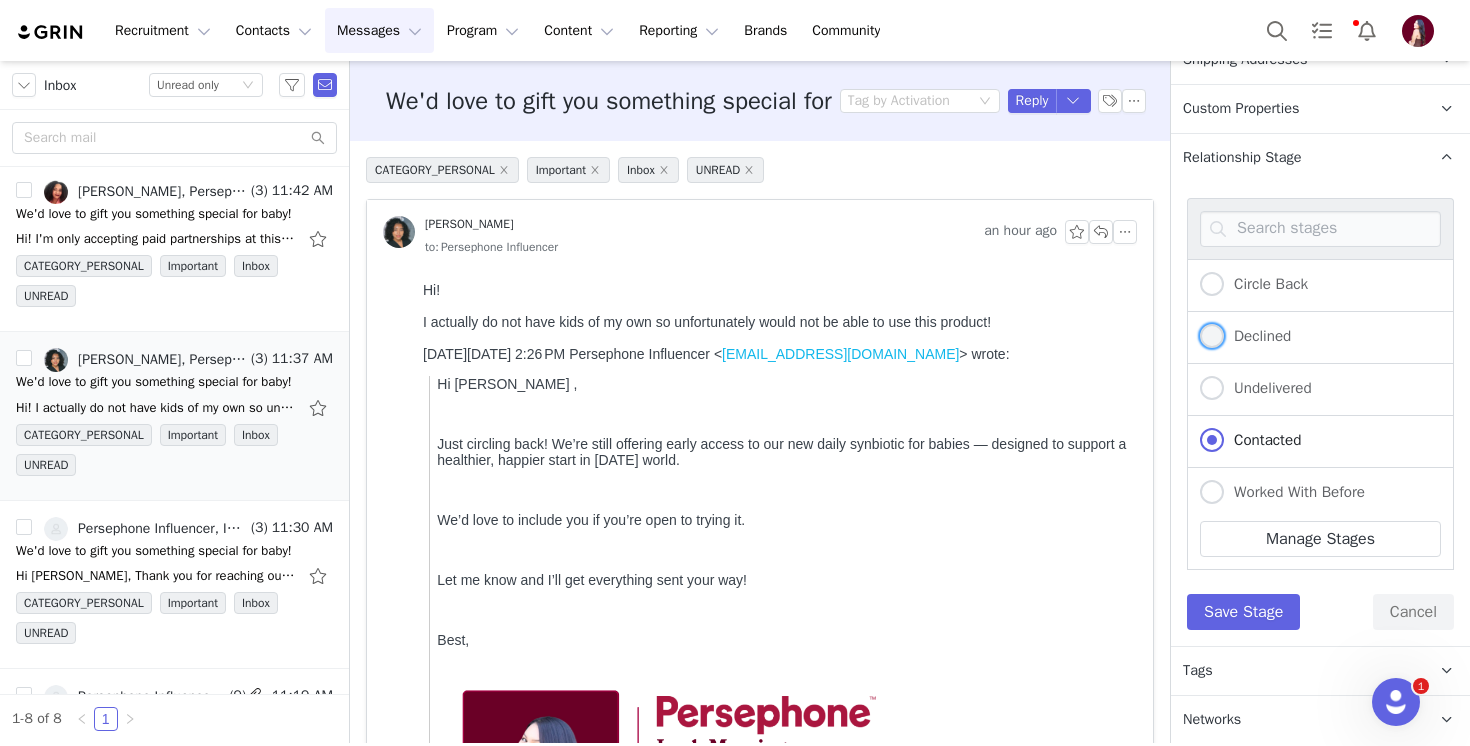 click on "Declined" at bounding box center [1257, 336] 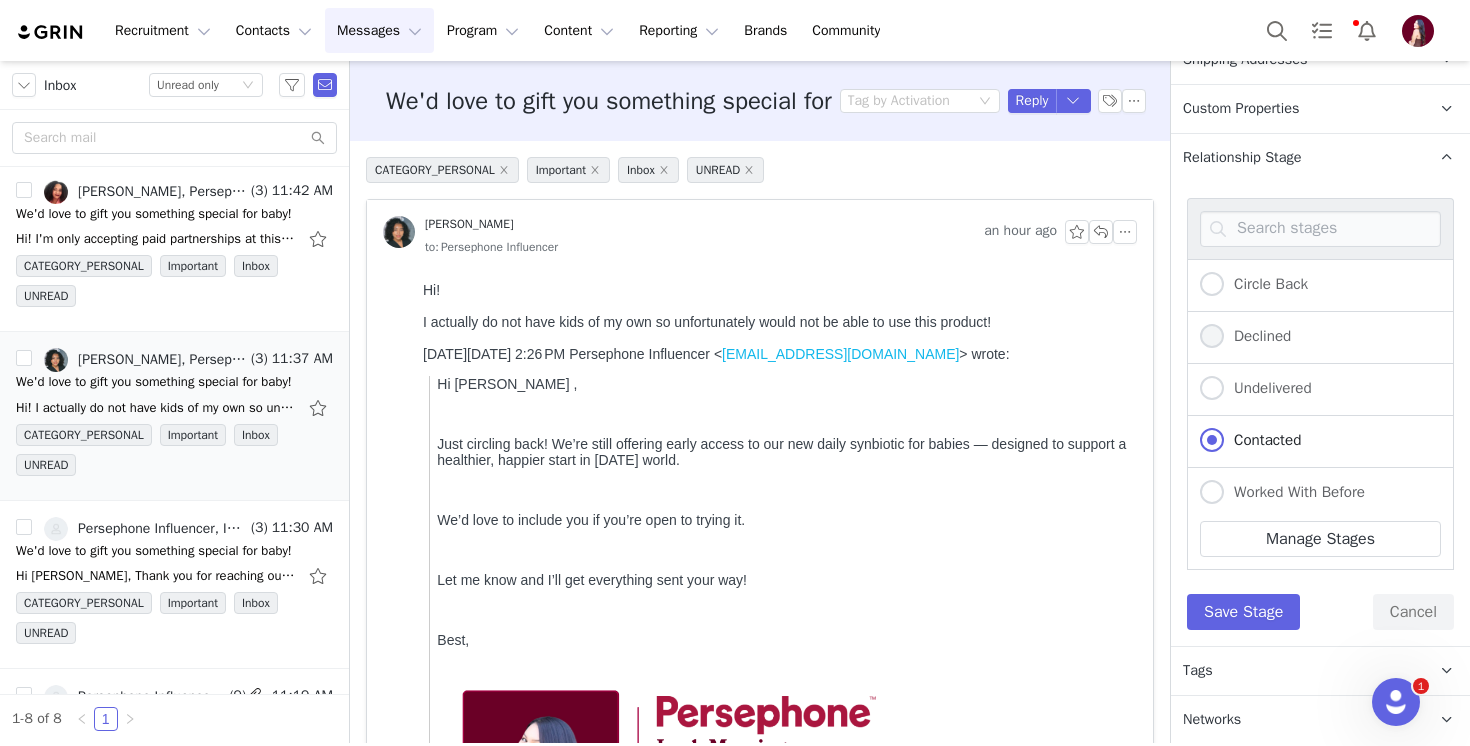 click on "Declined" at bounding box center (1212, 337) 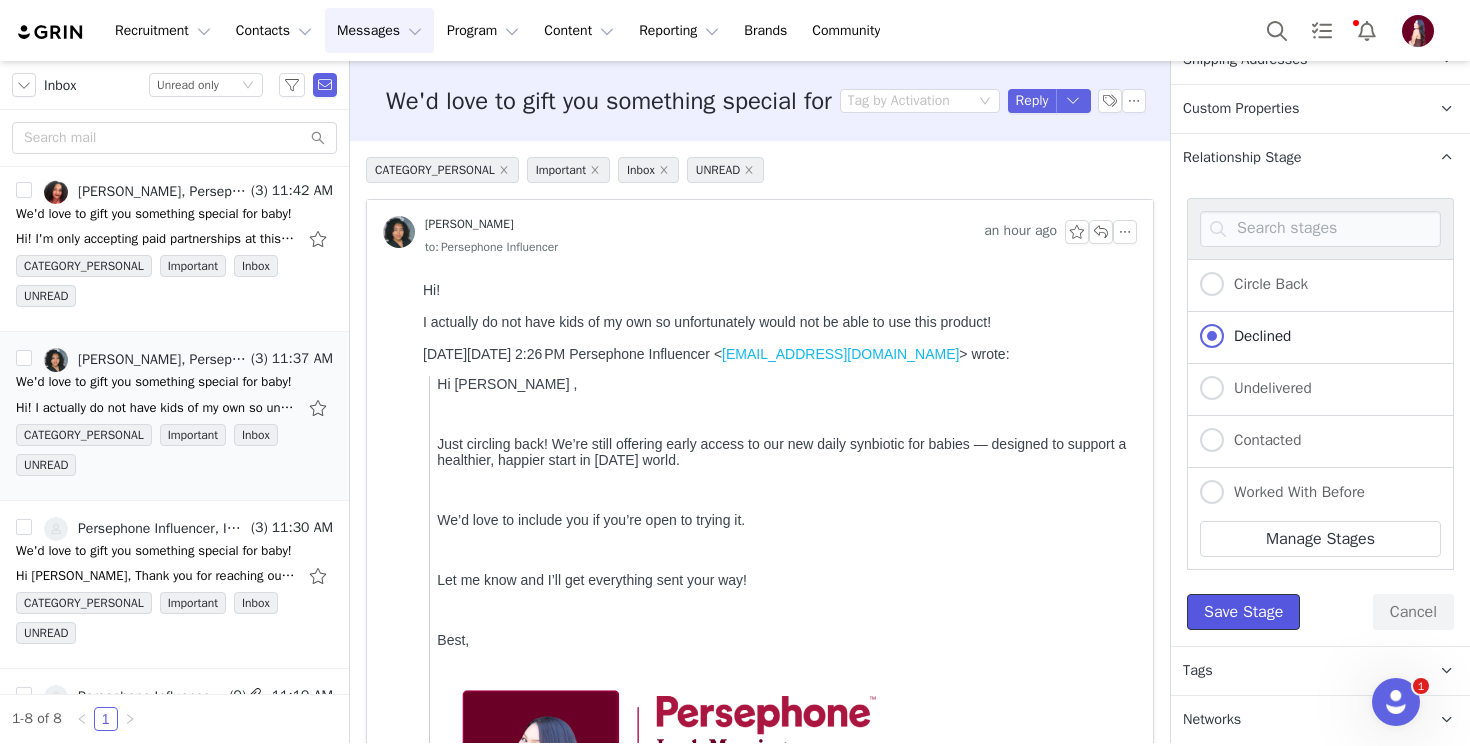 click on "Save Stage" at bounding box center (1243, 612) 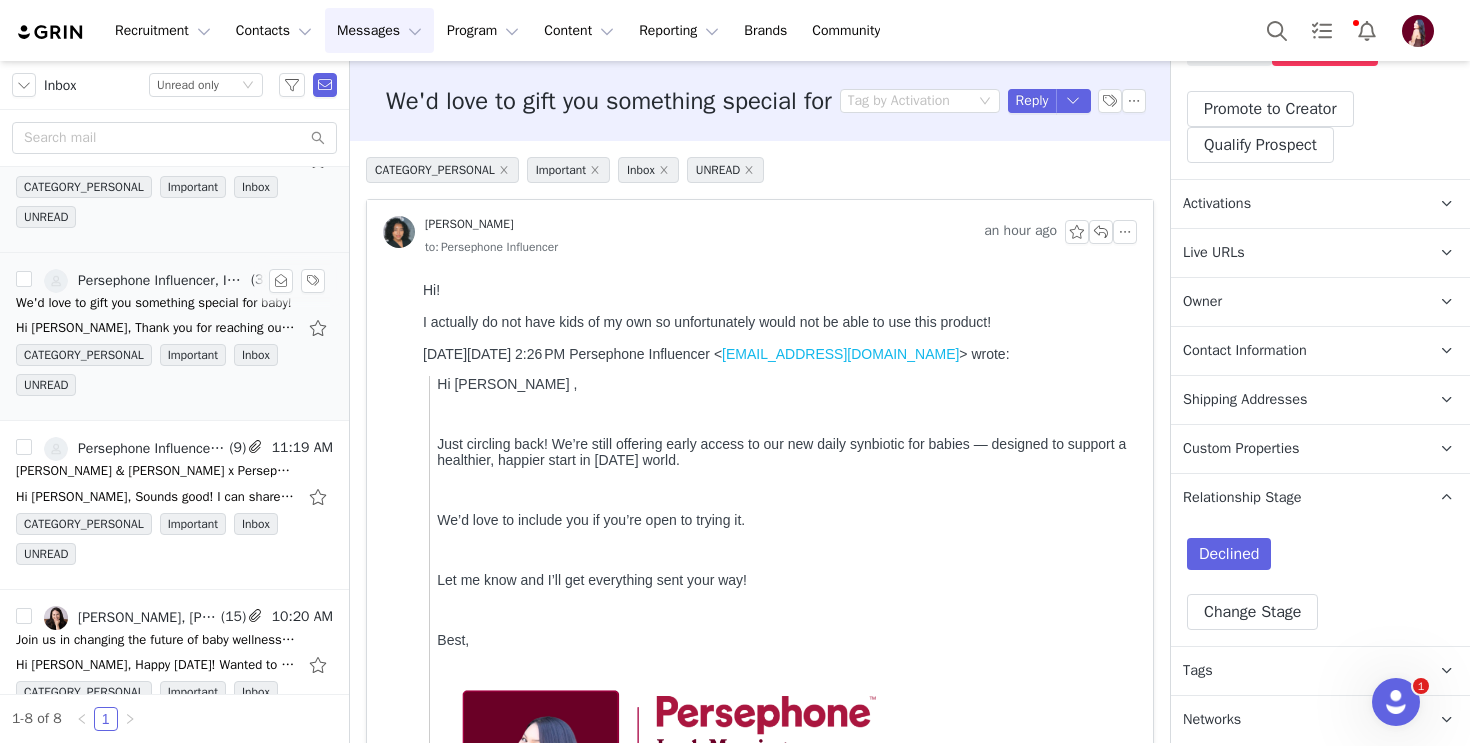 click on "Persephone Influencer, Immy" at bounding box center [162, 281] 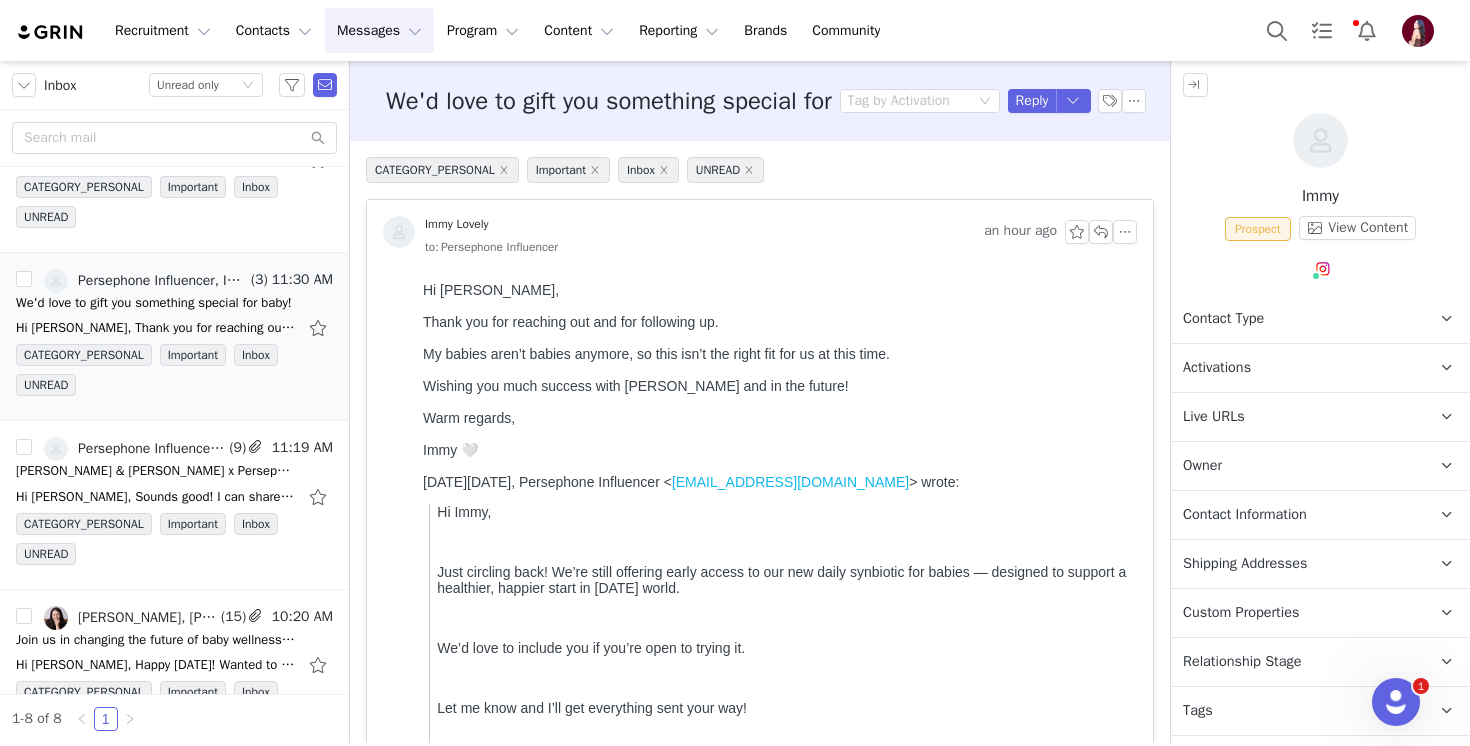 click on "Contact Type" at bounding box center (1223, 319) 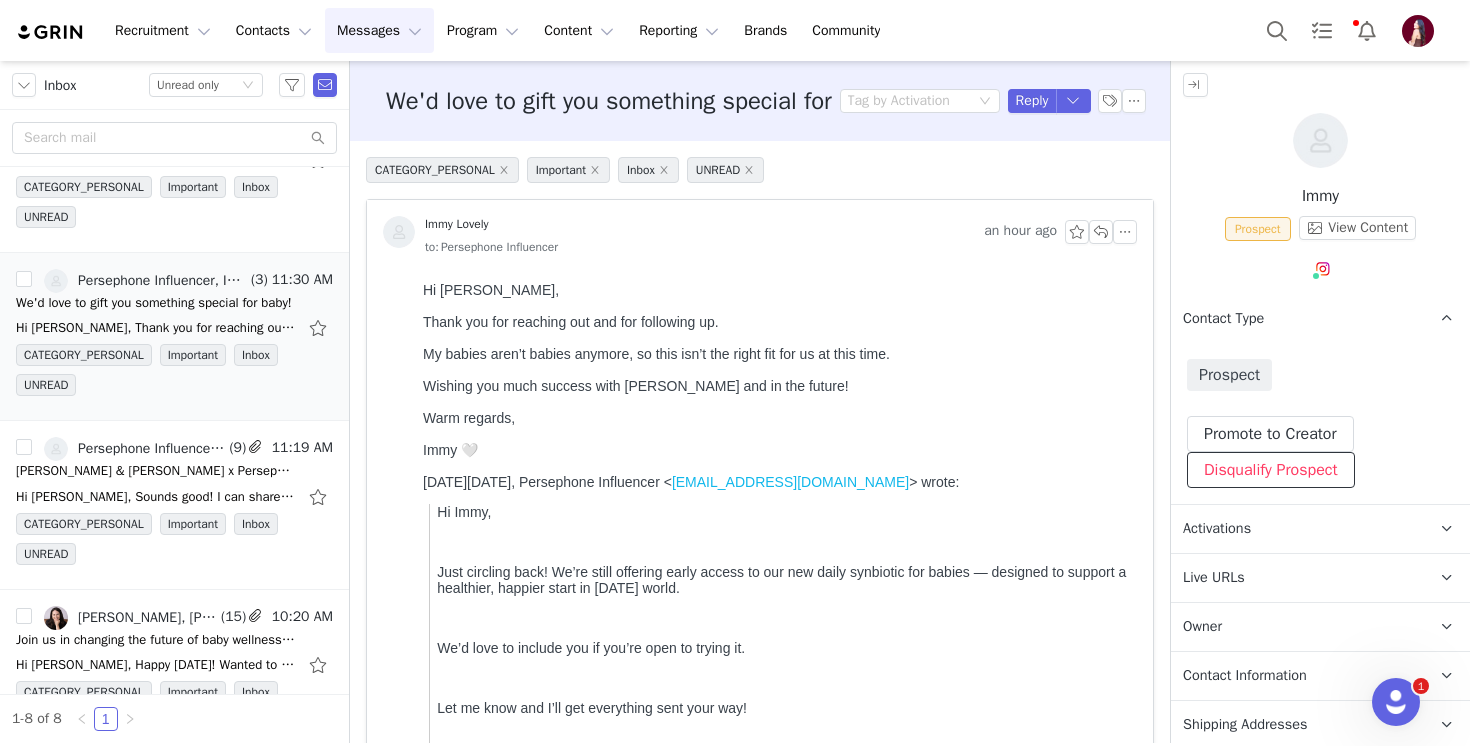 click on "Disqualify Prospect" at bounding box center (1271, 470) 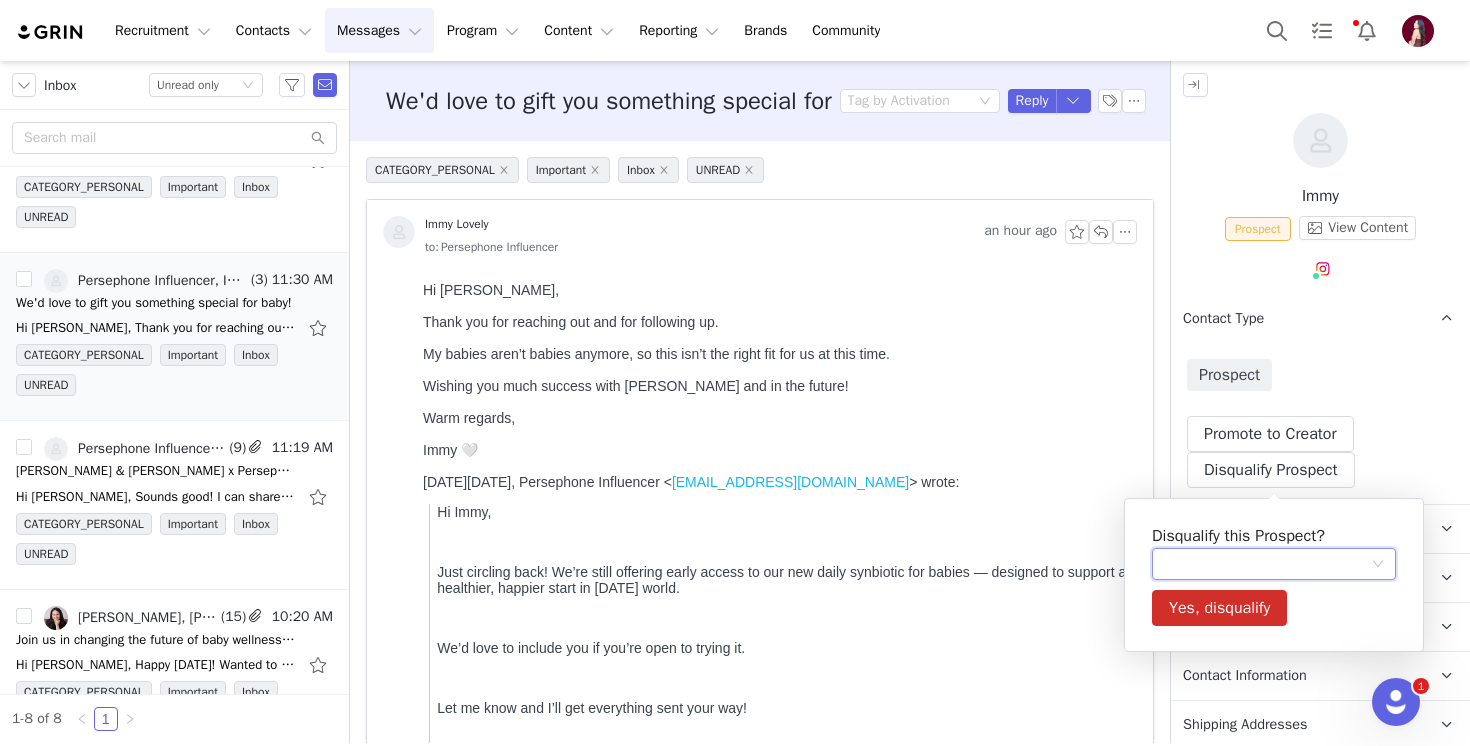 click at bounding box center [1267, 564] 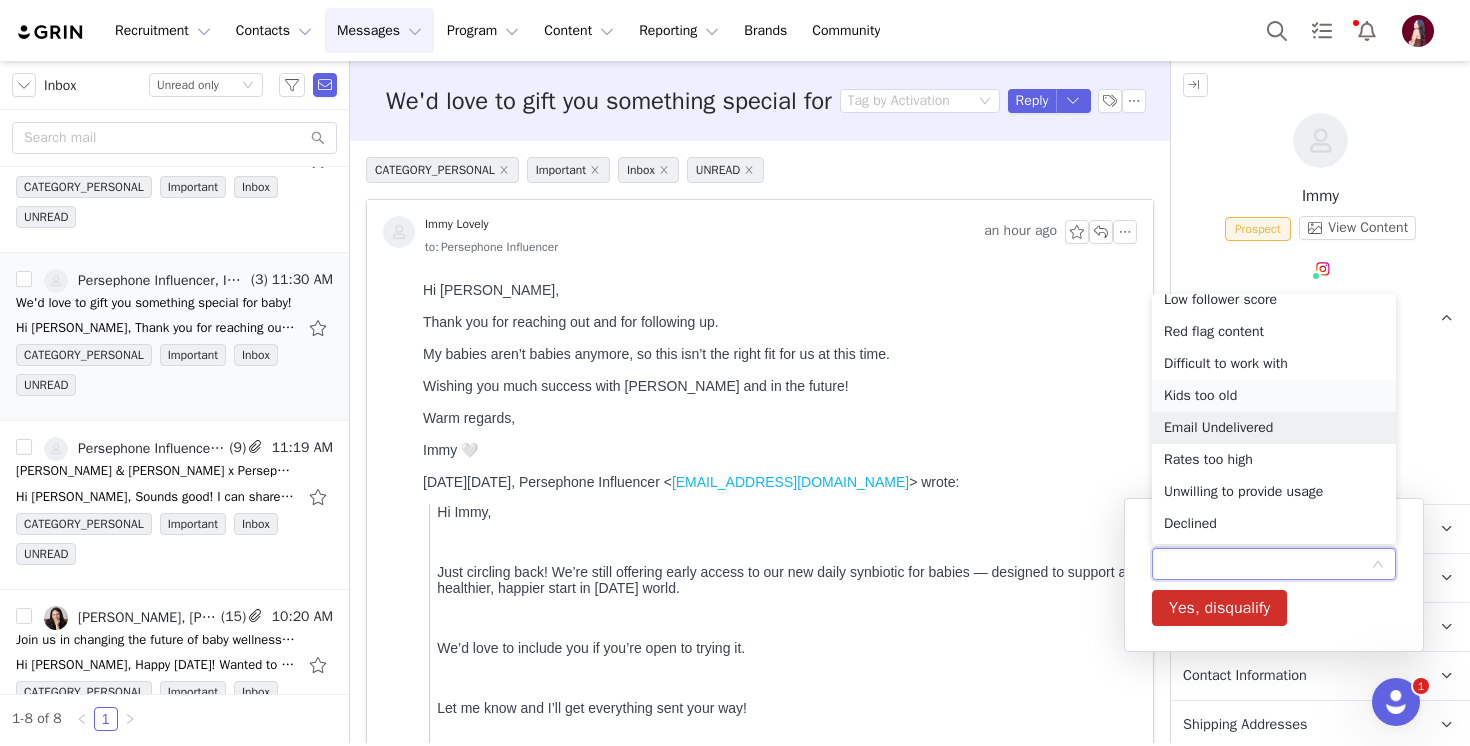 click on "Kids too old" at bounding box center (1274, 396) 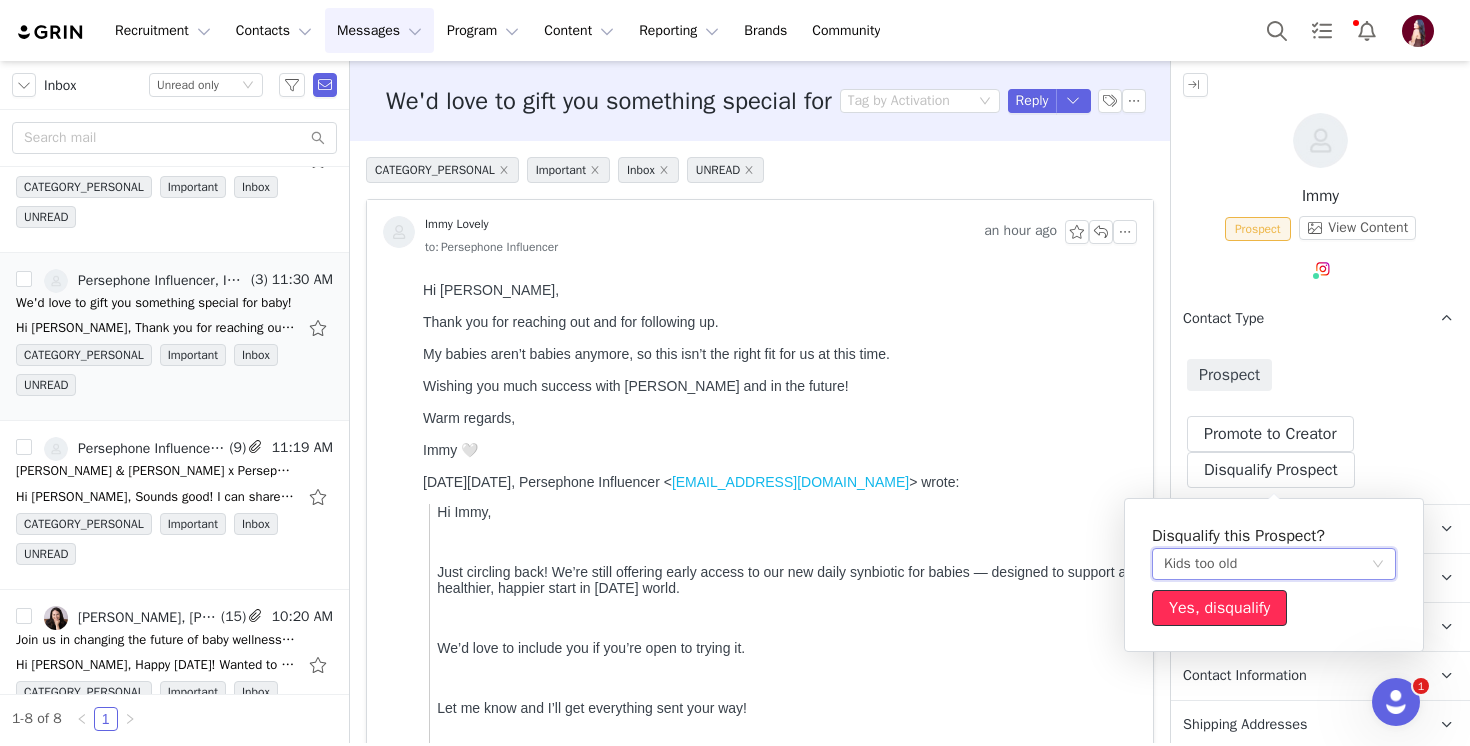click on "Yes, disqualify" at bounding box center (1219, 608) 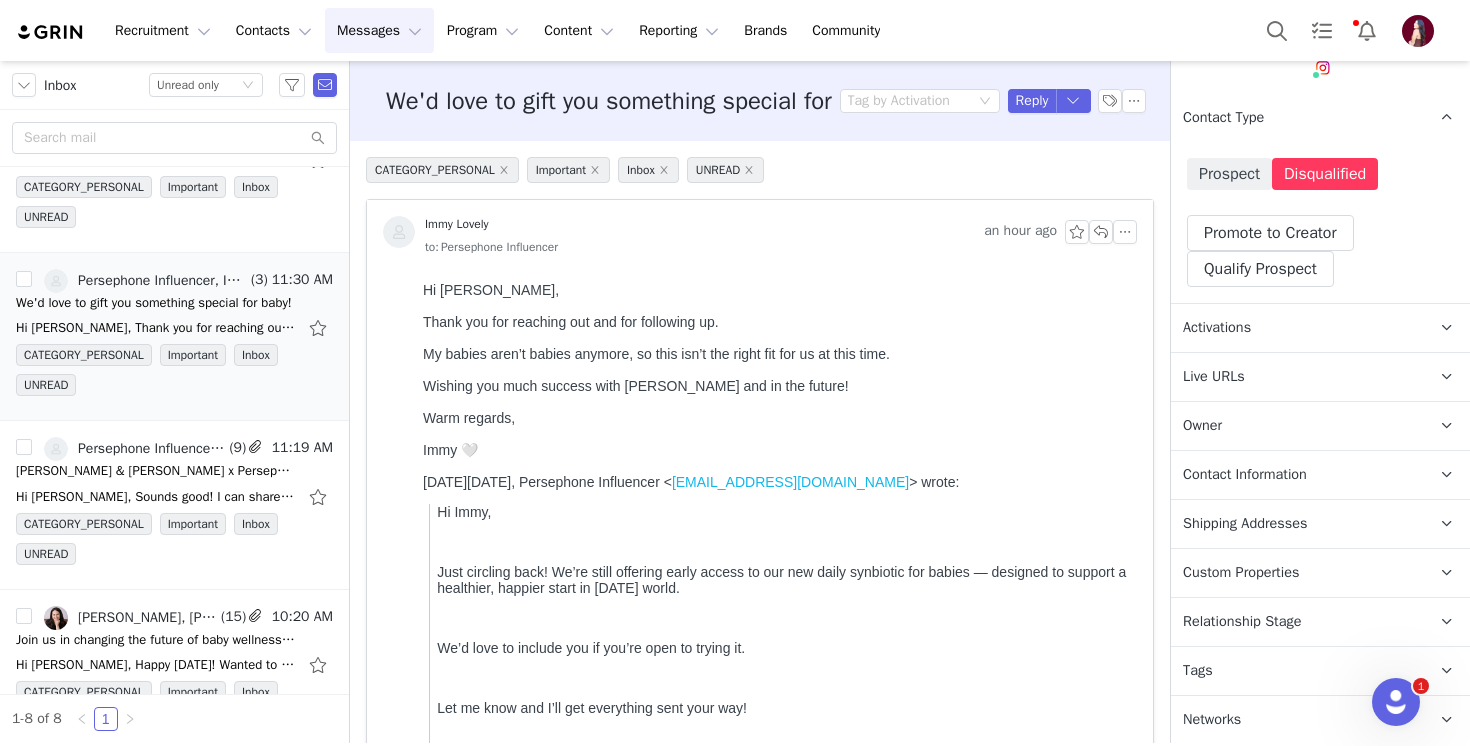 click on "Relationship Stage  Use relationship stages to move contacts through a logical sequence, from unaware of your brand to loyal ambassador" at bounding box center [1296, 622] 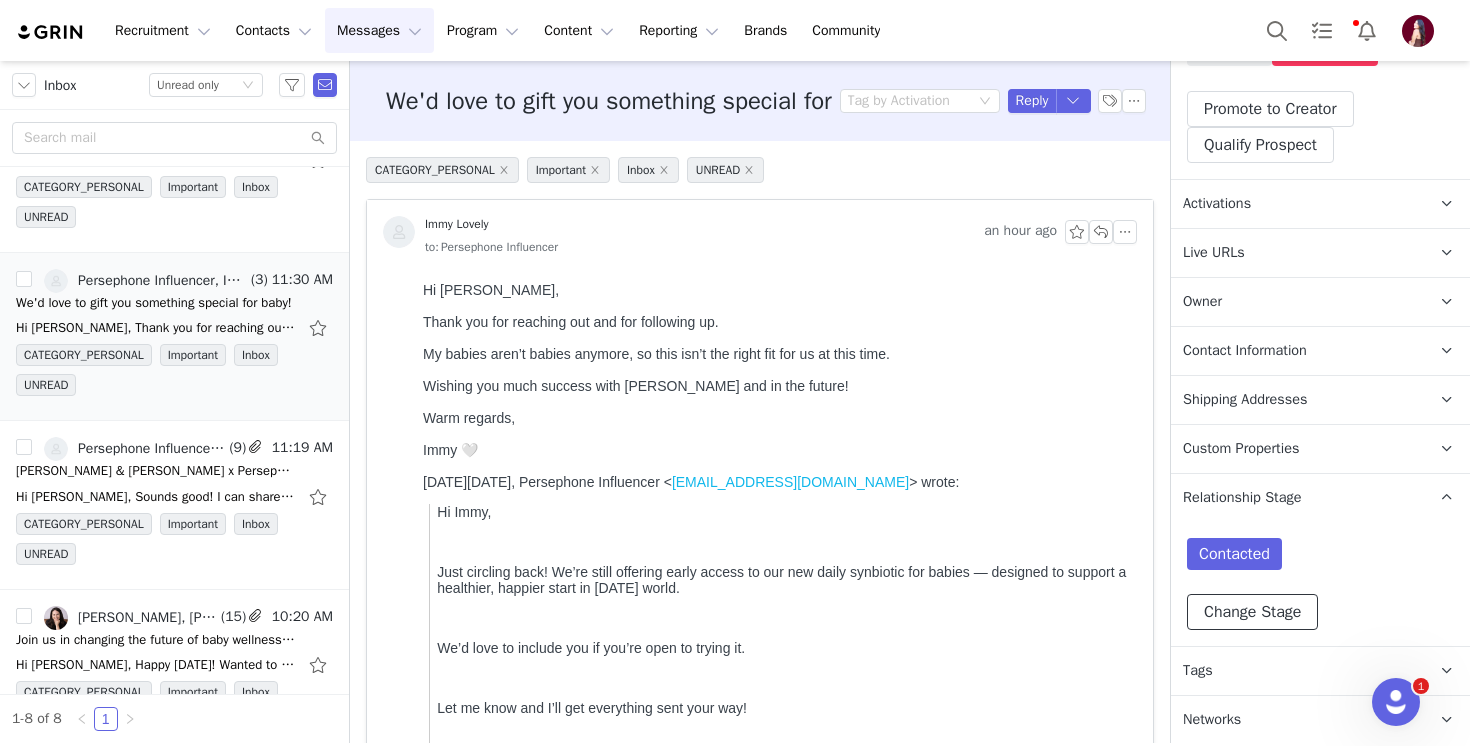 click on "Change Stage" at bounding box center (1252, 612) 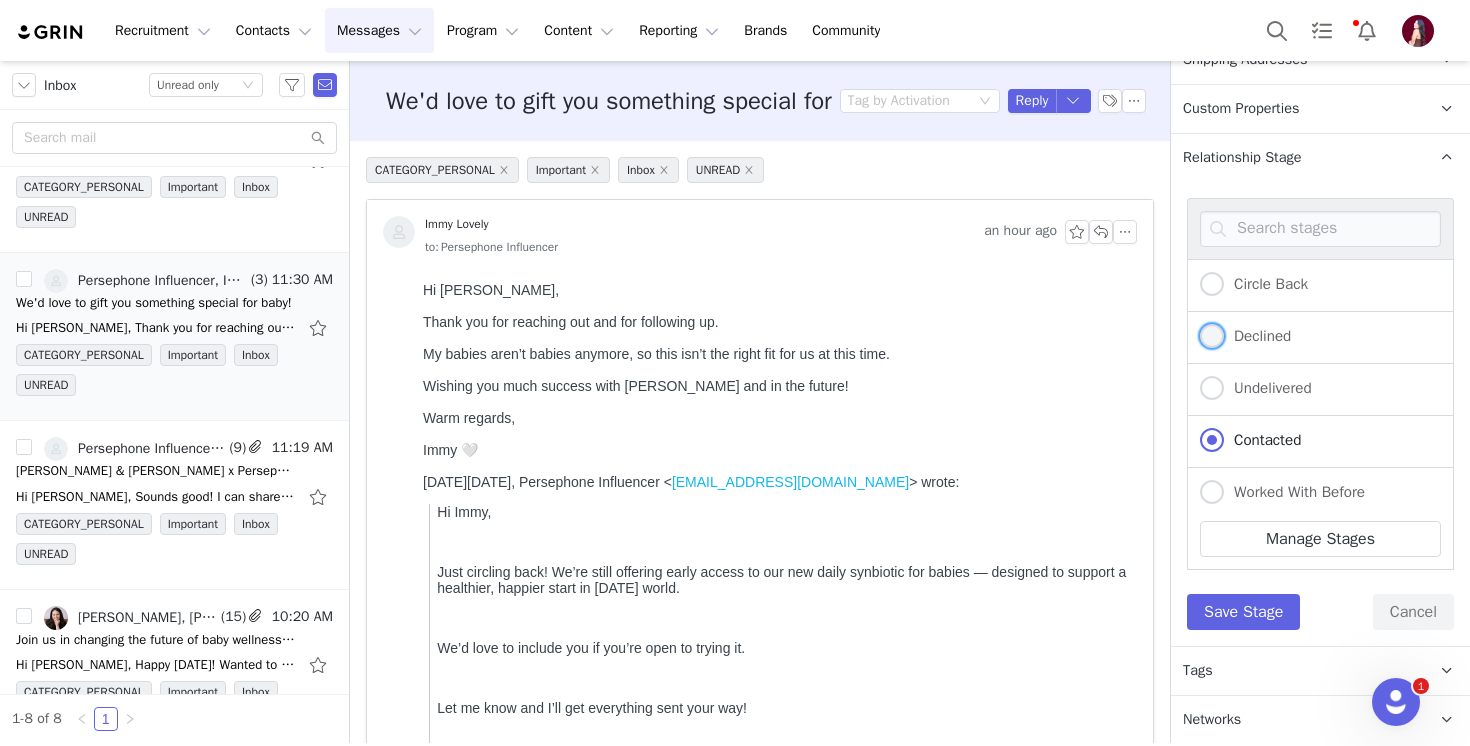 click on "Declined" at bounding box center [1245, 337] 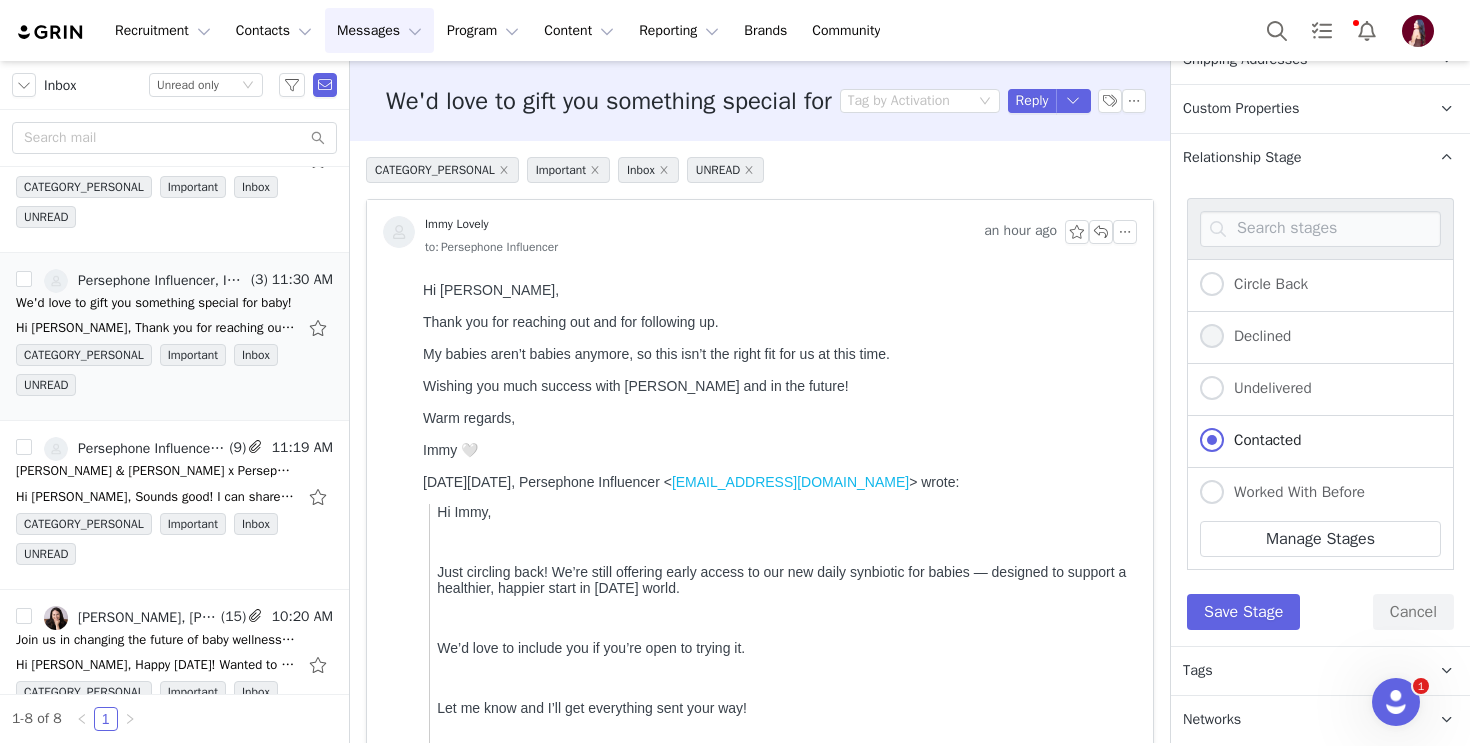 click on "Declined" at bounding box center [1212, 337] 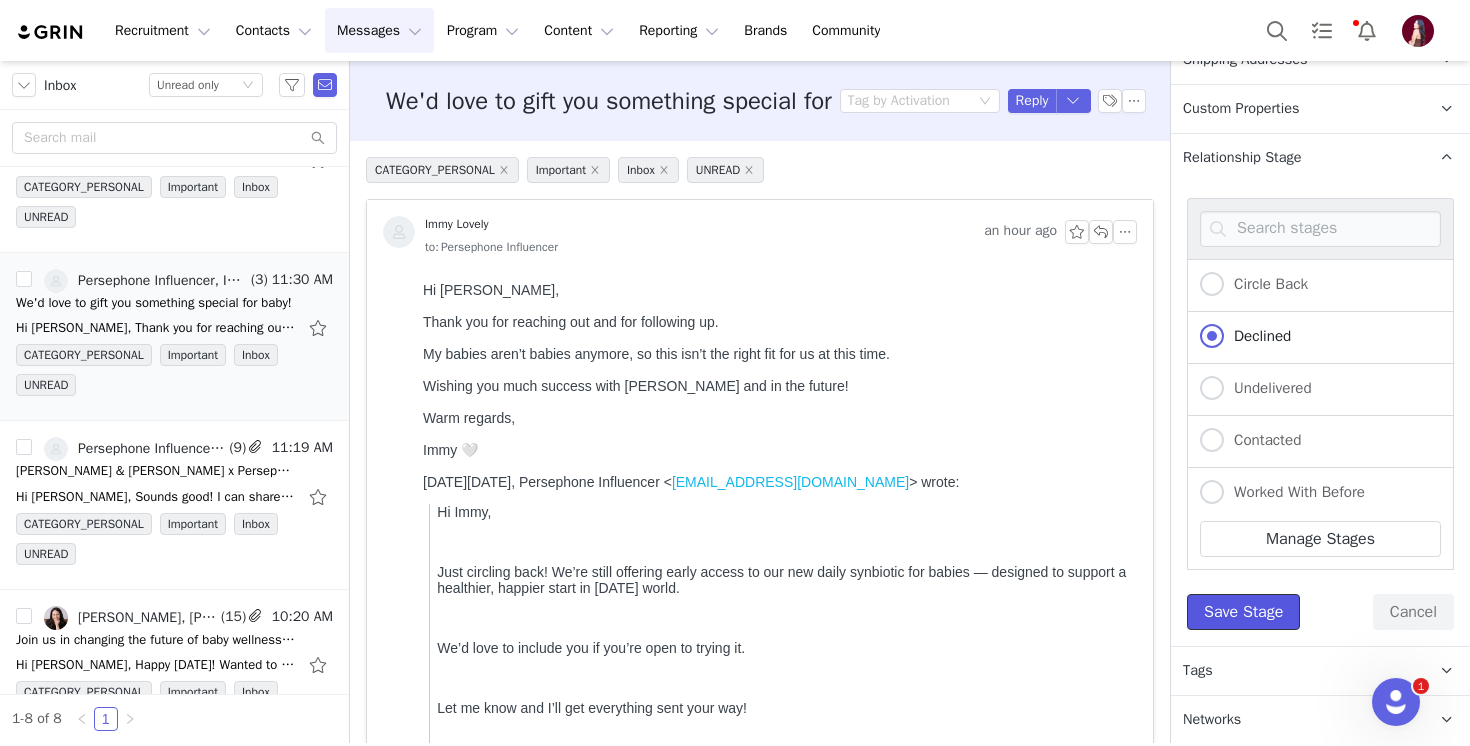 click on "Save Stage" at bounding box center (1243, 612) 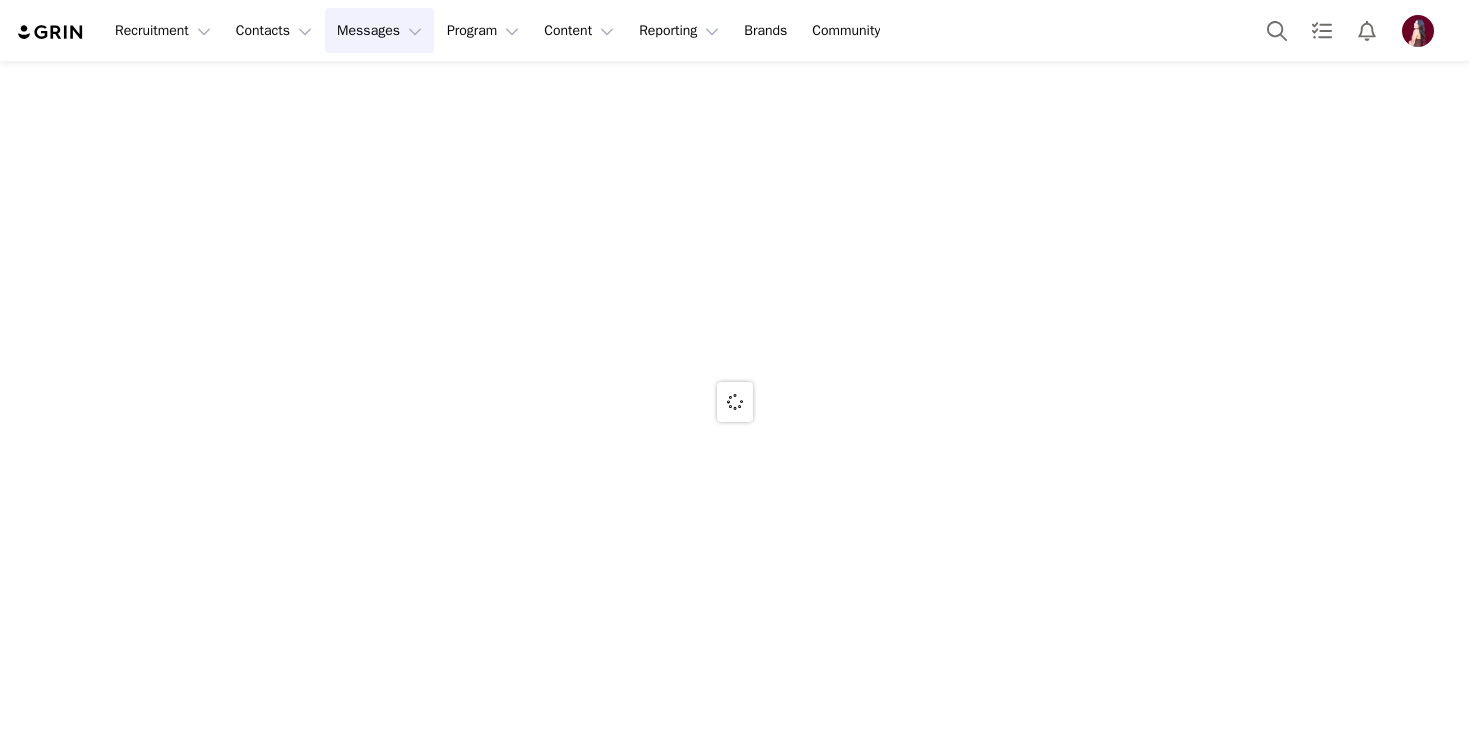 scroll, scrollTop: 0, scrollLeft: 0, axis: both 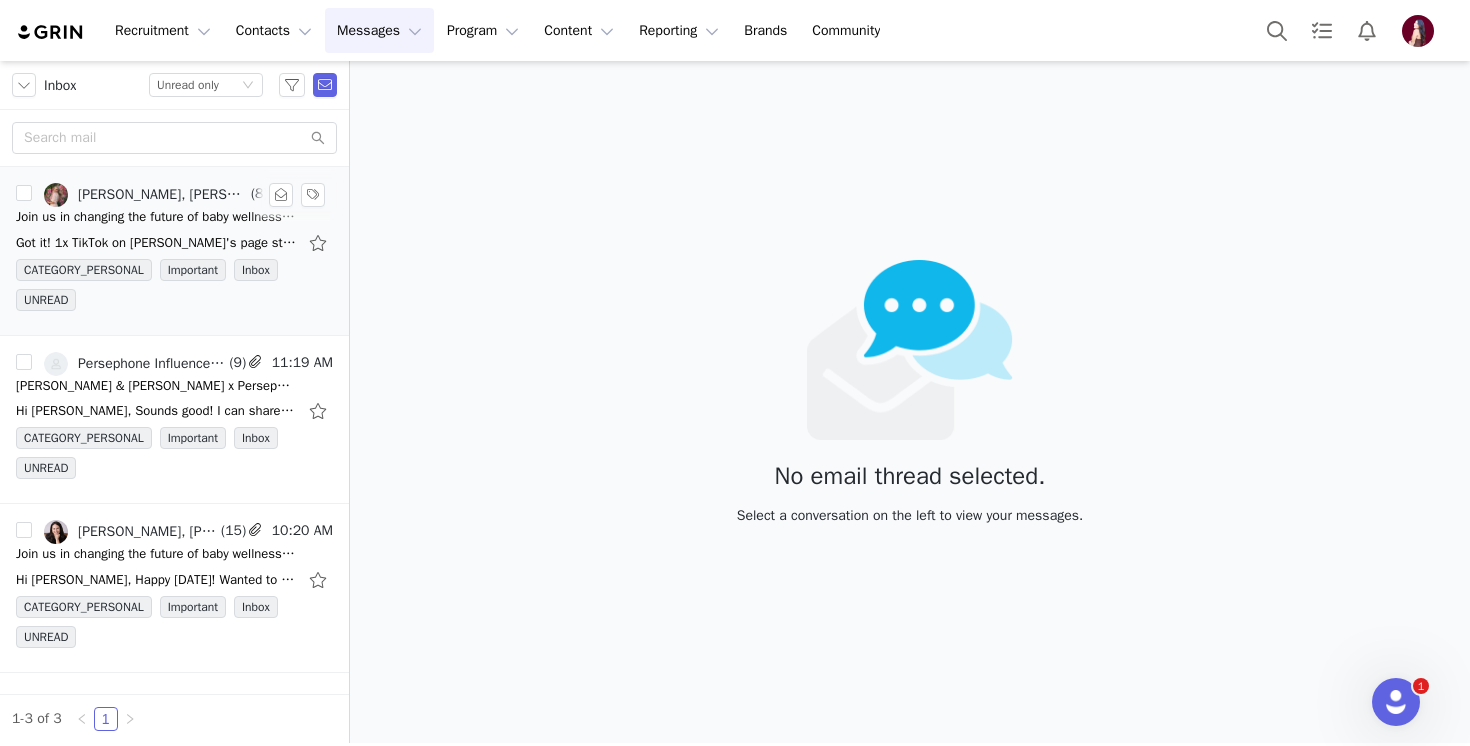 click on "Got it! 1x TikTok on [PERSON_NAME]'s page starts at $20k! [DATE][DATE] 1:17 PM Persephone Influencer <[EMAIL_ADDRESS][DOMAIN_NAME]> wrote: Hi [PERSON_NAME], Yes - posted to her profile! Thank" at bounding box center [174, 243] 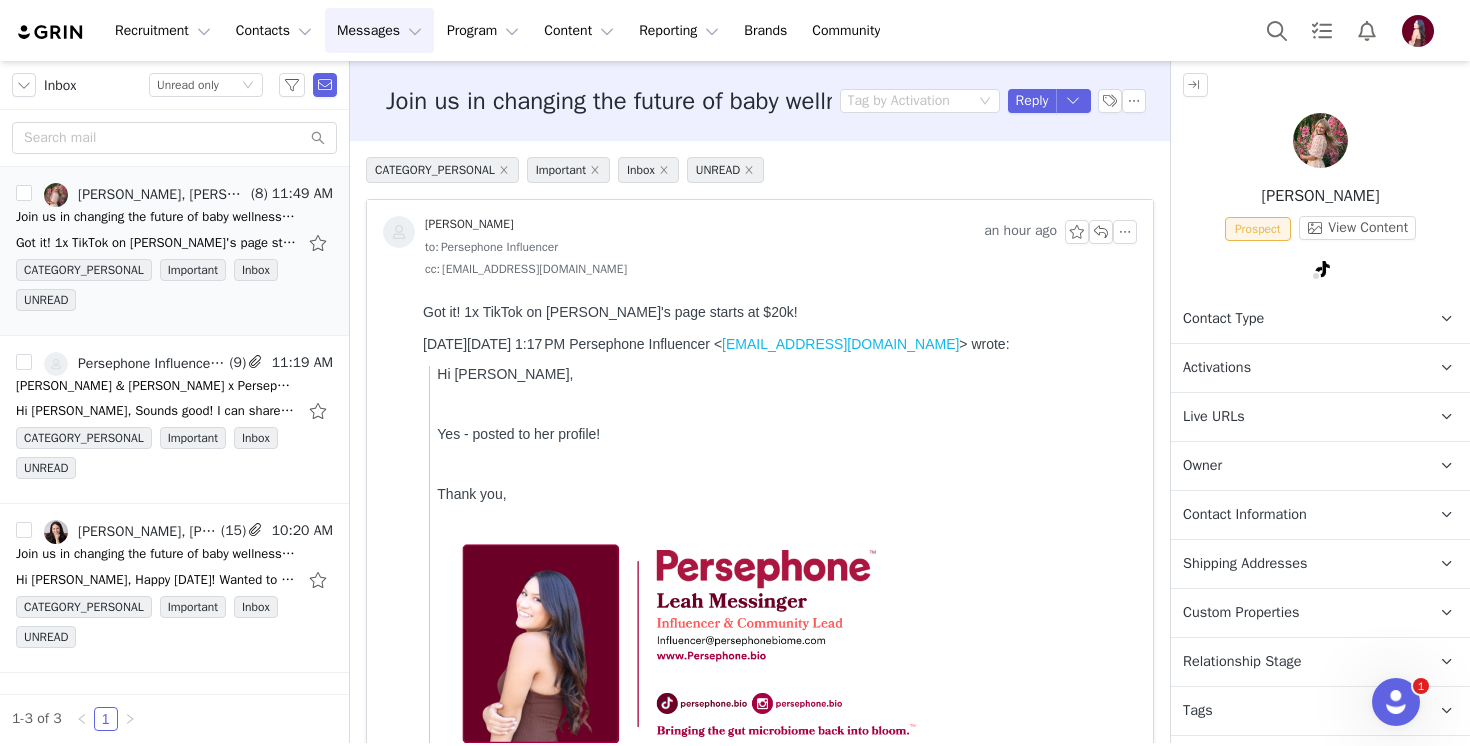 scroll, scrollTop: 0, scrollLeft: 0, axis: both 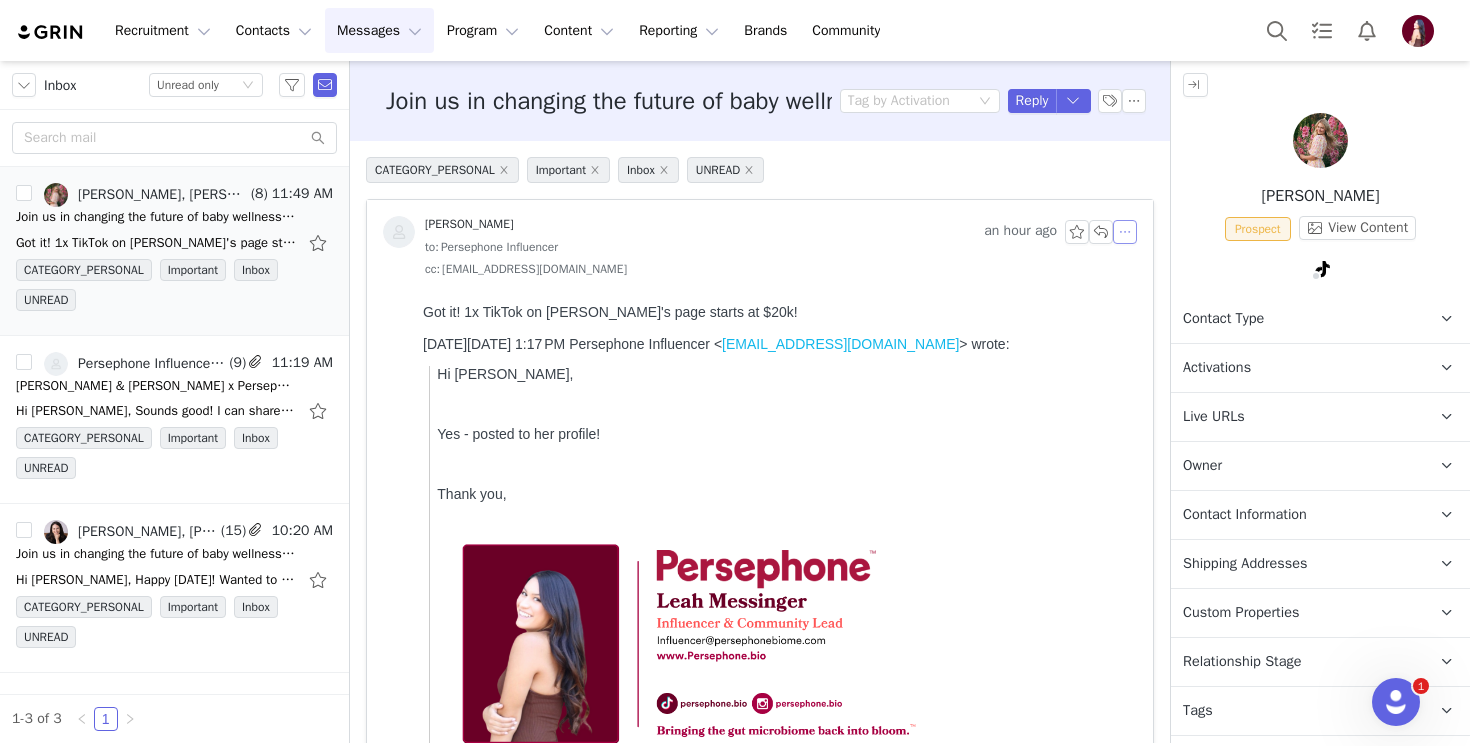 click at bounding box center [1125, 232] 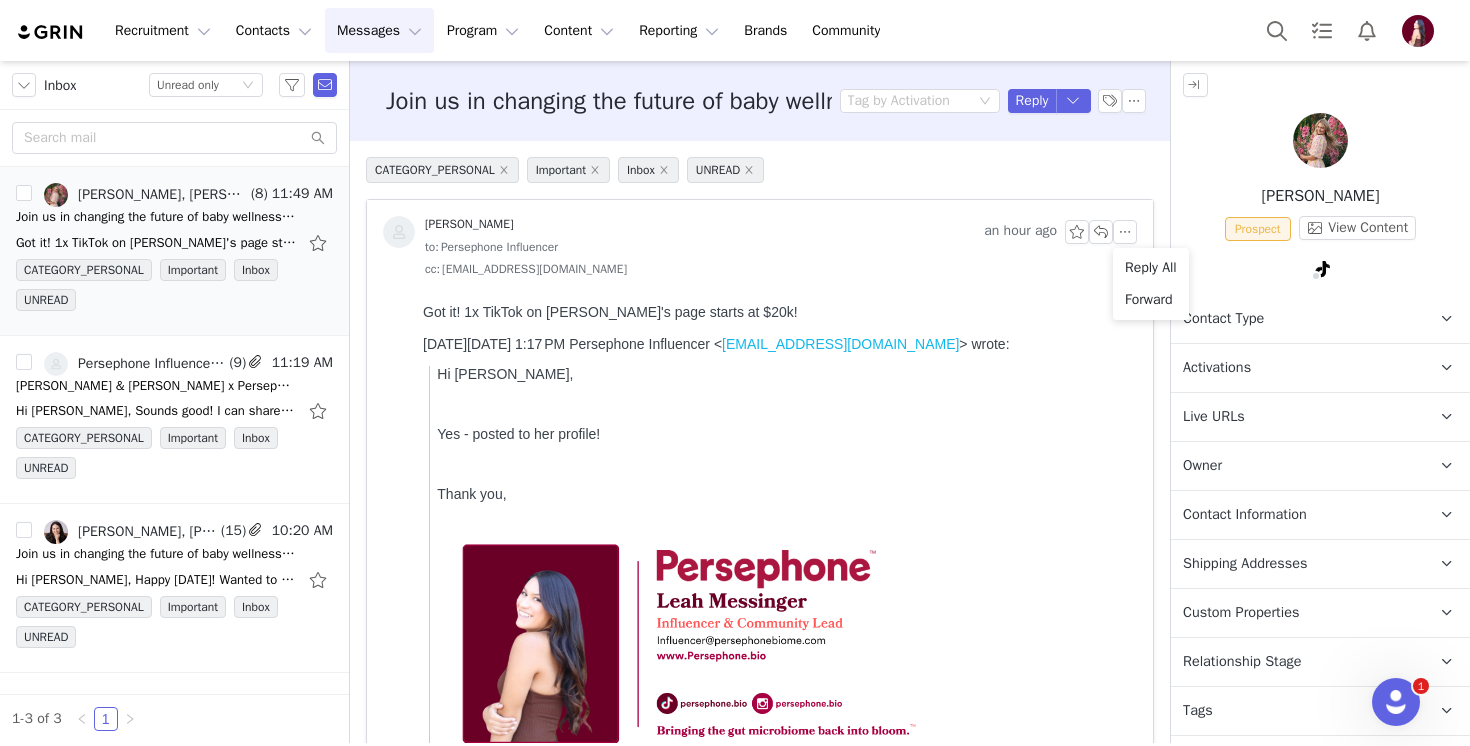click on "Yes - posted to her profile!" at bounding box center (783, 434) 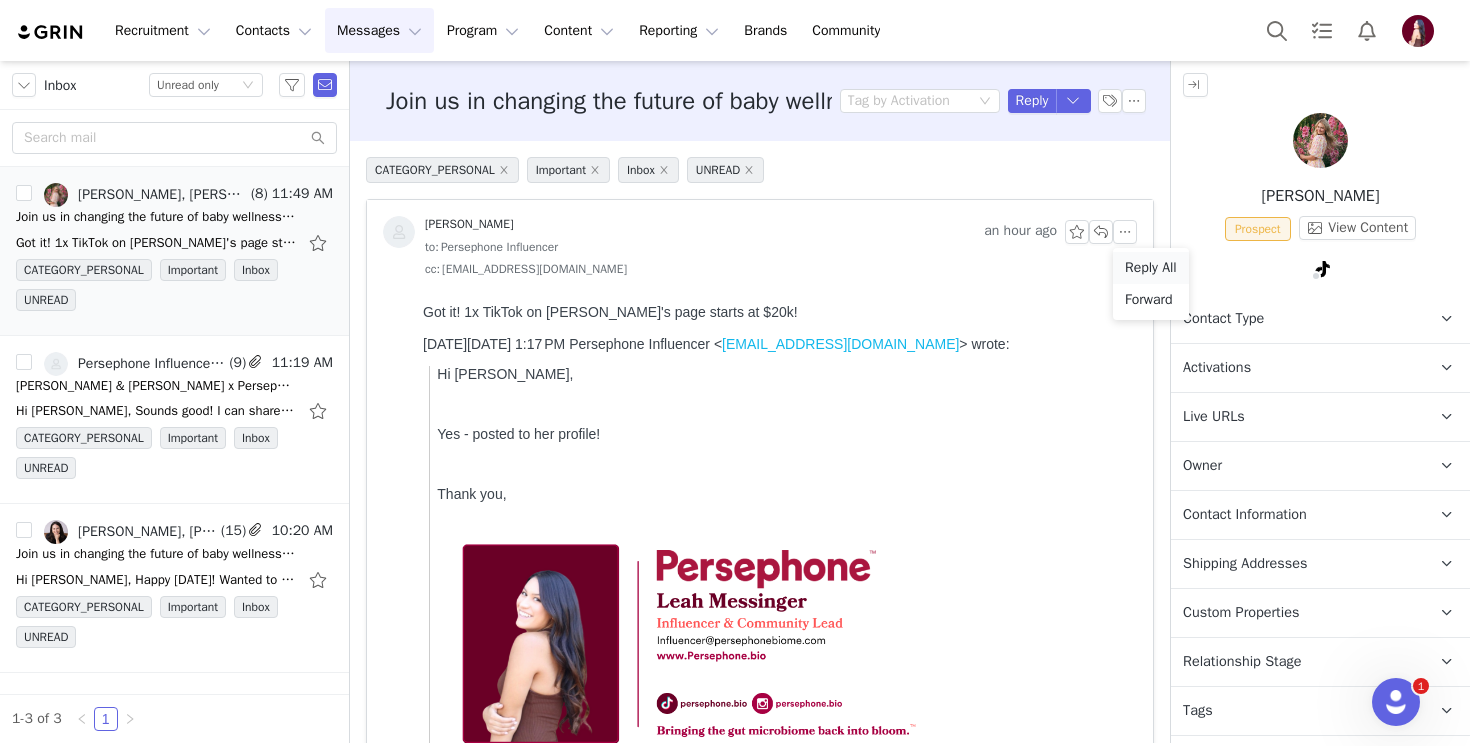 click on "Reply All" at bounding box center (1151, 268) 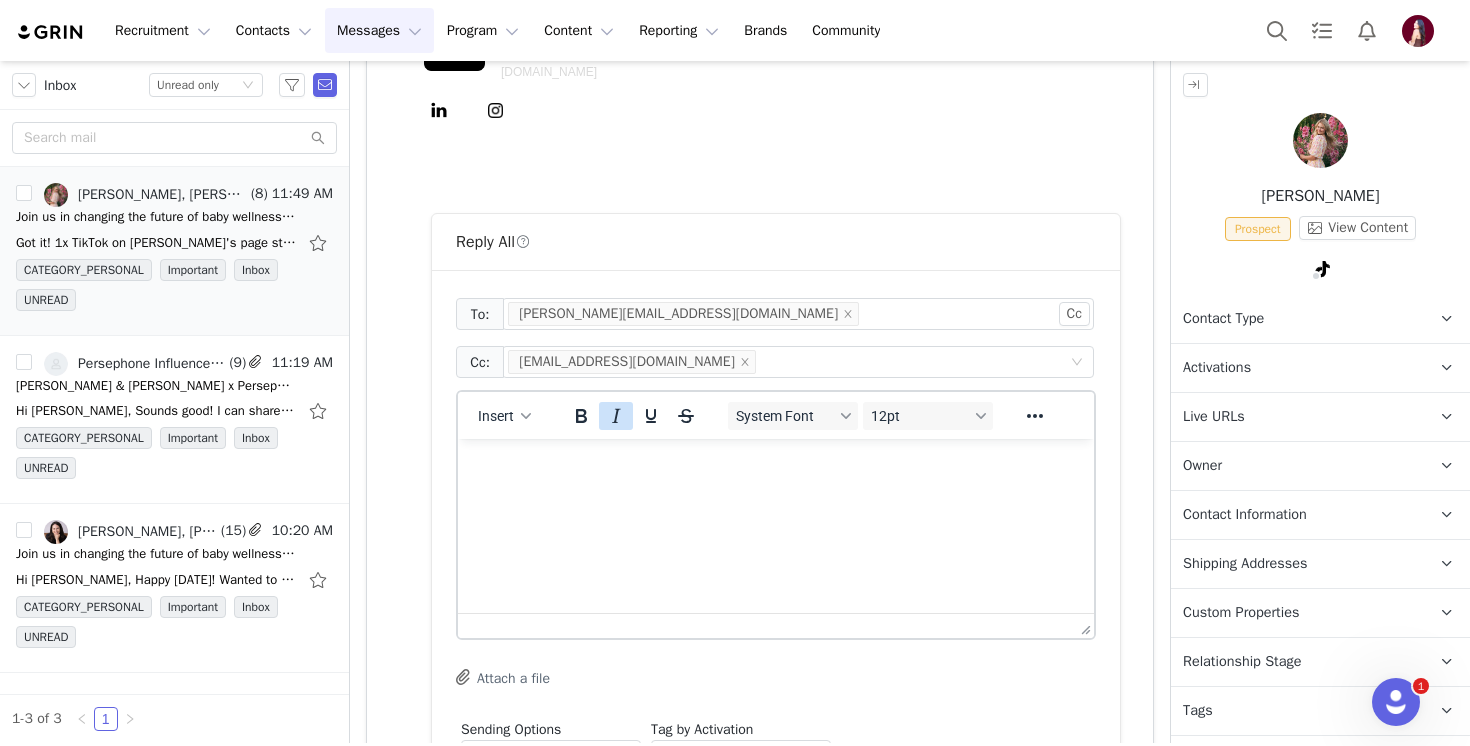 scroll, scrollTop: 0, scrollLeft: 0, axis: both 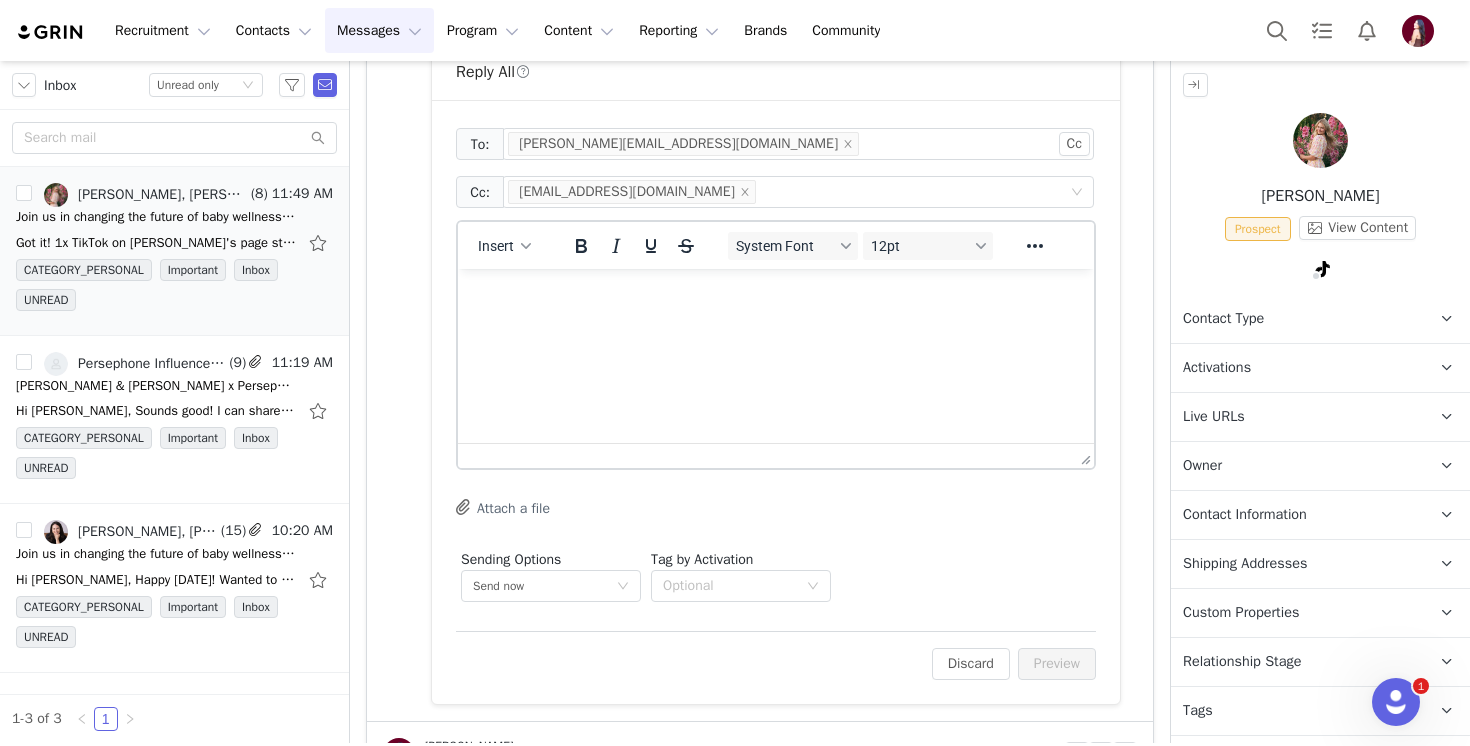 click at bounding box center (776, 296) 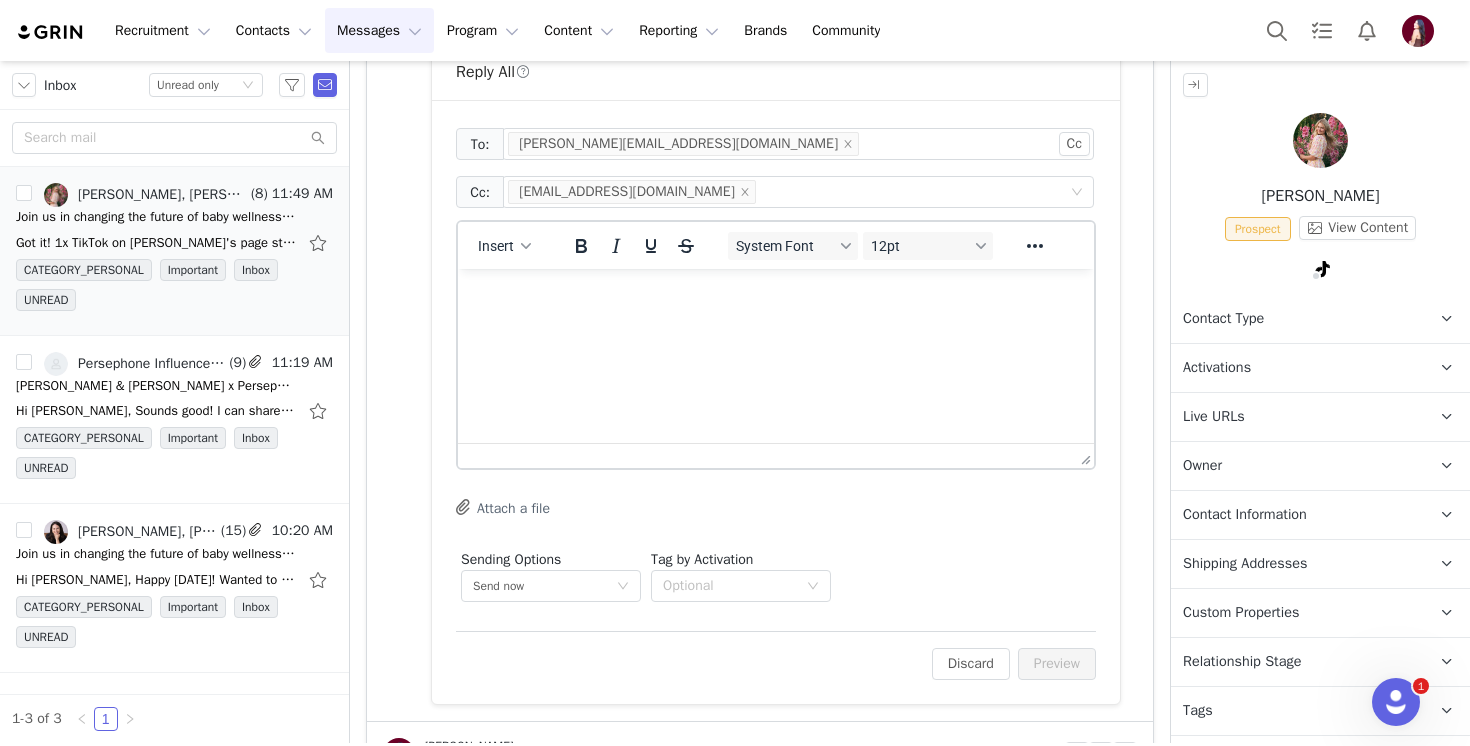 type 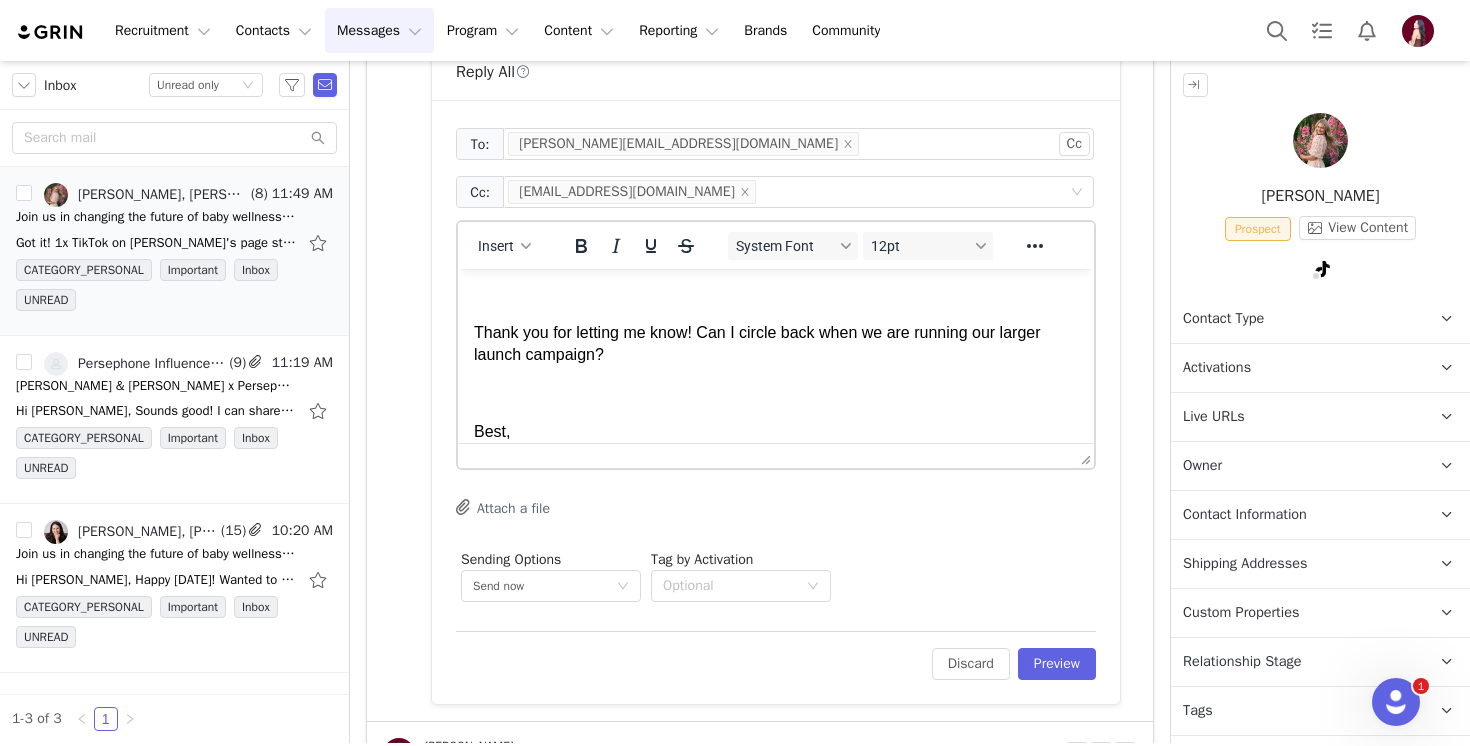 scroll, scrollTop: 79, scrollLeft: 0, axis: vertical 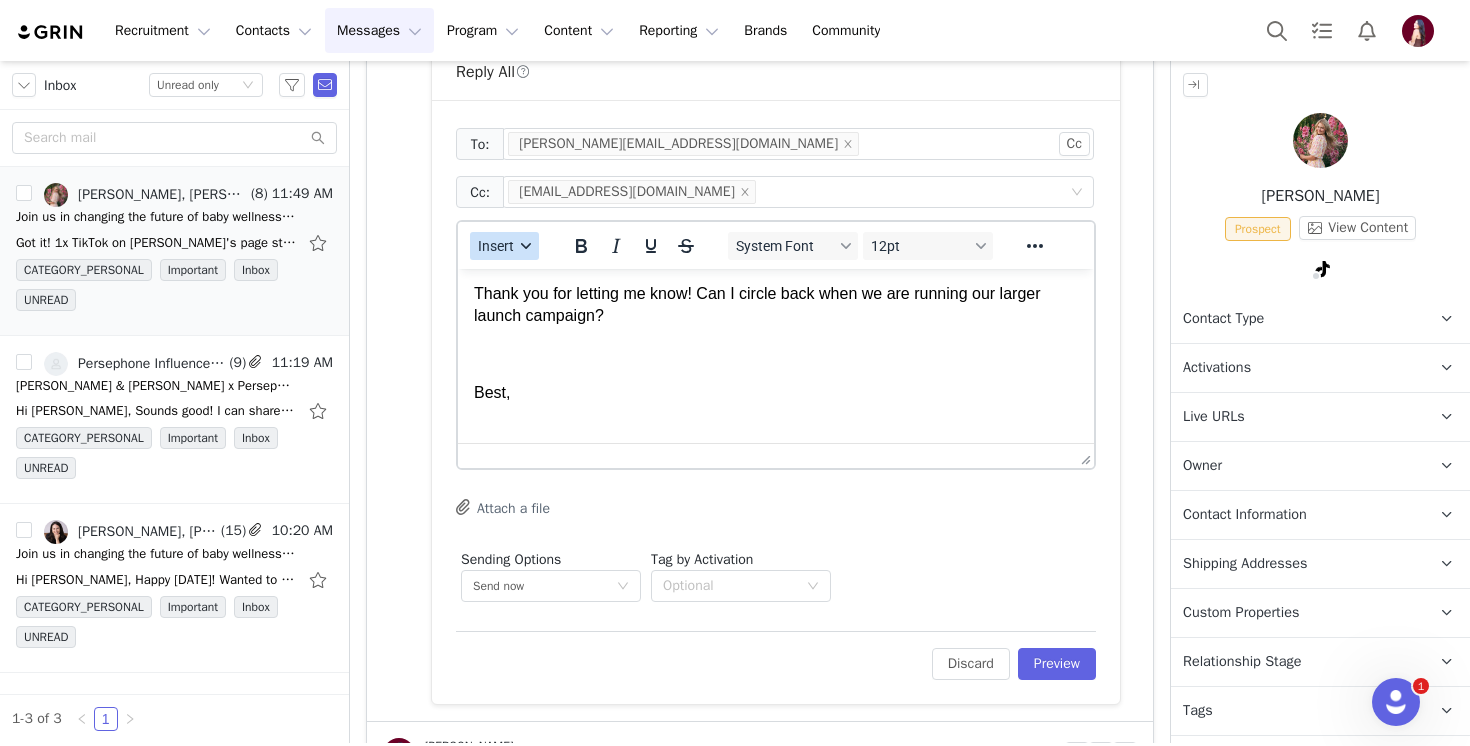 click on "Insert" at bounding box center [504, 246] 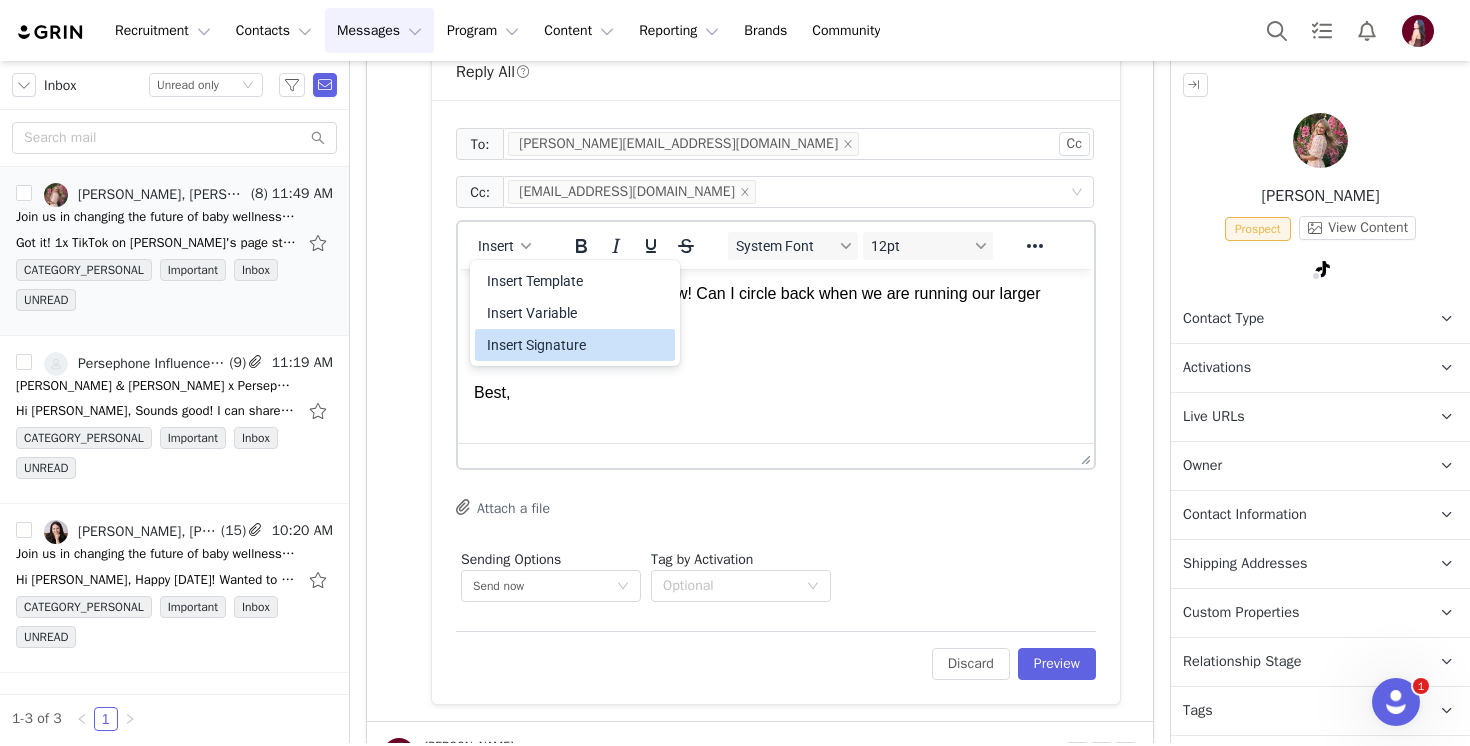 click on "Insert Signature" at bounding box center [577, 345] 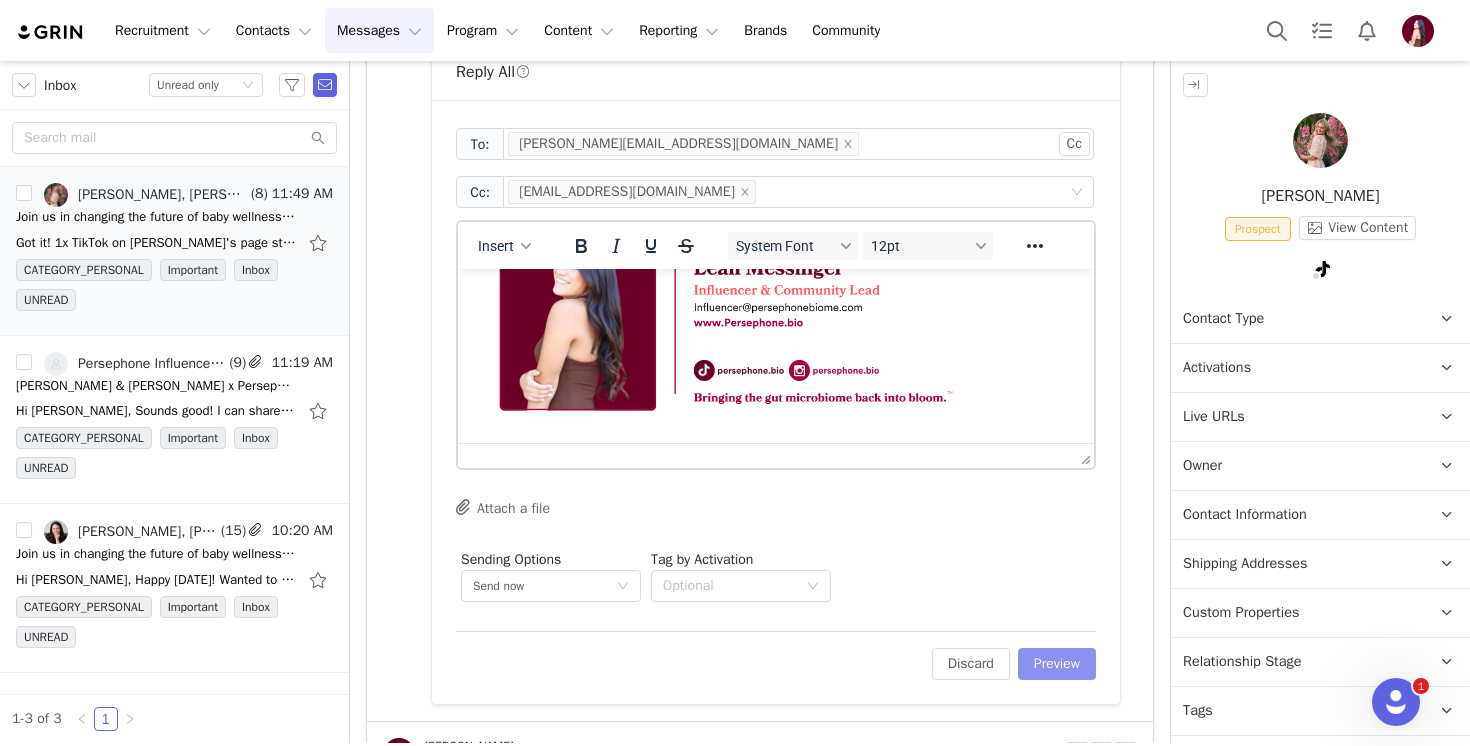 click on "Preview" at bounding box center (1057, 664) 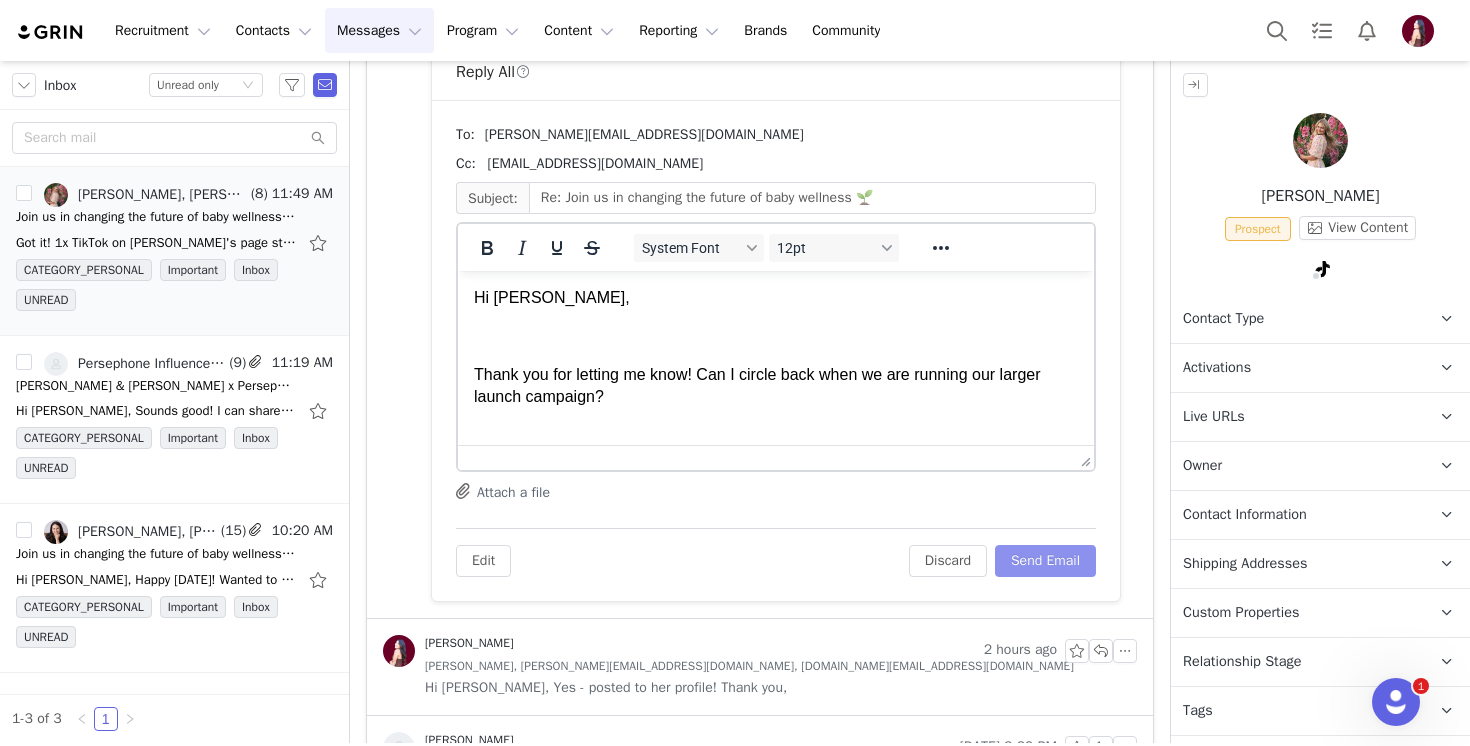 scroll, scrollTop: 0, scrollLeft: 0, axis: both 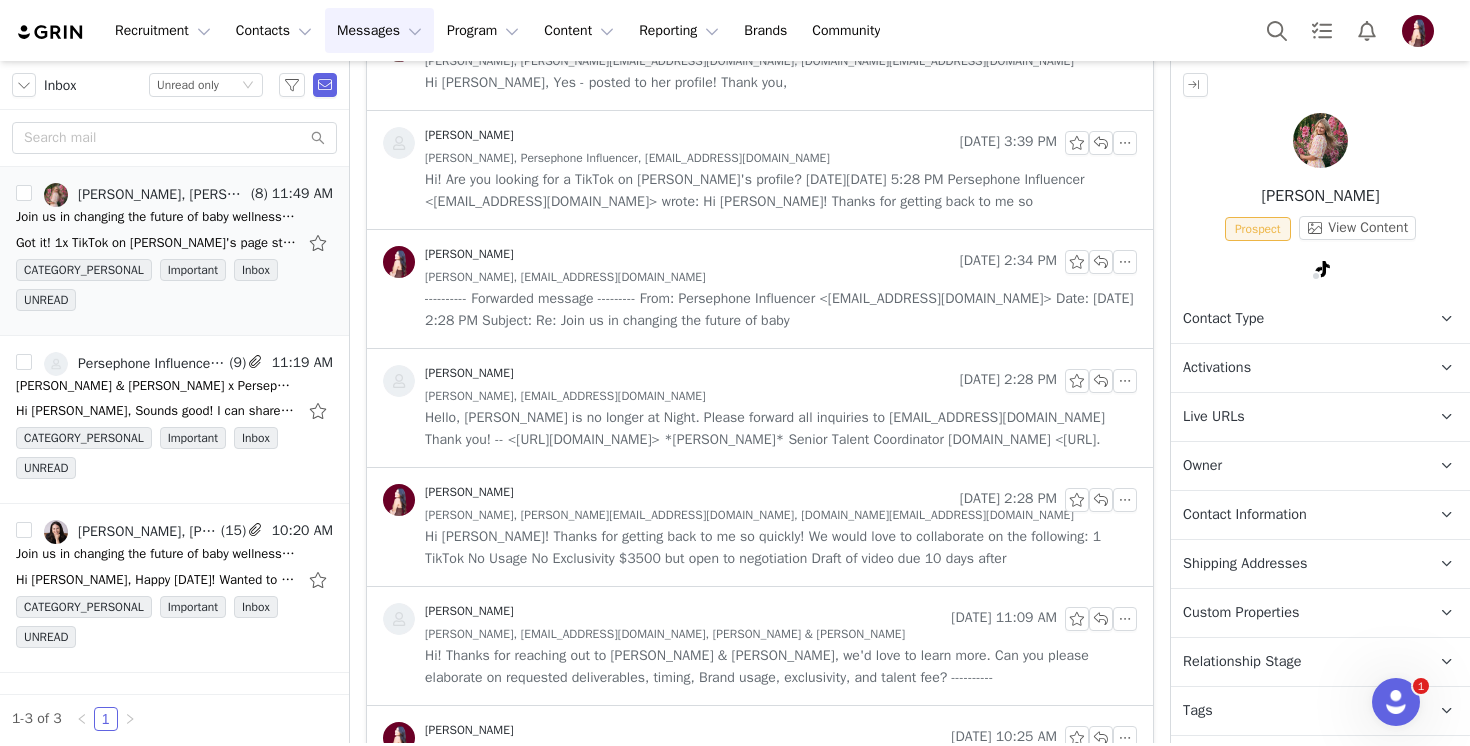 click on "Contact Type" at bounding box center [1223, 319] 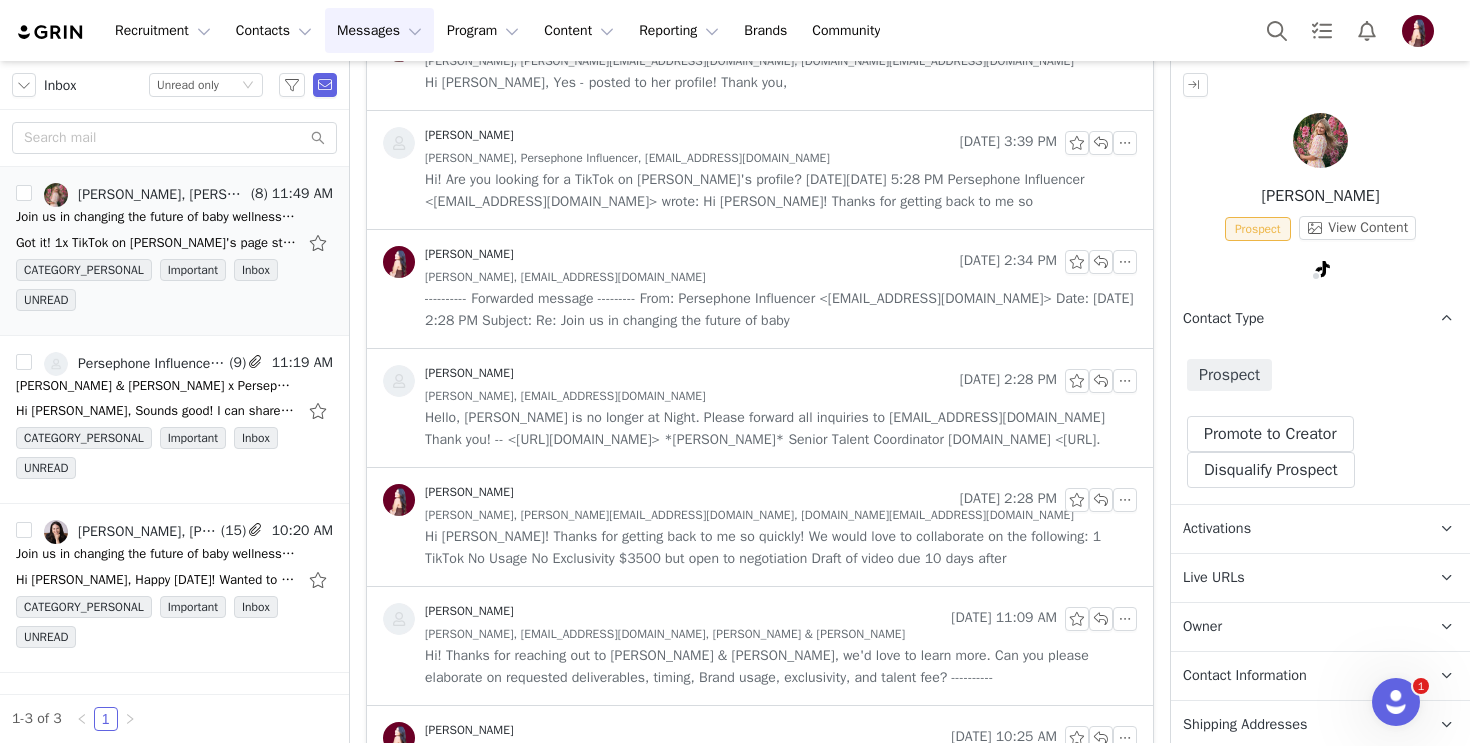 click on "Contact Type  Contact type can be Creator, Prospect, Application, or Manager." at bounding box center [1296, 319] 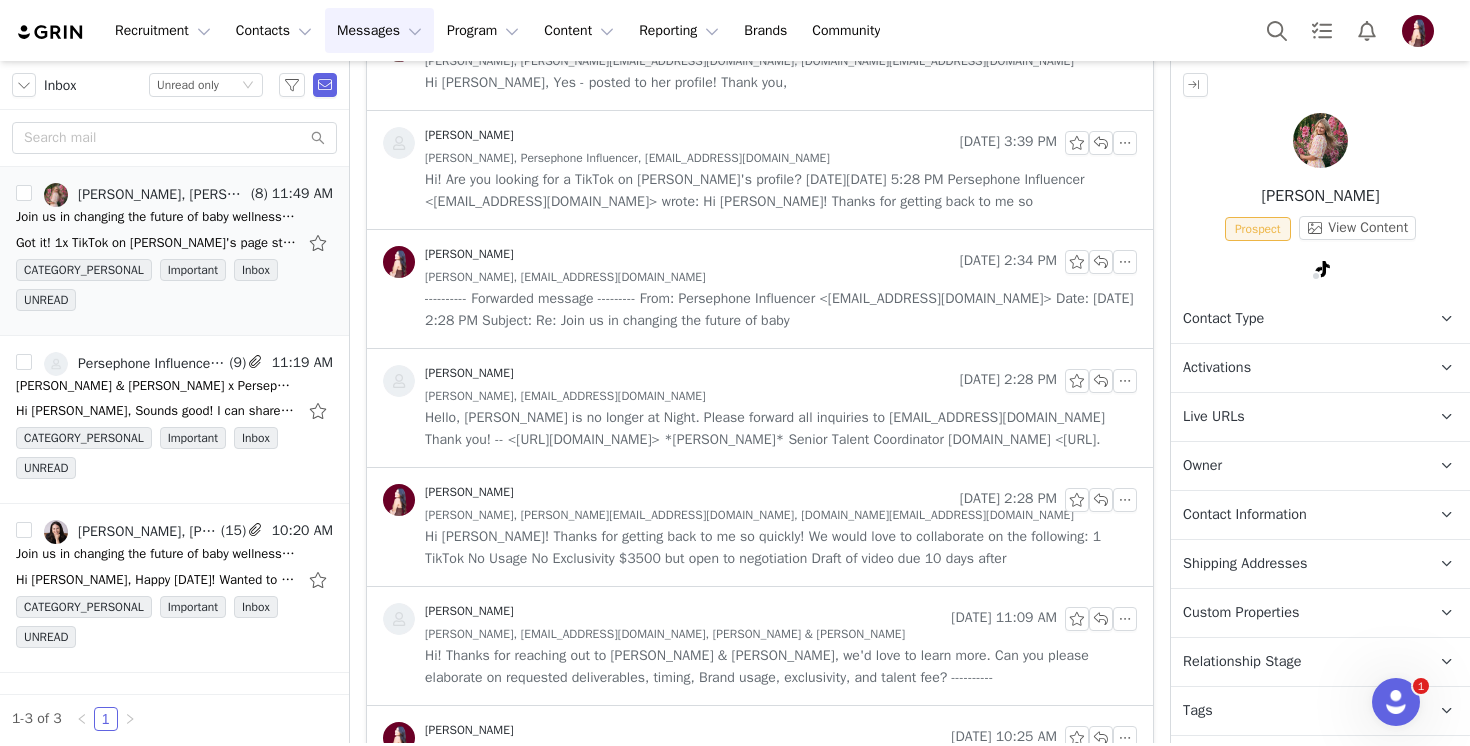 scroll, scrollTop: 40, scrollLeft: 0, axis: vertical 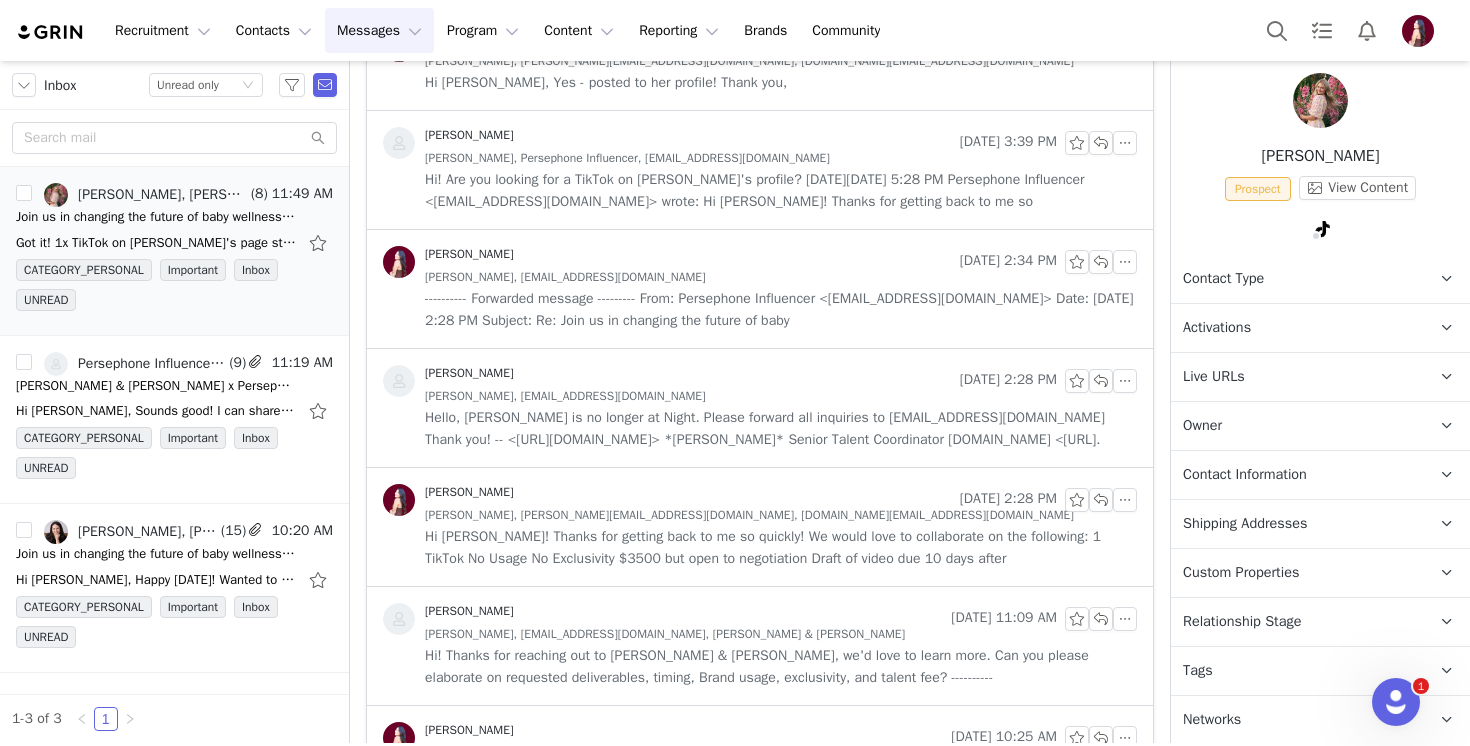 click on "Tags  Keep track of your contacts by assigning them tags. You can then filter your contacts by tag." at bounding box center [1296, 671] 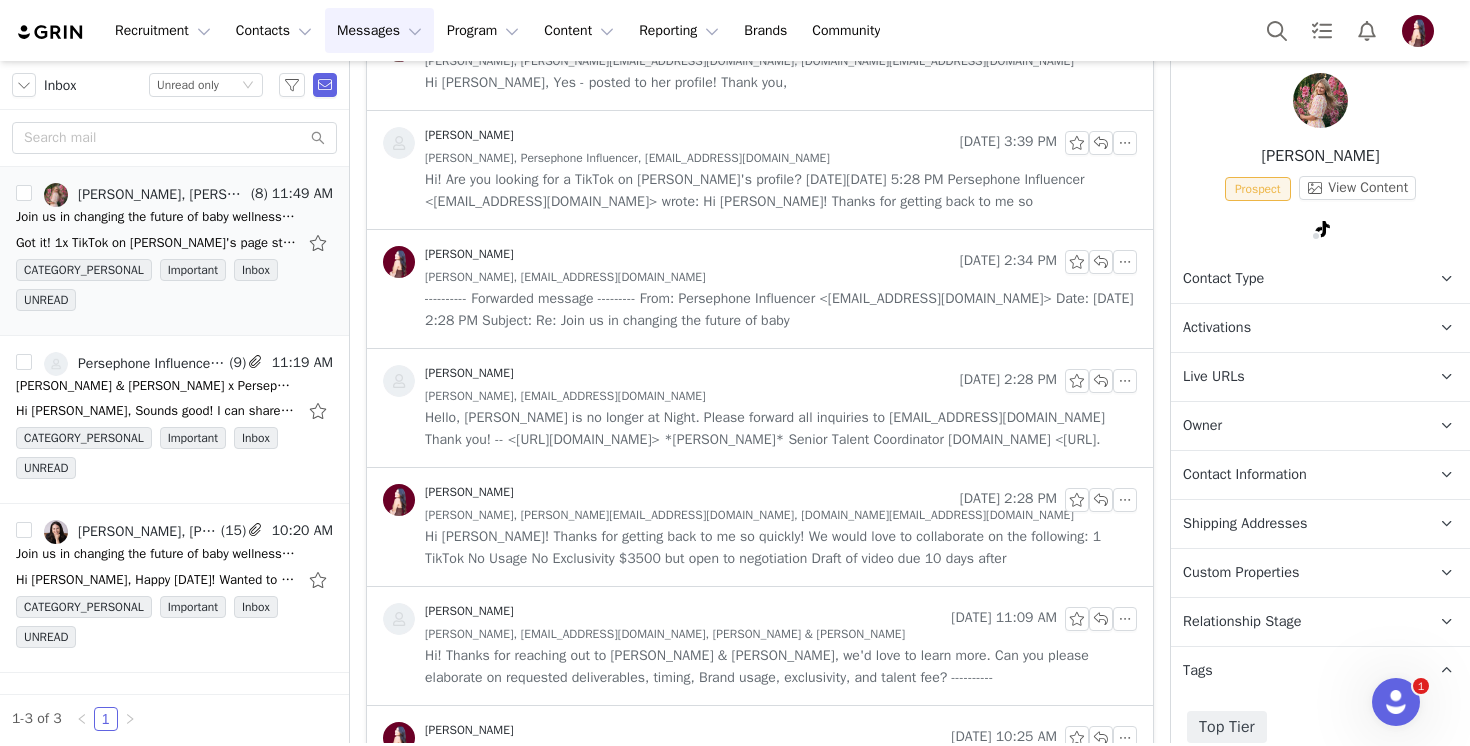 click on "Tags  Keep track of your contacts by assigning them tags. You can then filter your contacts by tag." at bounding box center (1296, 671) 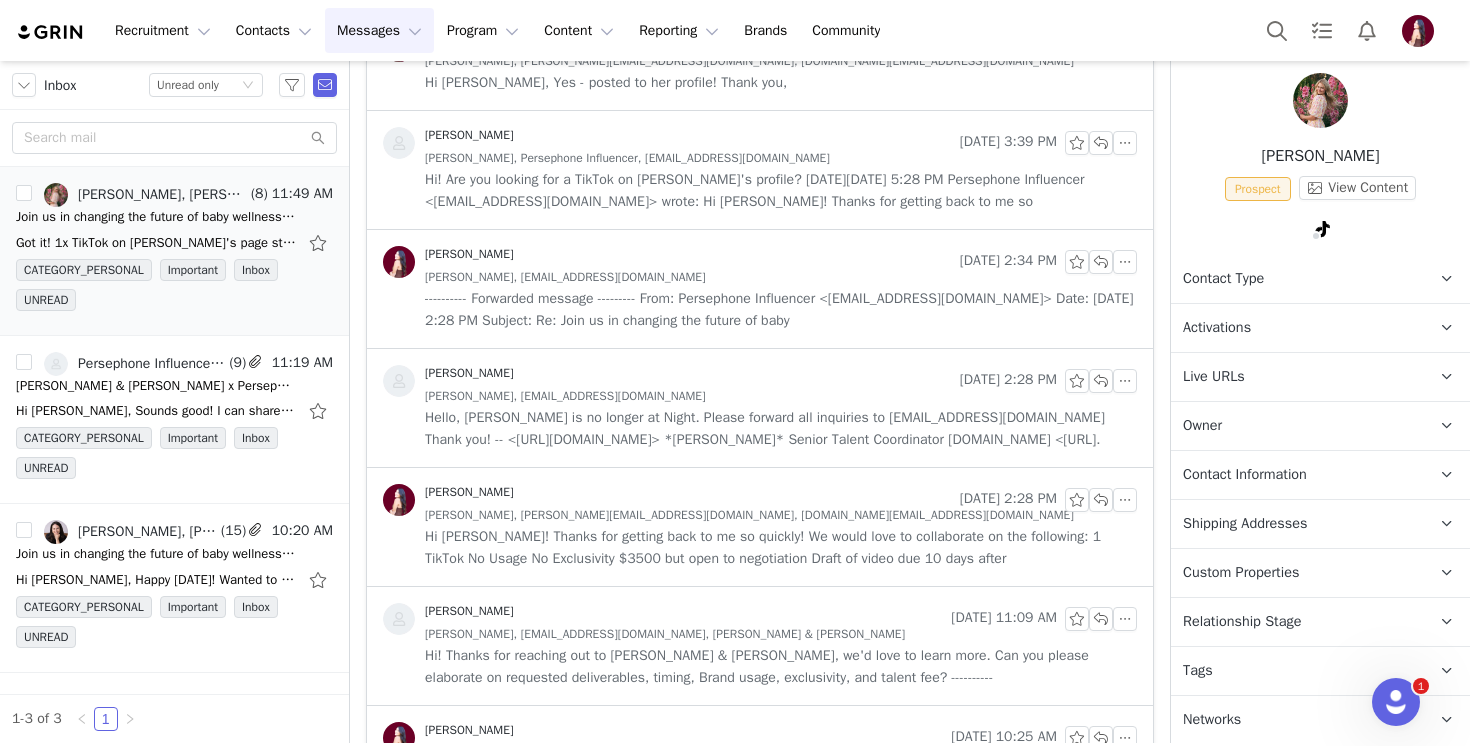 click on "Relationship Stage  Use relationship stages to move contacts through a logical sequence, from unaware of your brand to loyal ambassador" at bounding box center [1296, 622] 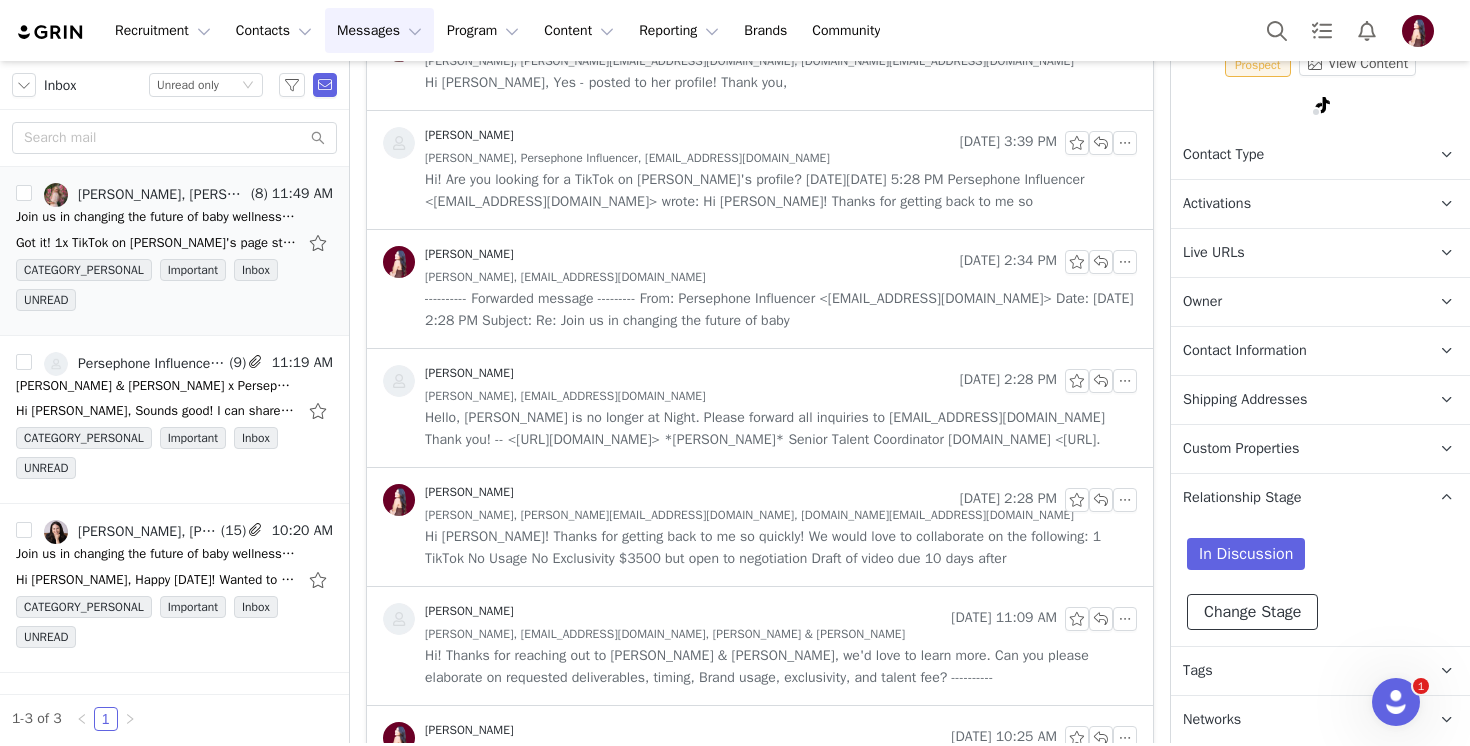 click on "Change Stage" at bounding box center (1252, 612) 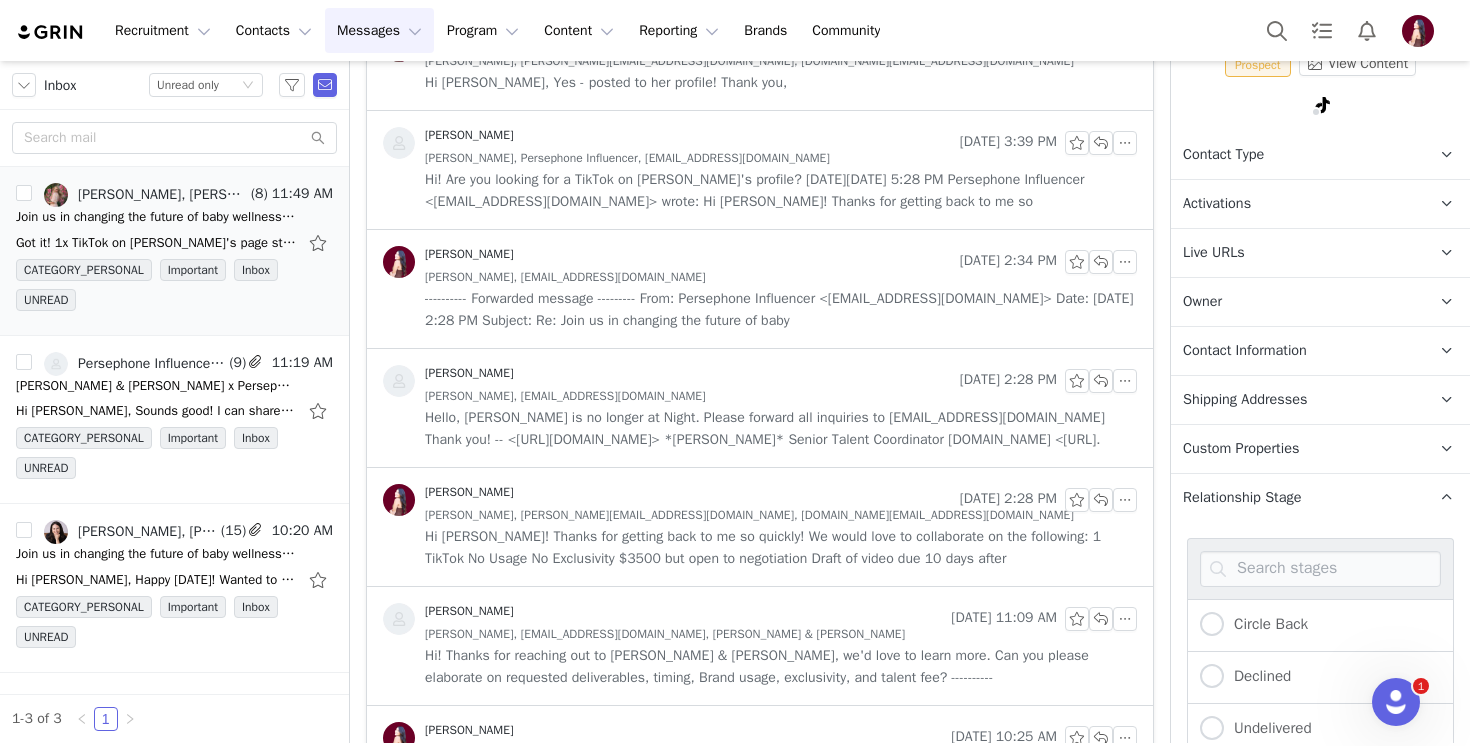 scroll, scrollTop: 504, scrollLeft: 0, axis: vertical 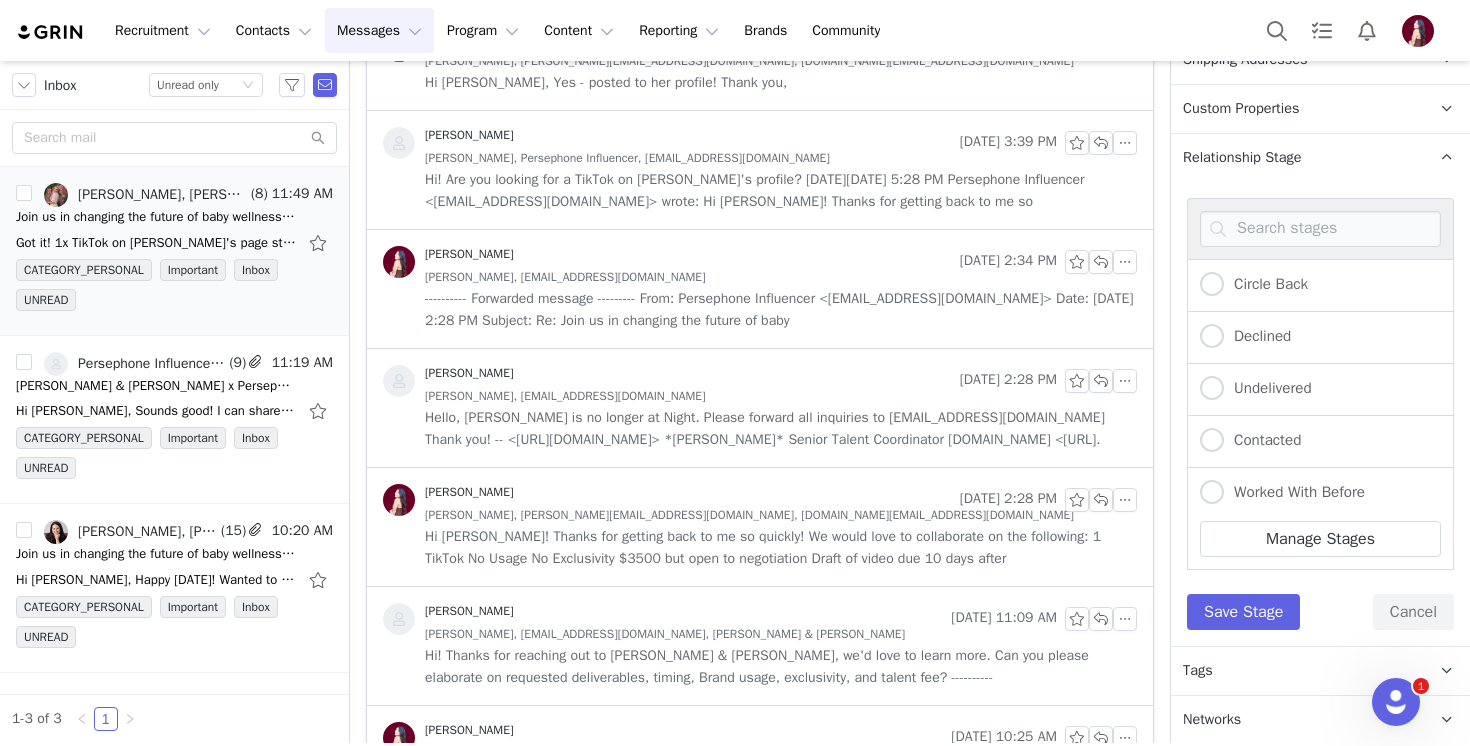 click on "Circle Back" at bounding box center (1320, 285) 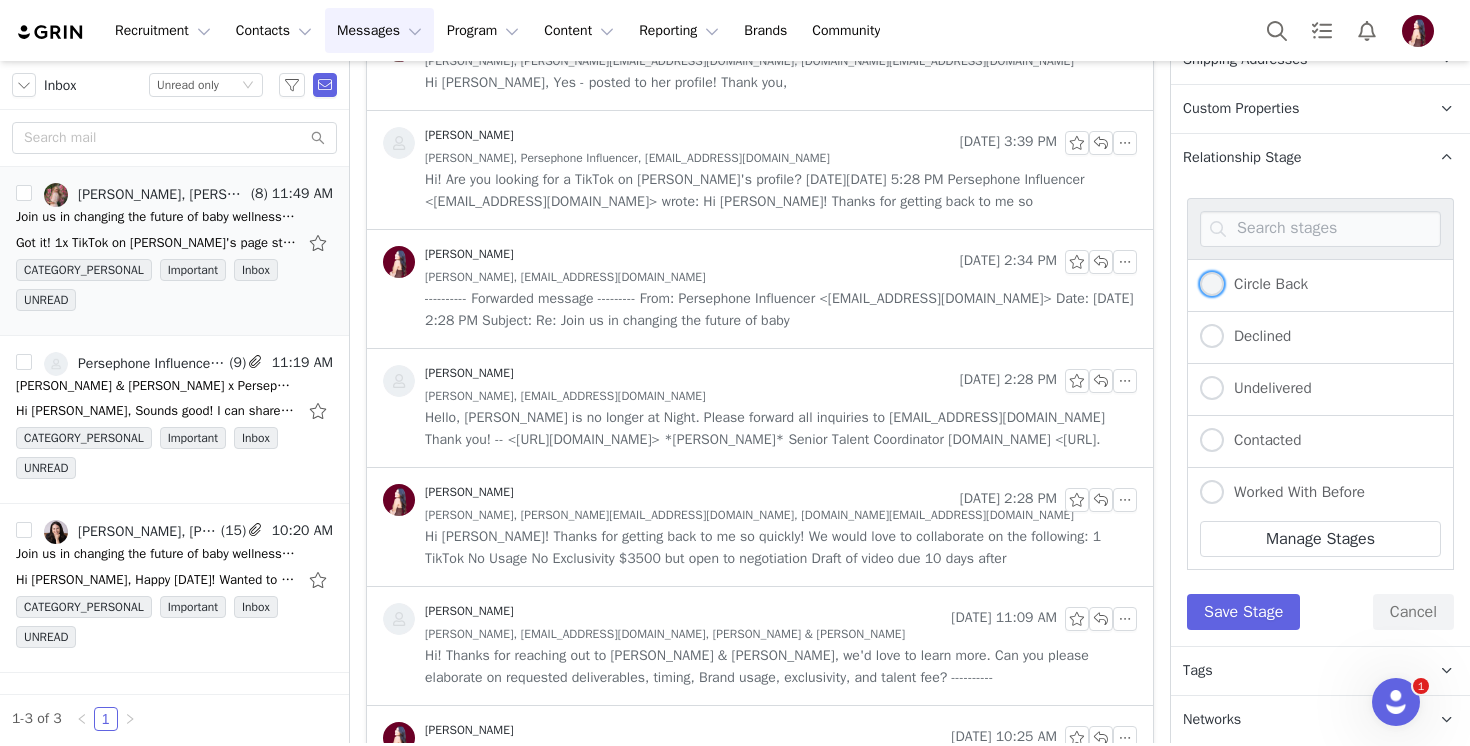 click on "Circle Back" at bounding box center (1266, 284) 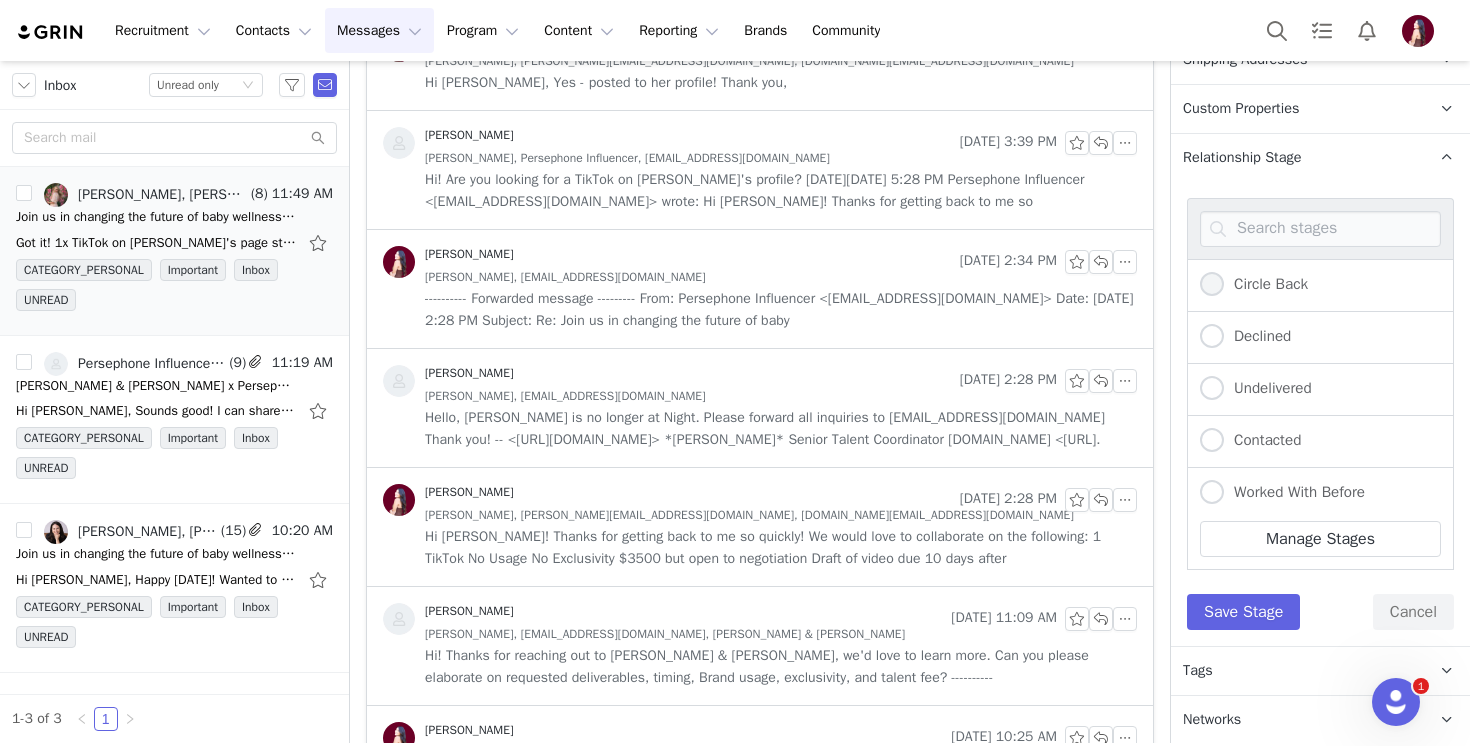 click on "Circle Back" at bounding box center (1212, 285) 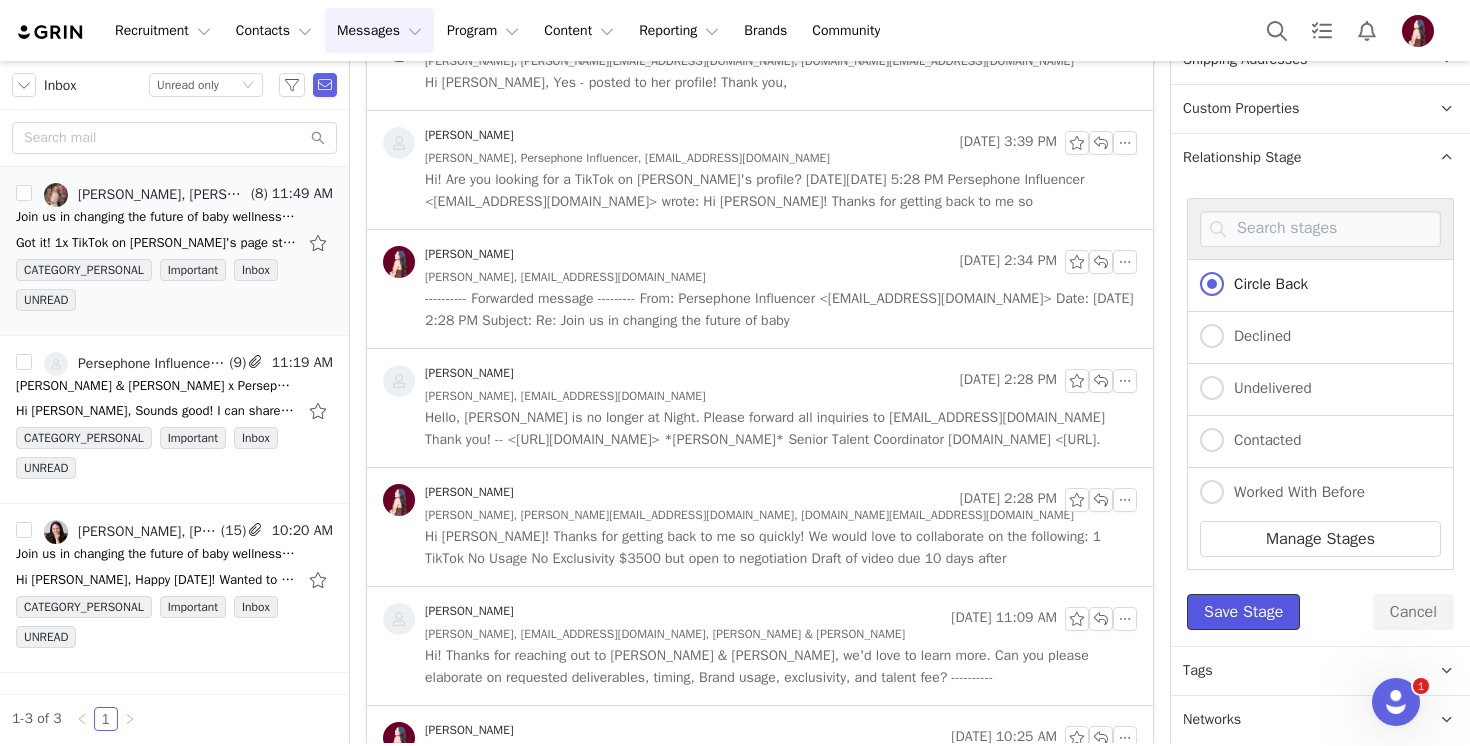 click on "Save Stage" at bounding box center (1243, 612) 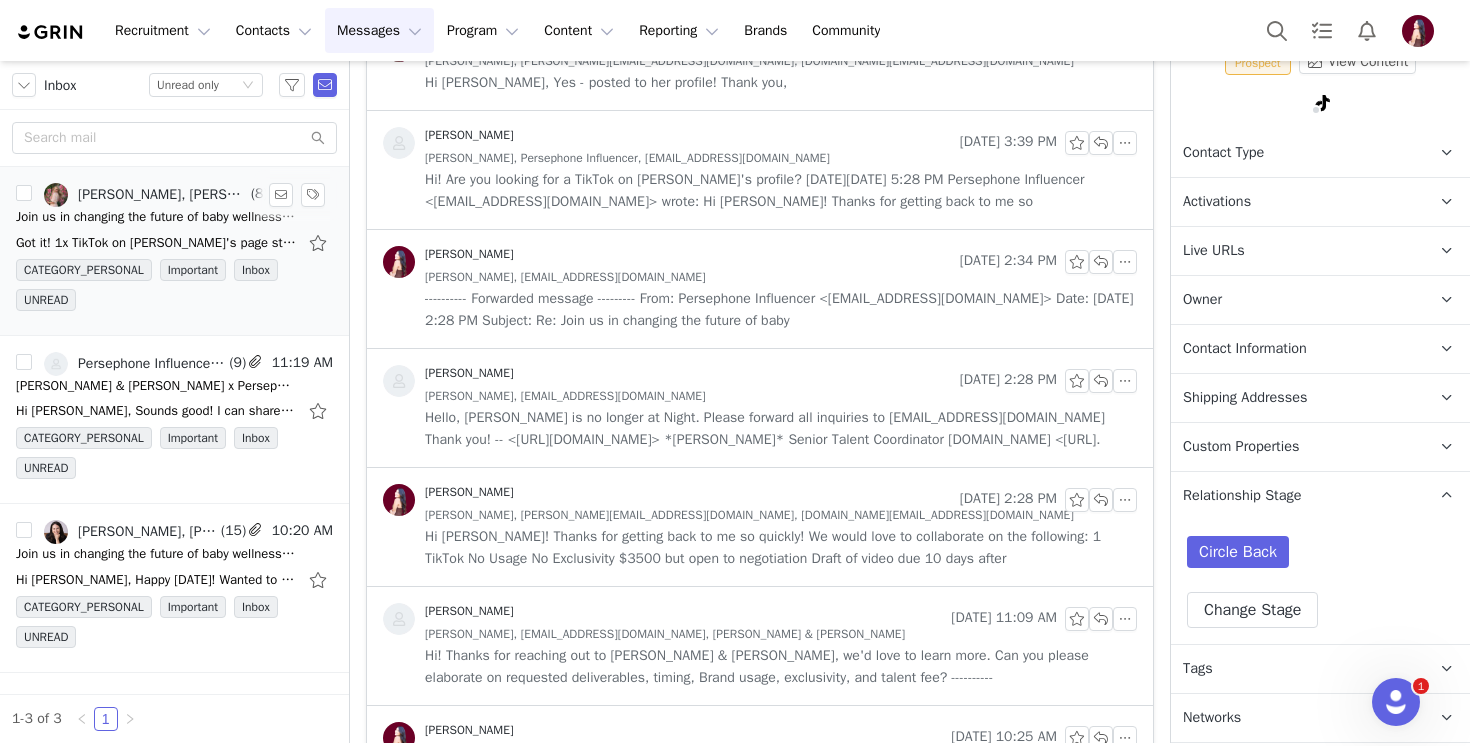 scroll, scrollTop: 164, scrollLeft: 0, axis: vertical 